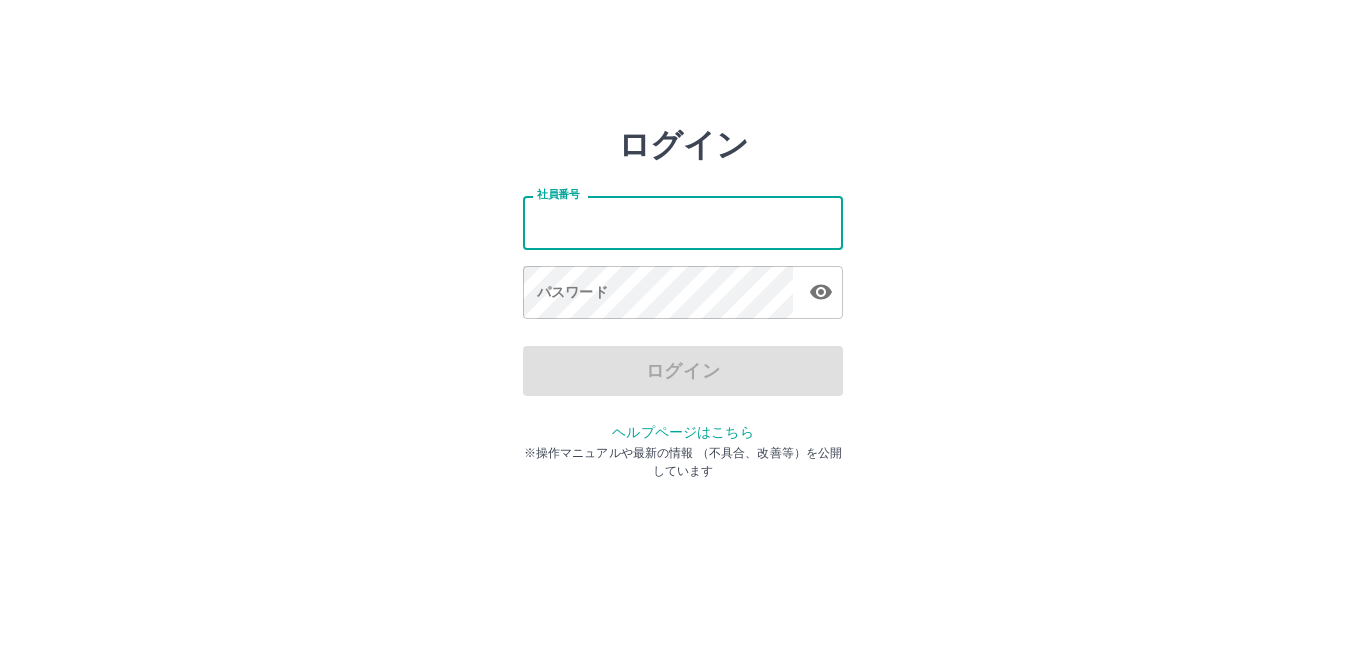 scroll, scrollTop: 0, scrollLeft: 0, axis: both 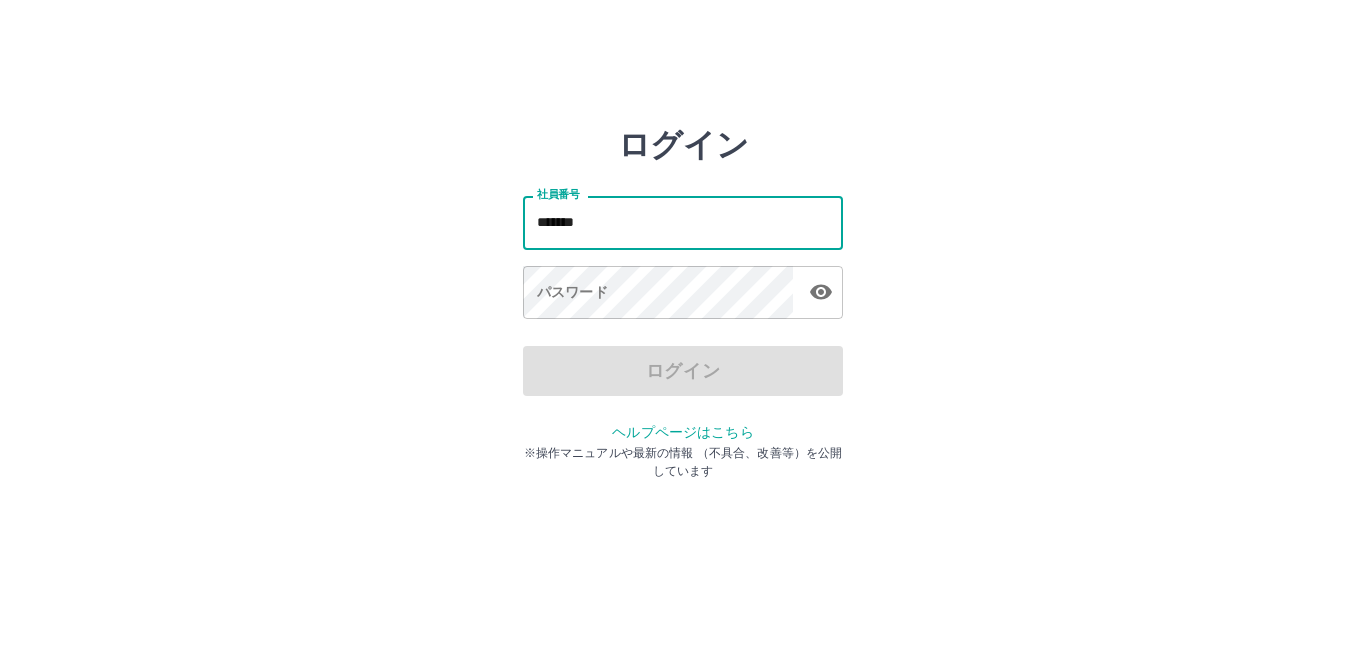 type on "*******" 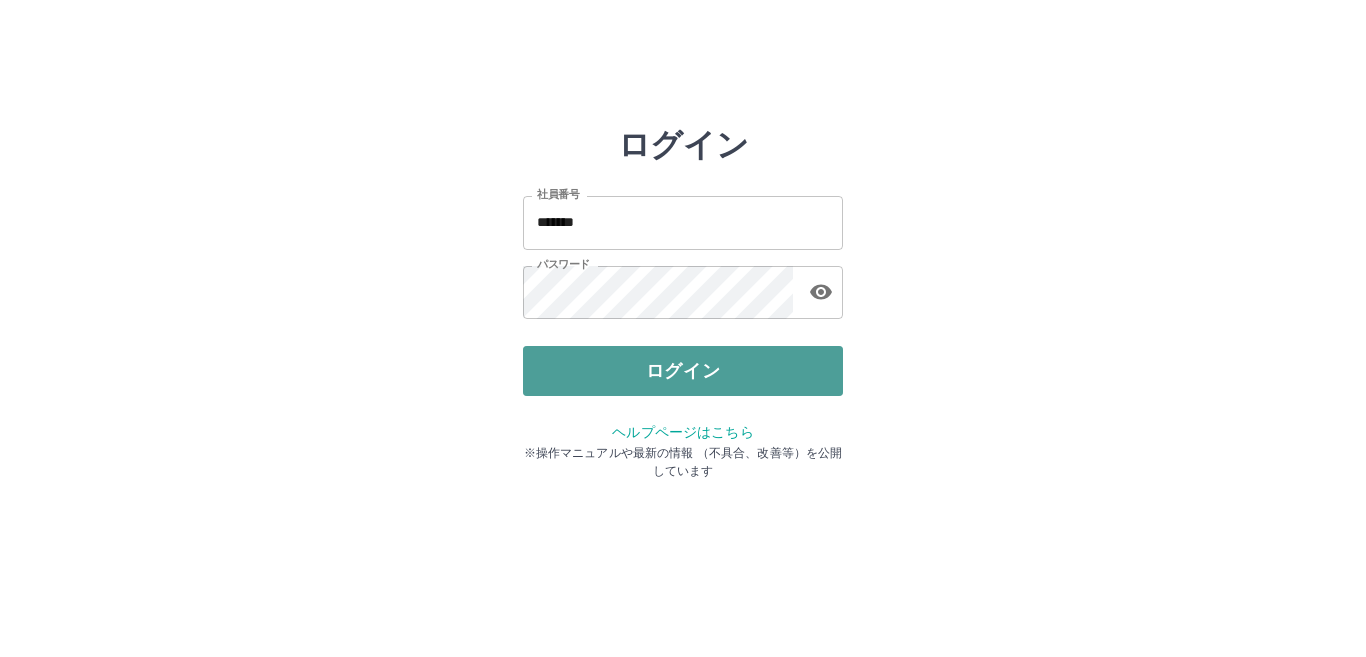 click on "ログイン" at bounding box center (683, 371) 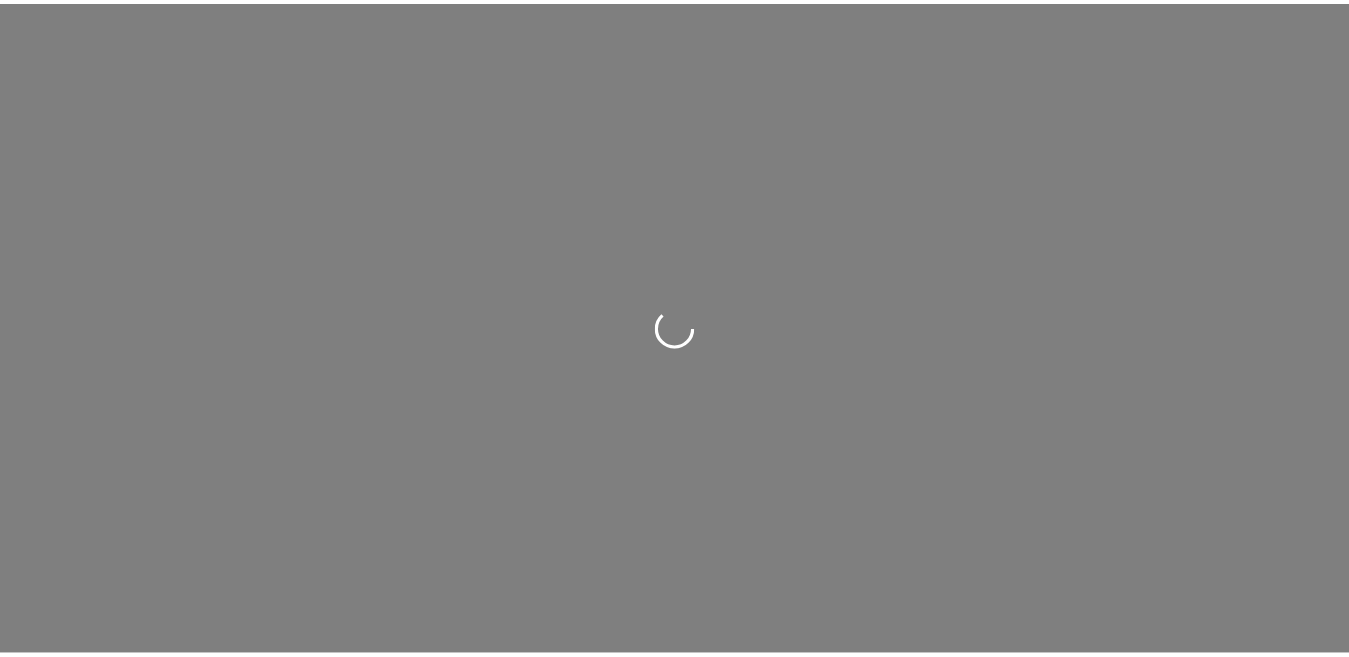 scroll, scrollTop: 0, scrollLeft: 0, axis: both 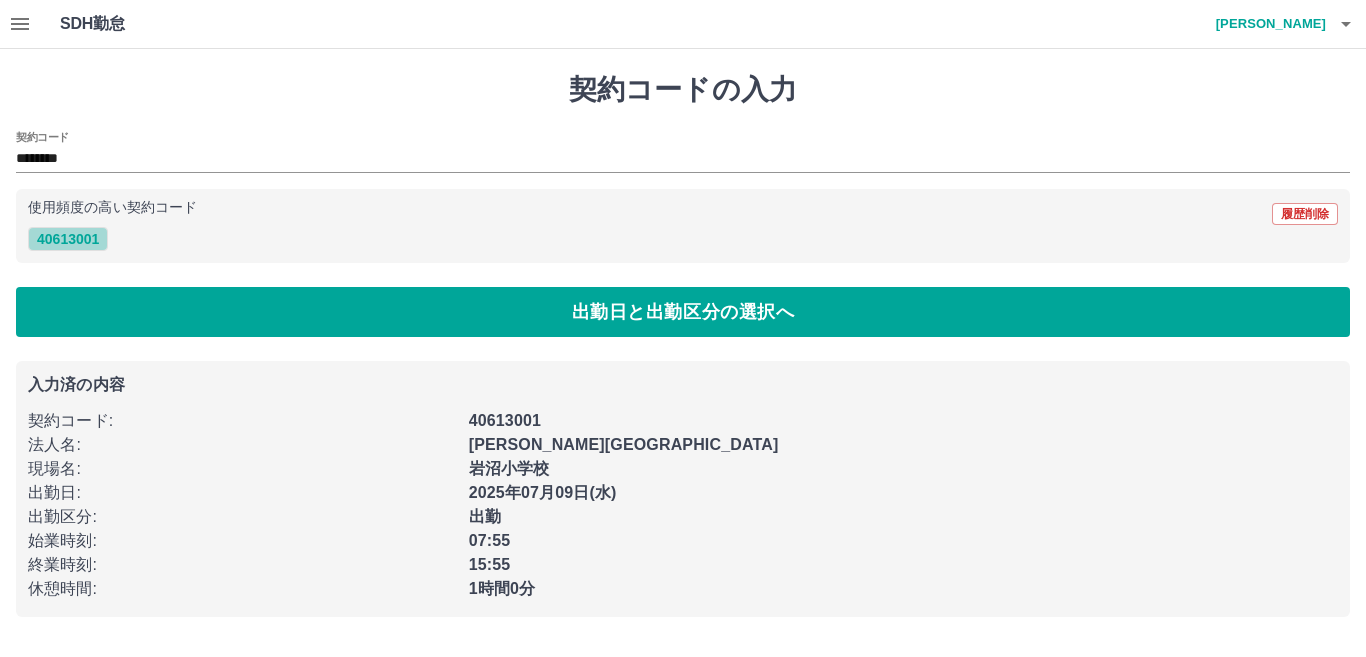 click on "40613001" at bounding box center (68, 239) 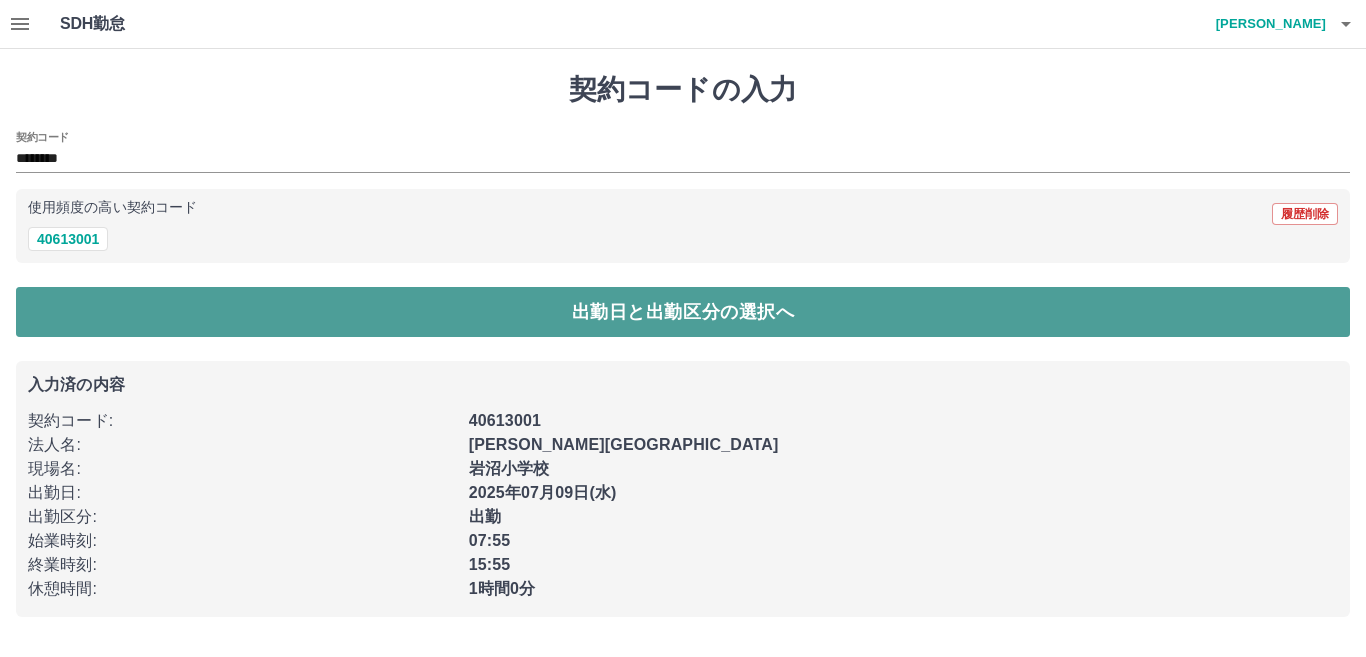click on "出勤日と出勤区分の選択へ" at bounding box center [683, 312] 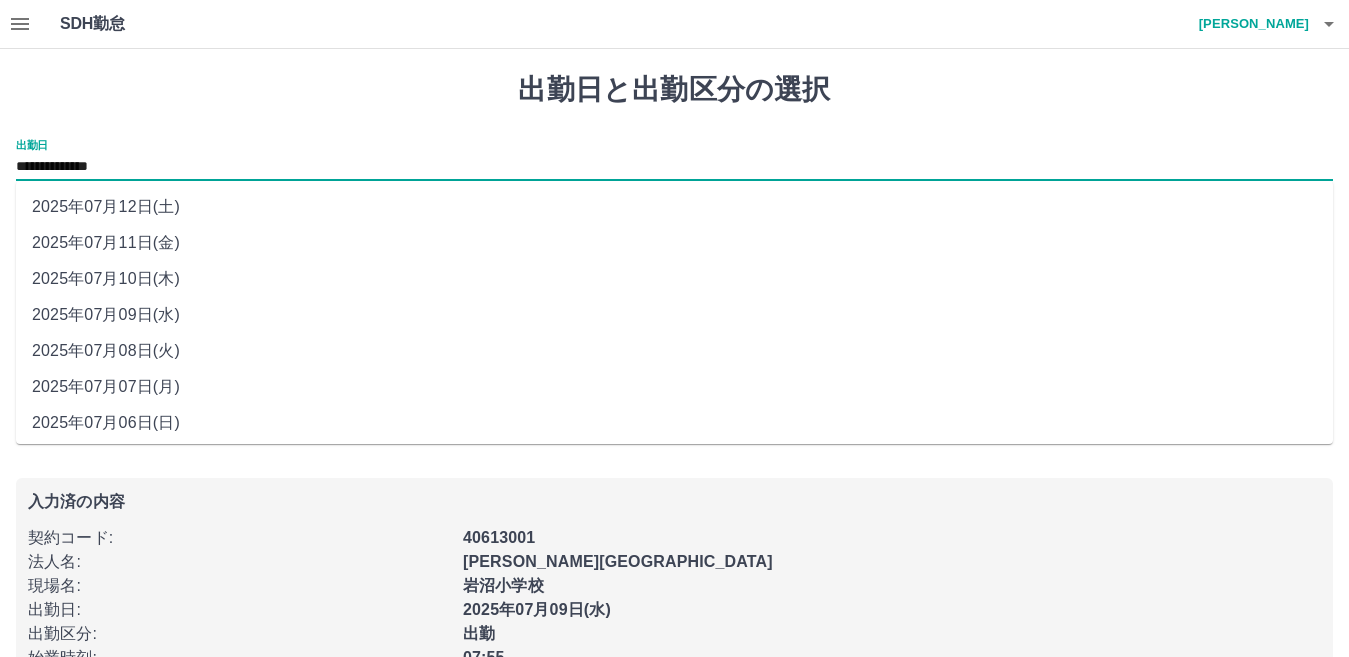 click on "**********" at bounding box center (674, 167) 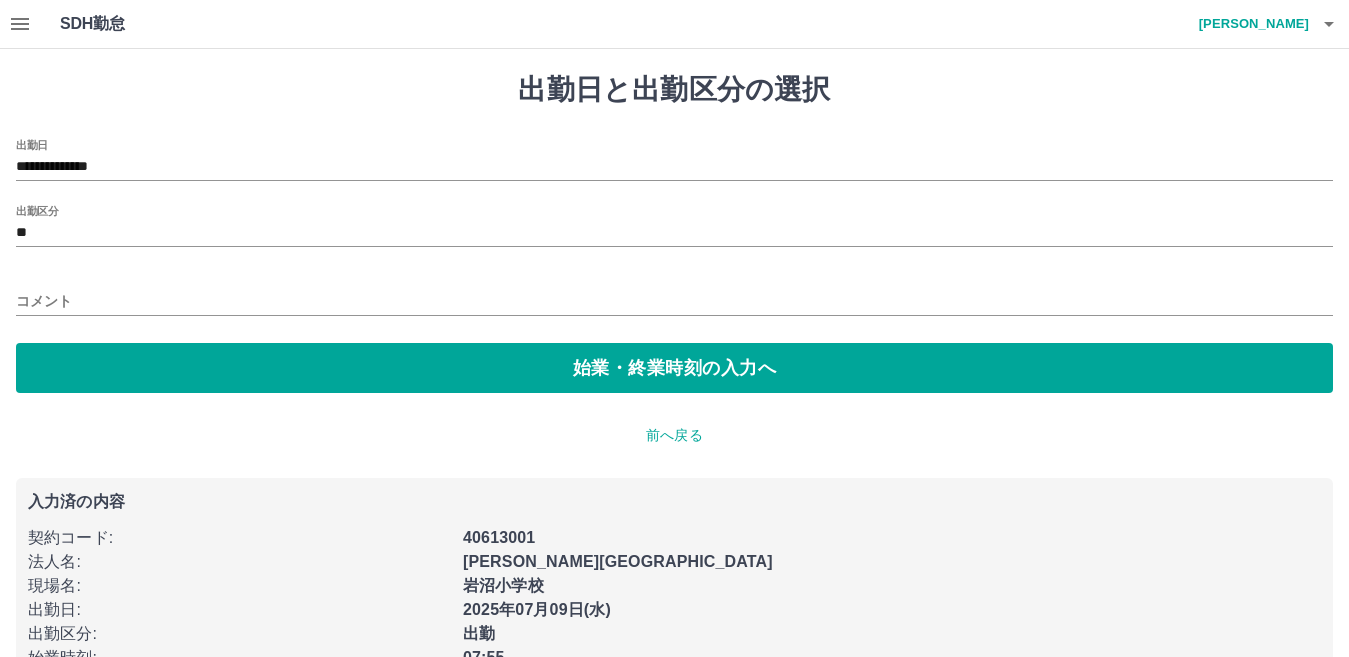 click on "**********" at bounding box center (674, 403) 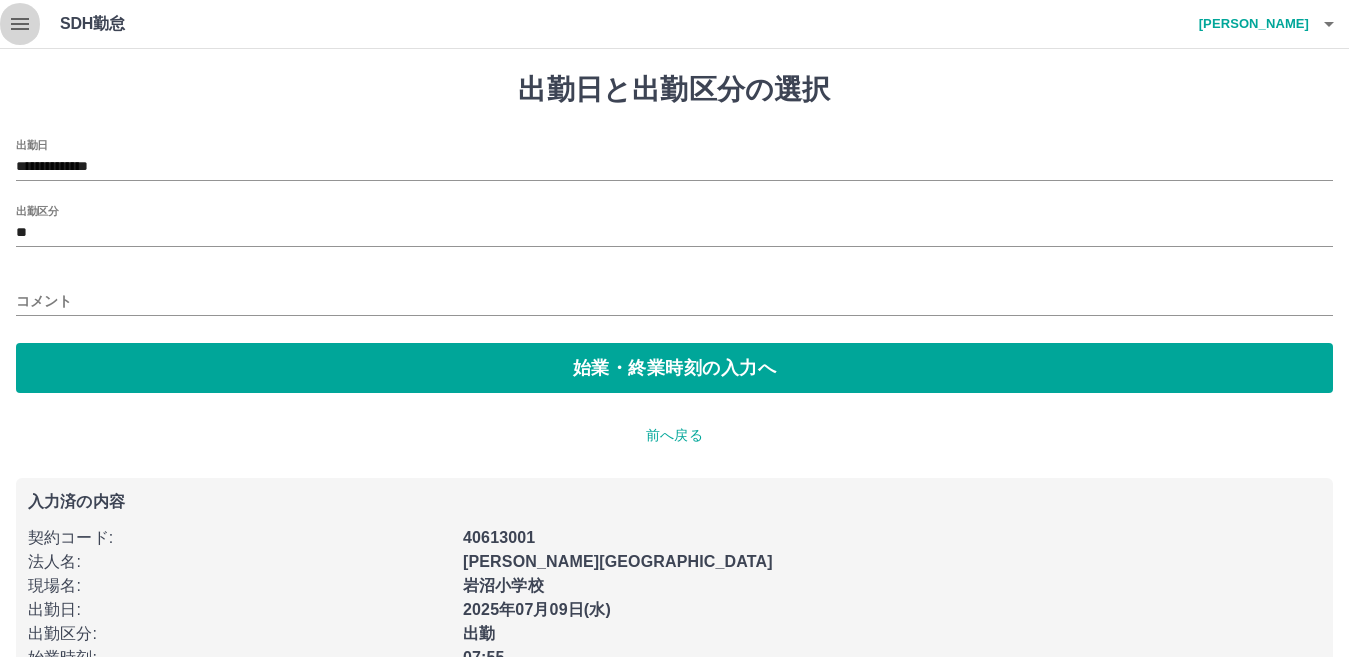 click 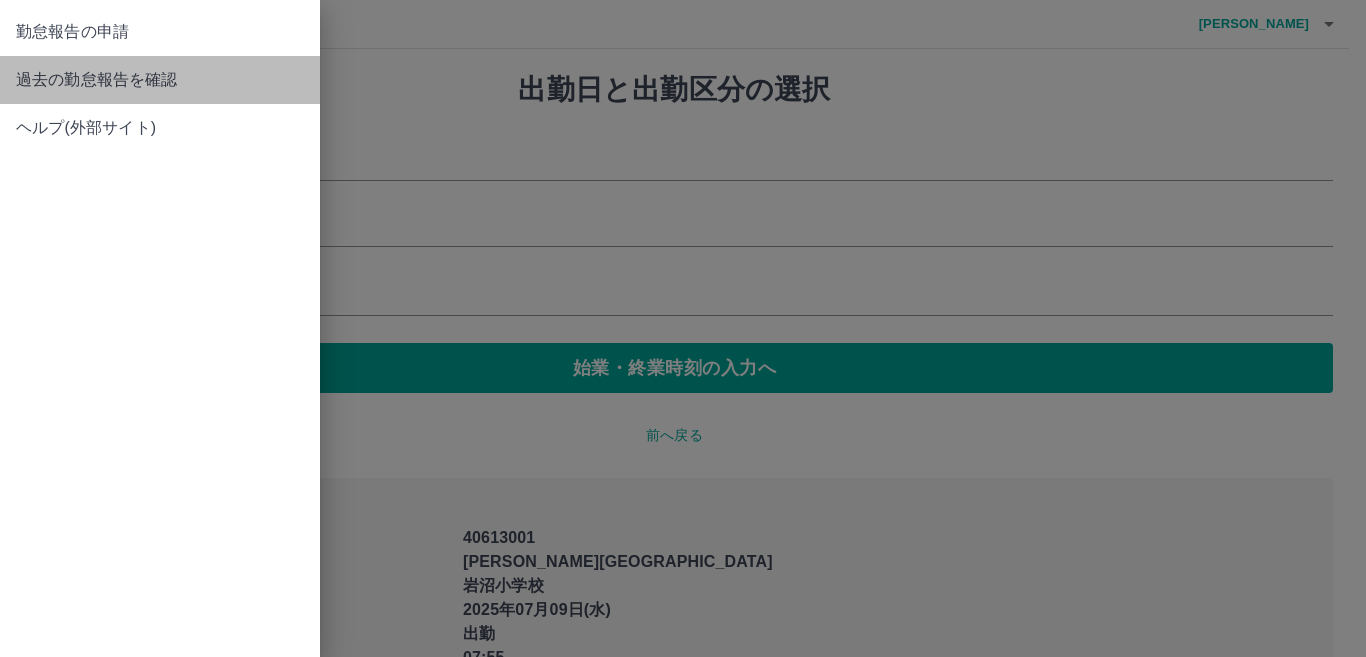 click on "過去の勤怠報告を確認" at bounding box center (160, 80) 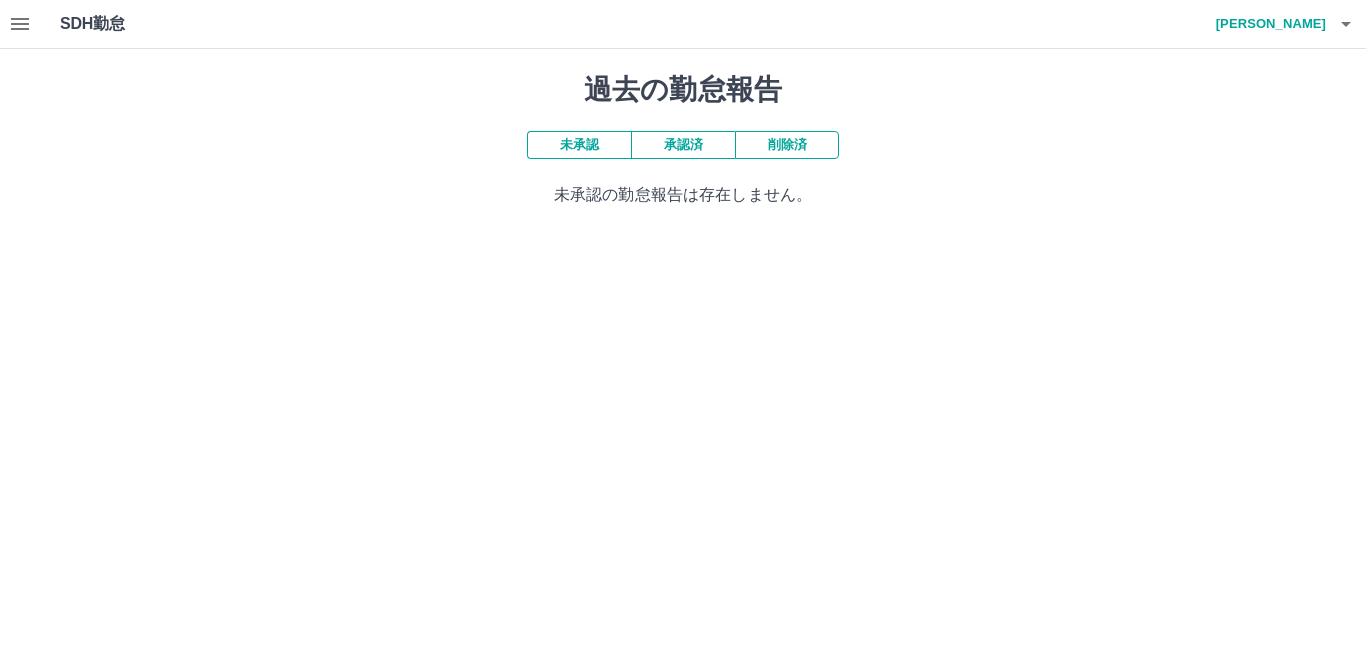 click on "承認済" at bounding box center [683, 145] 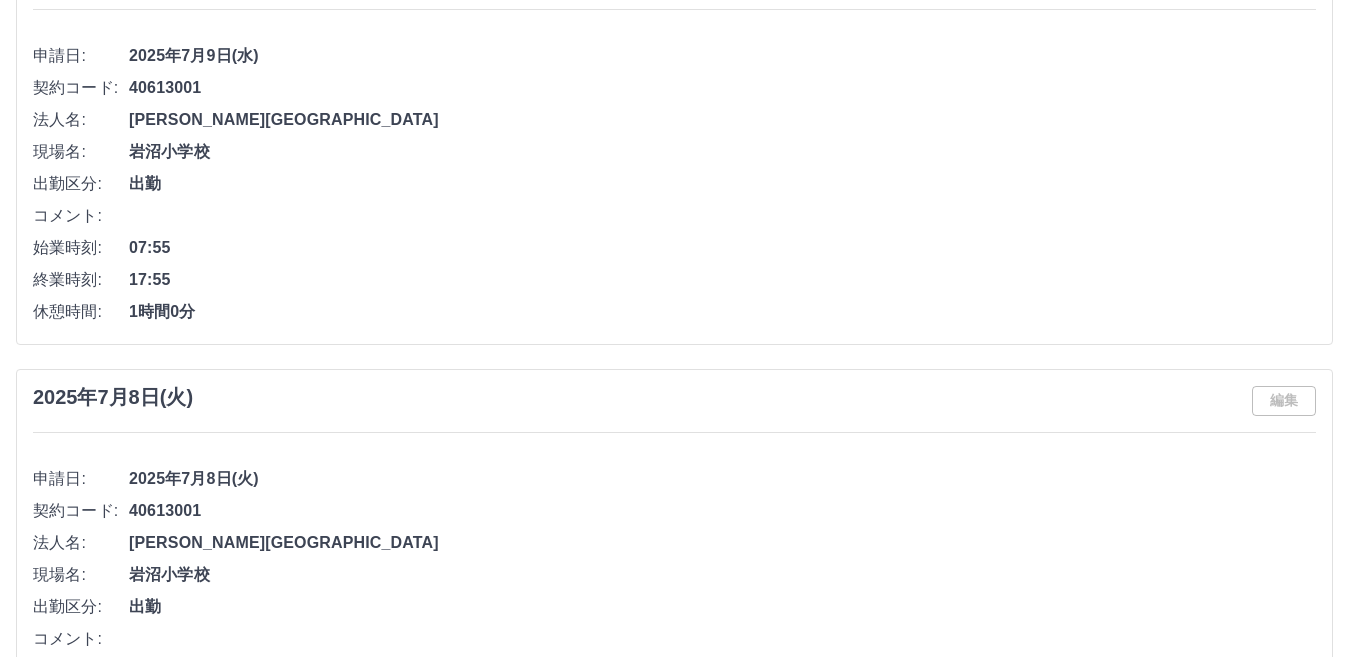 scroll, scrollTop: 0, scrollLeft: 0, axis: both 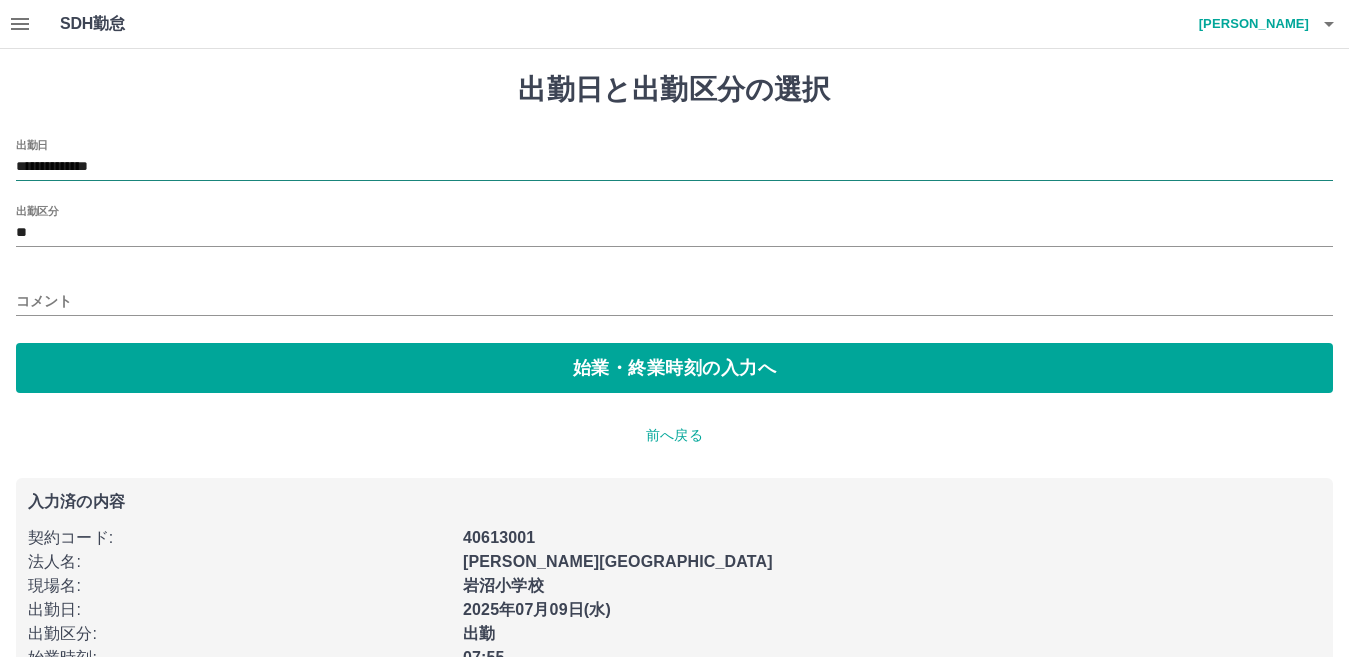 click on "**********" at bounding box center [674, 167] 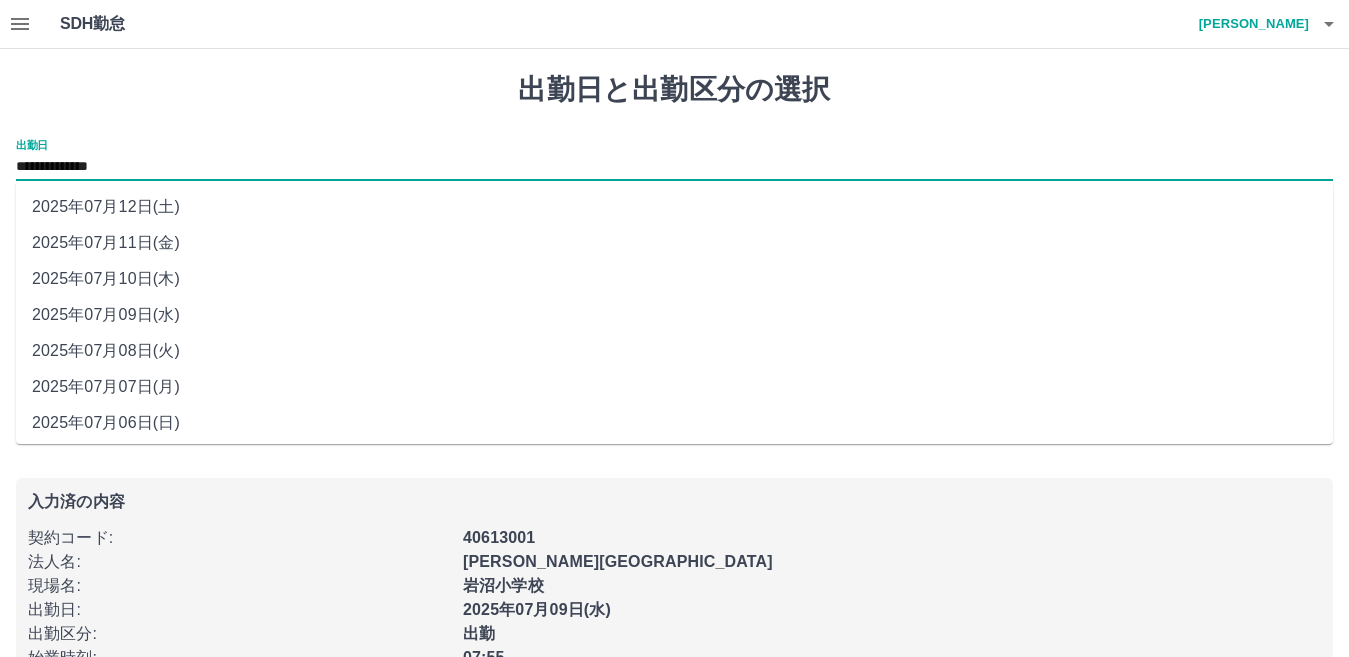 click on "2025年07月10日(木)" at bounding box center [674, 279] 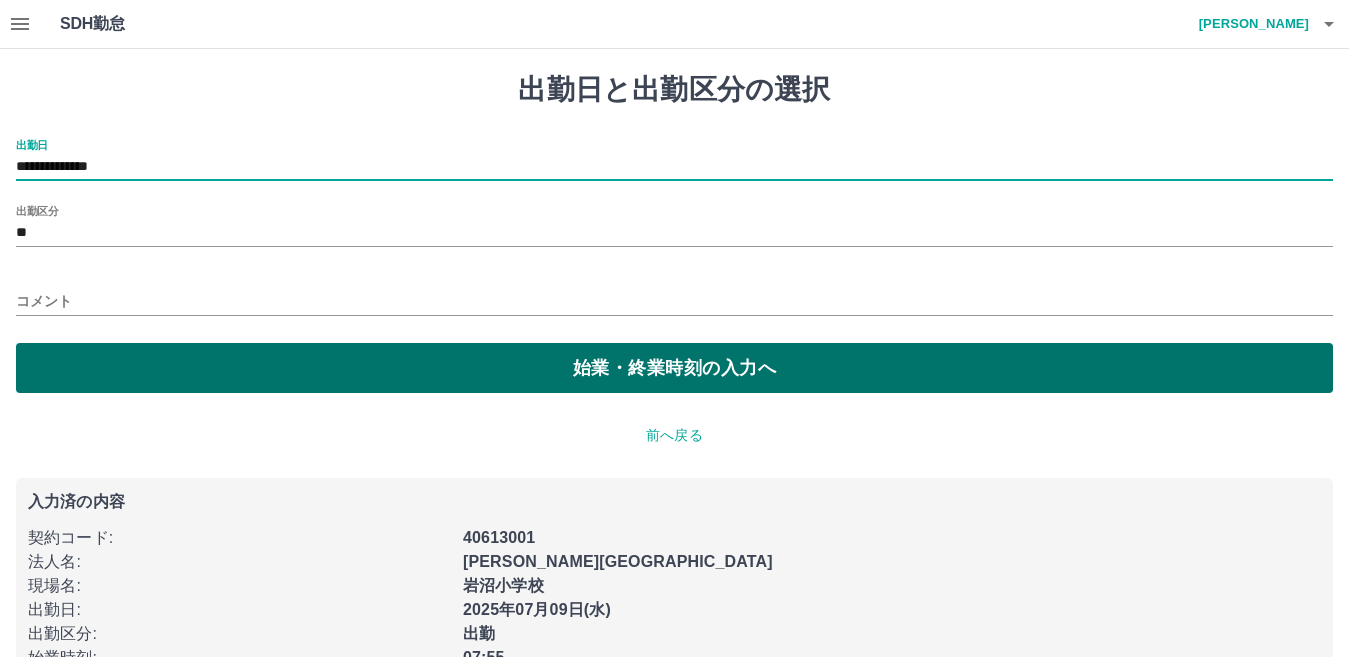 click on "始業・終業時刻の入力へ" at bounding box center (674, 368) 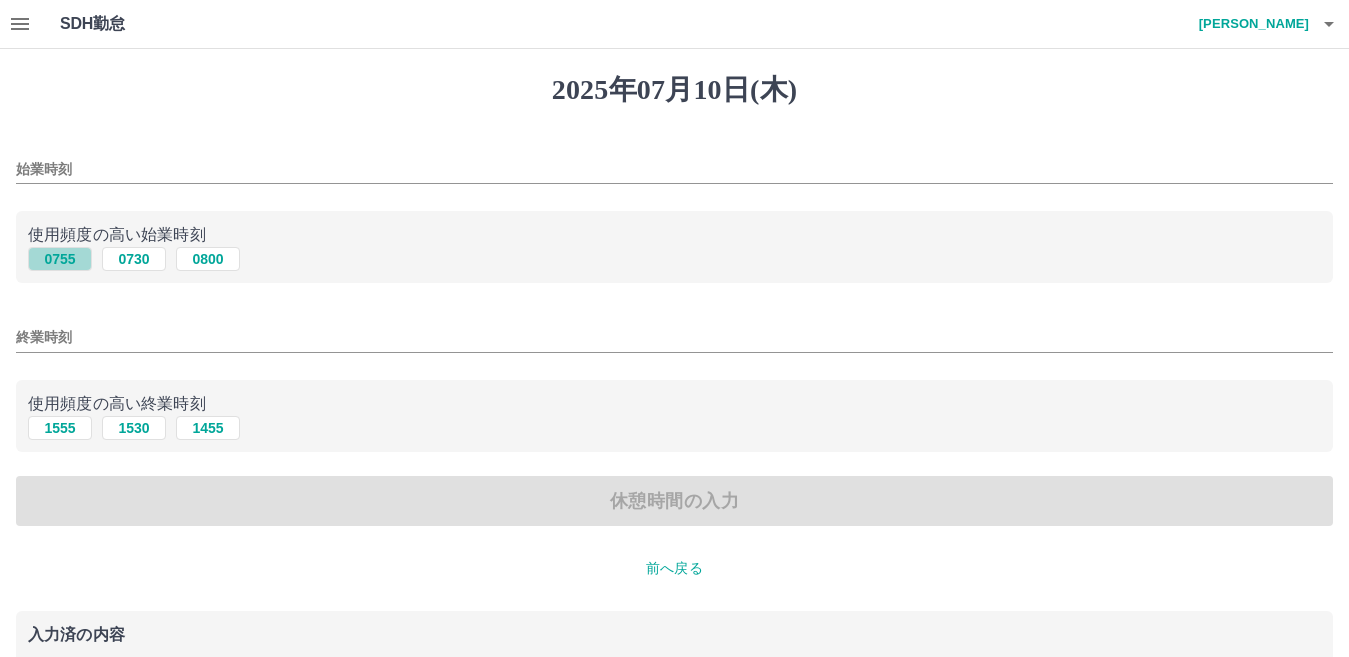 click on "0755" at bounding box center (60, 259) 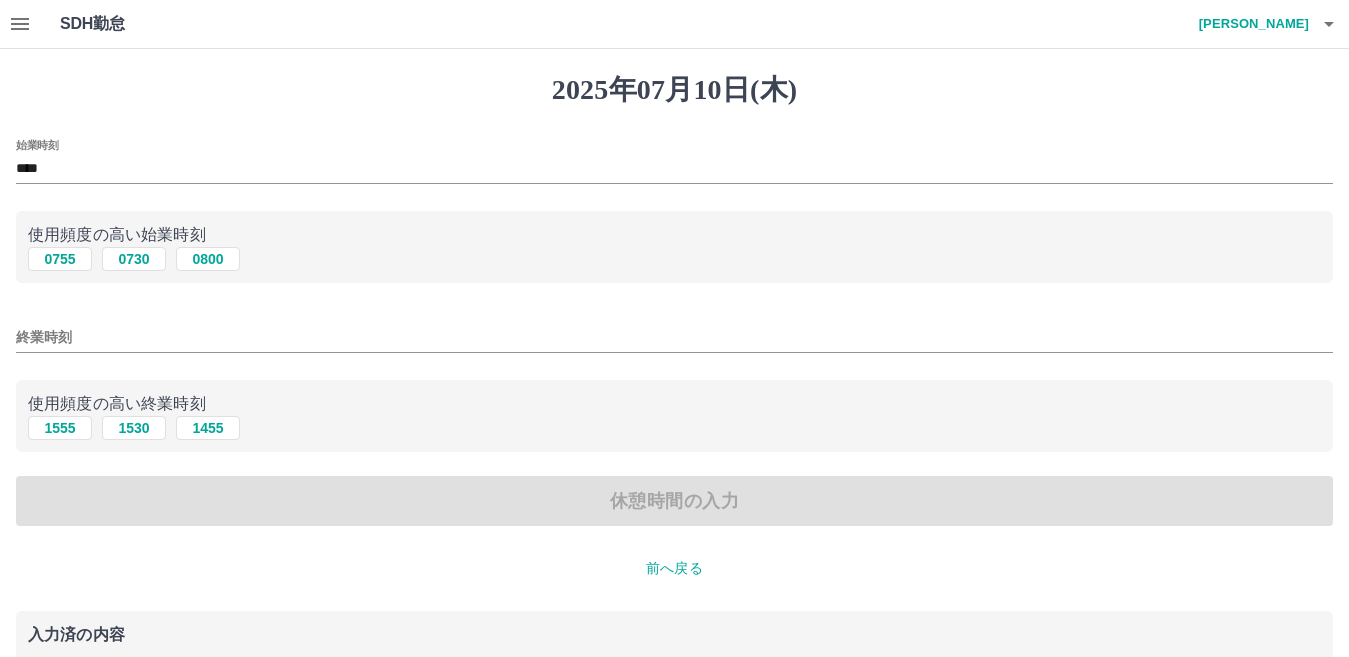 click on "終業時刻" at bounding box center [674, 337] 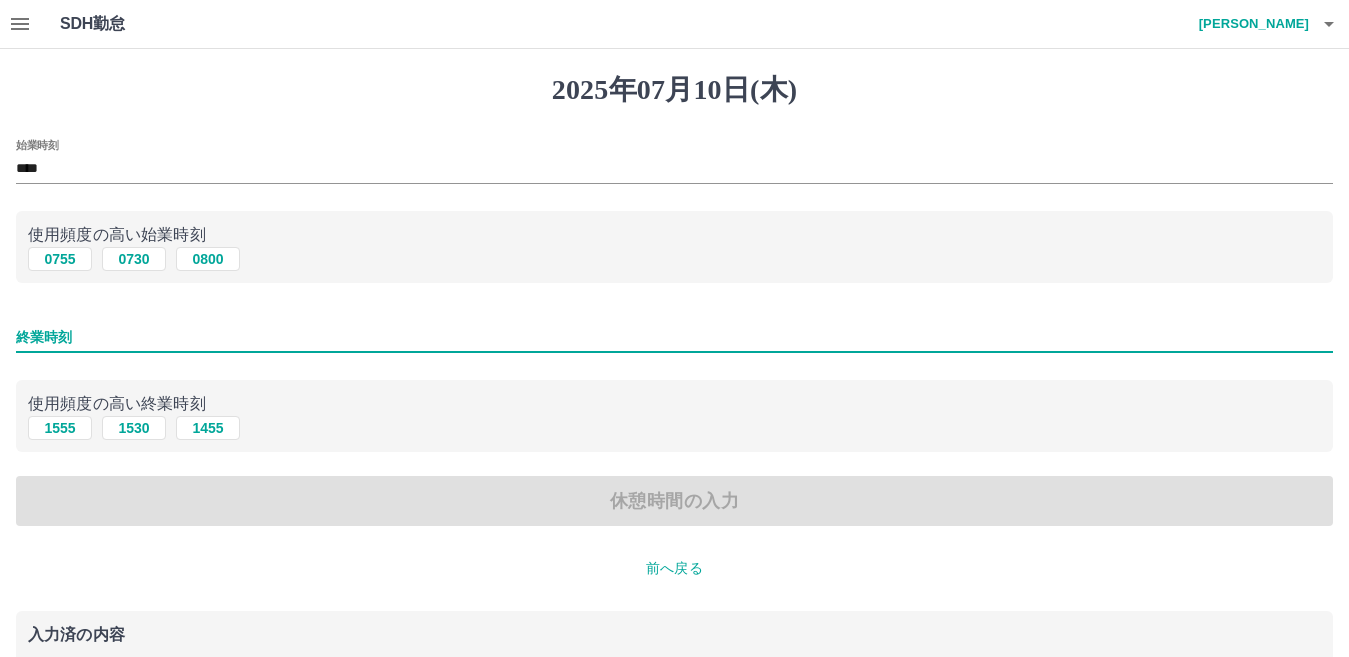 type on "****" 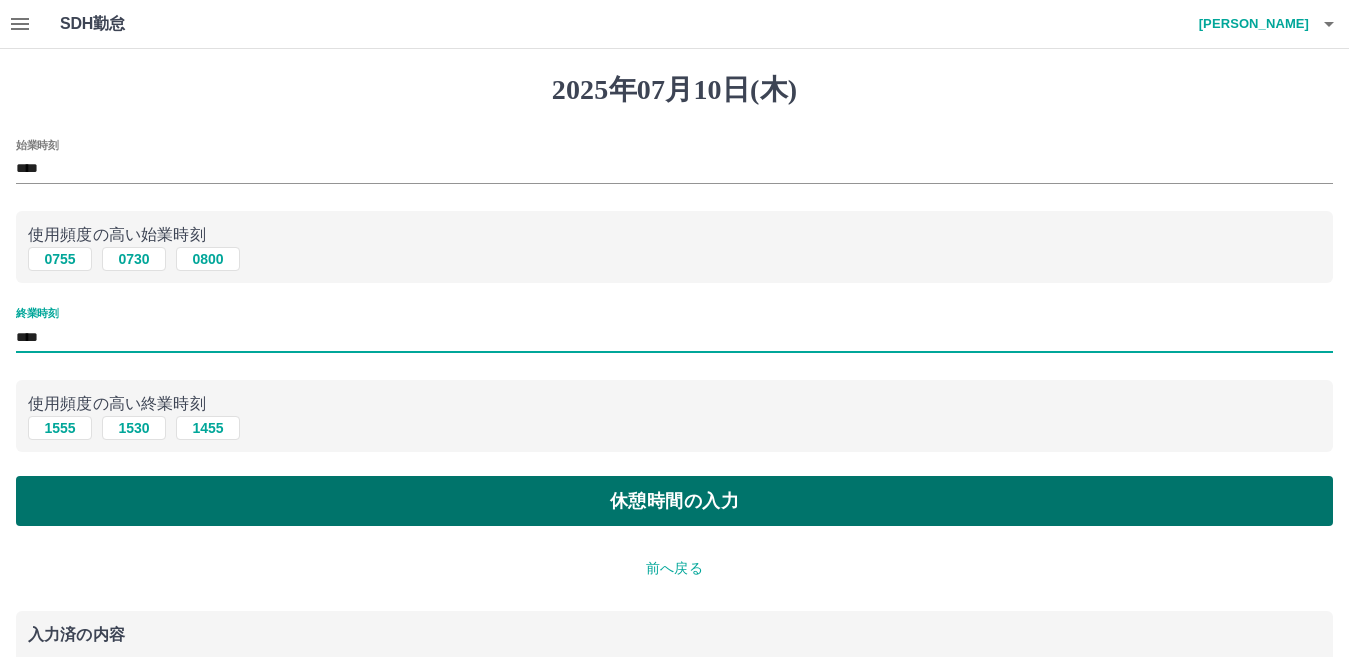click on "休憩時間の入力" at bounding box center (674, 501) 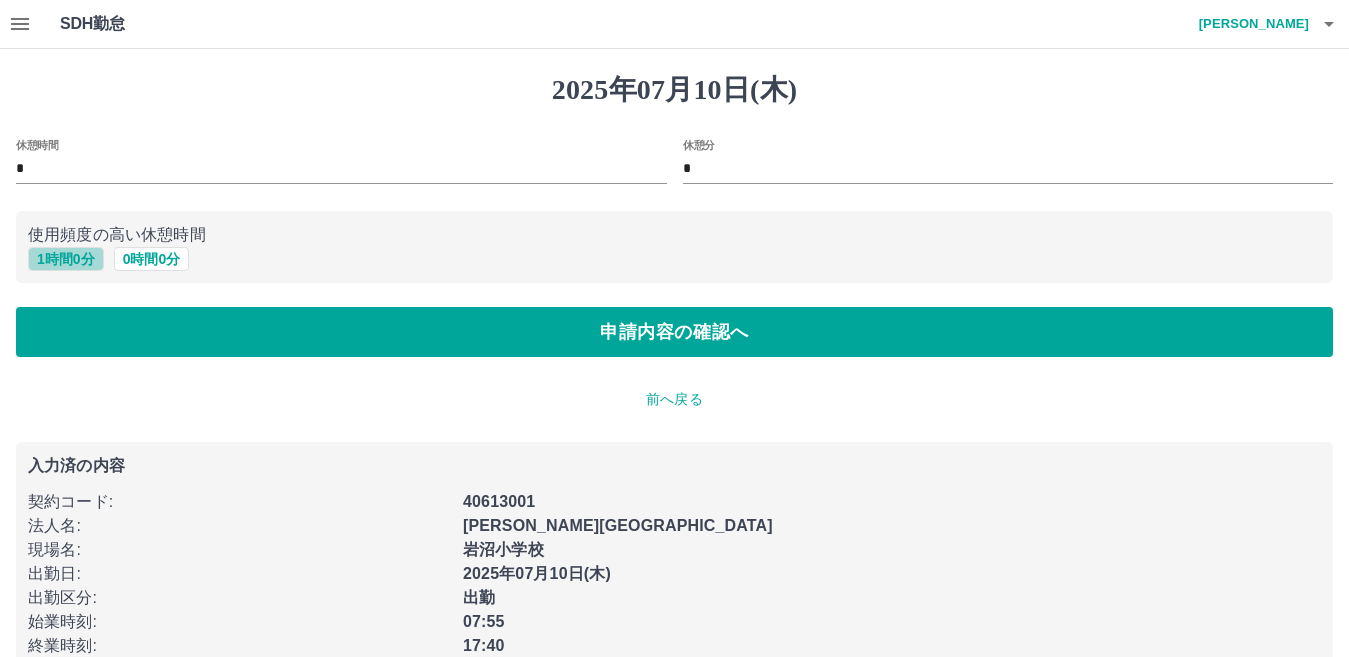 click on "1 時間 0 分" at bounding box center (66, 259) 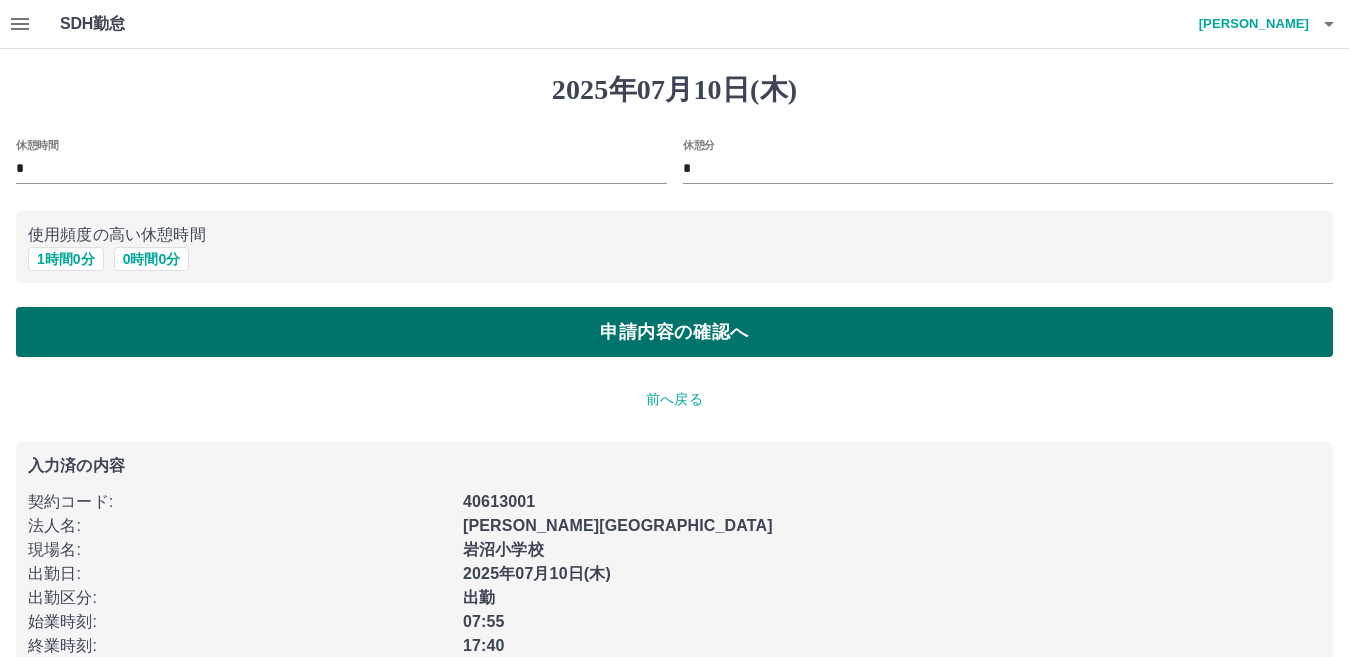 click on "申請内容の確認へ" at bounding box center [674, 332] 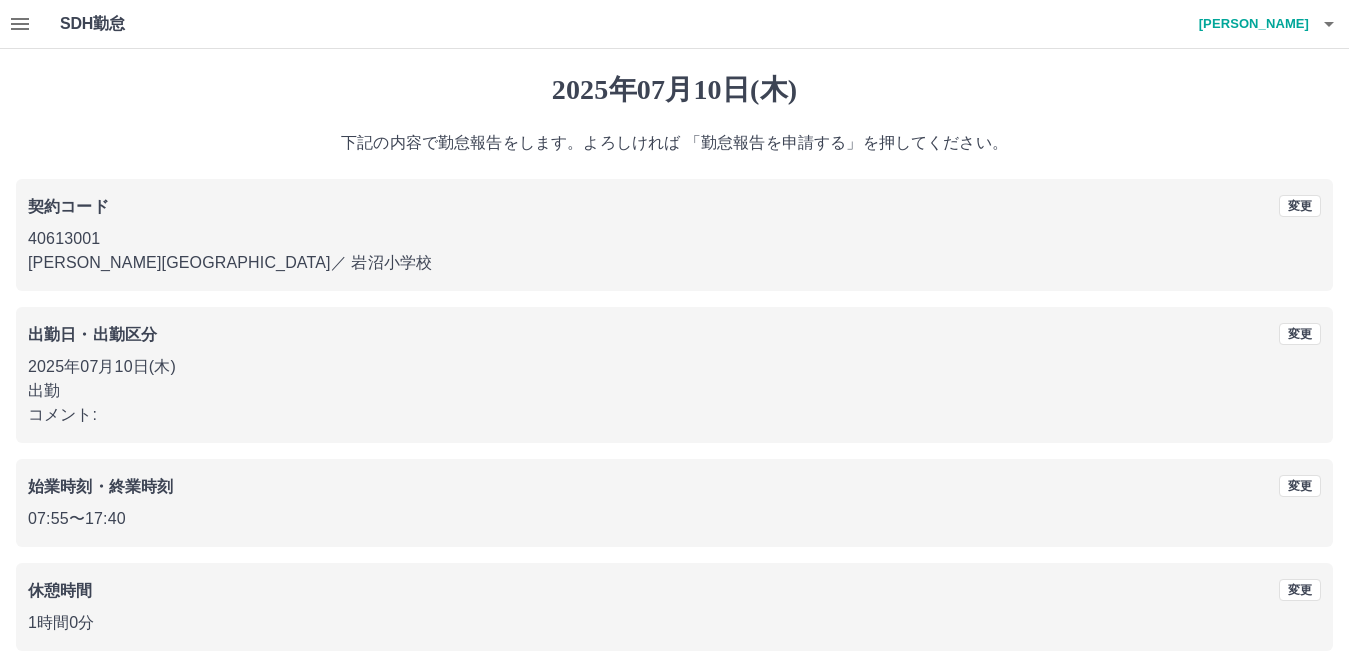 scroll, scrollTop: 92, scrollLeft: 0, axis: vertical 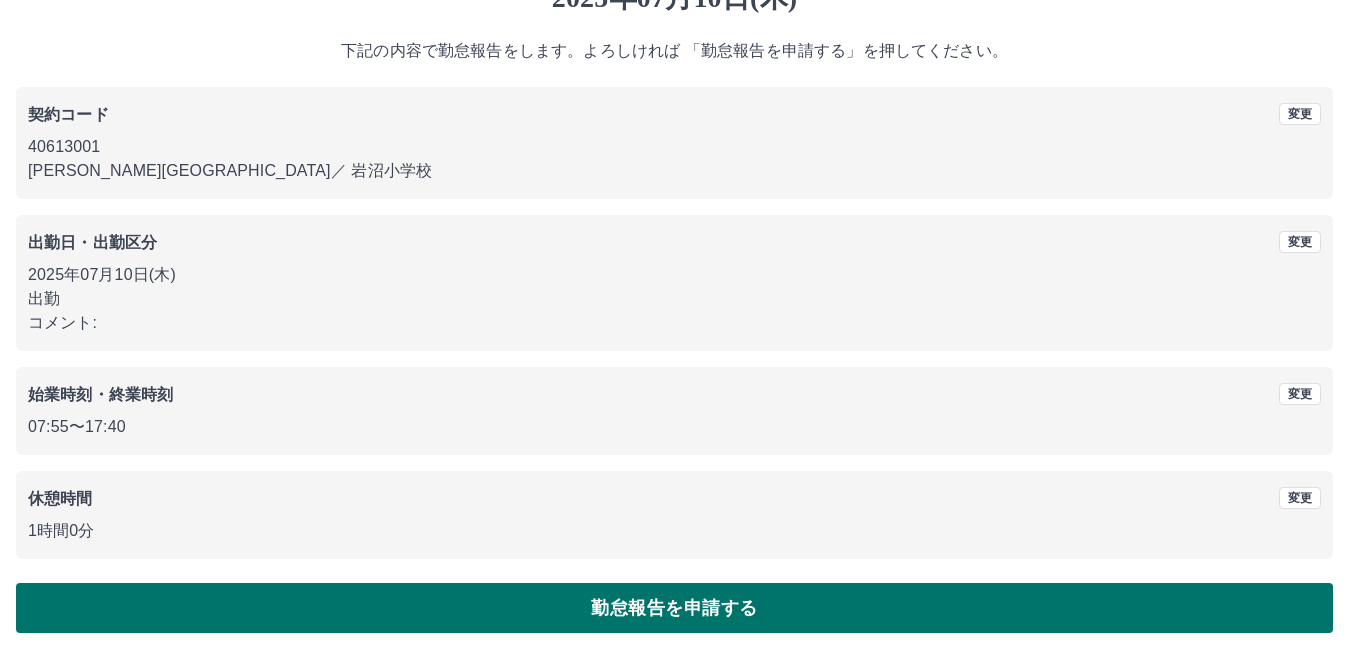 click on "勤怠報告を申請する" at bounding box center (674, 608) 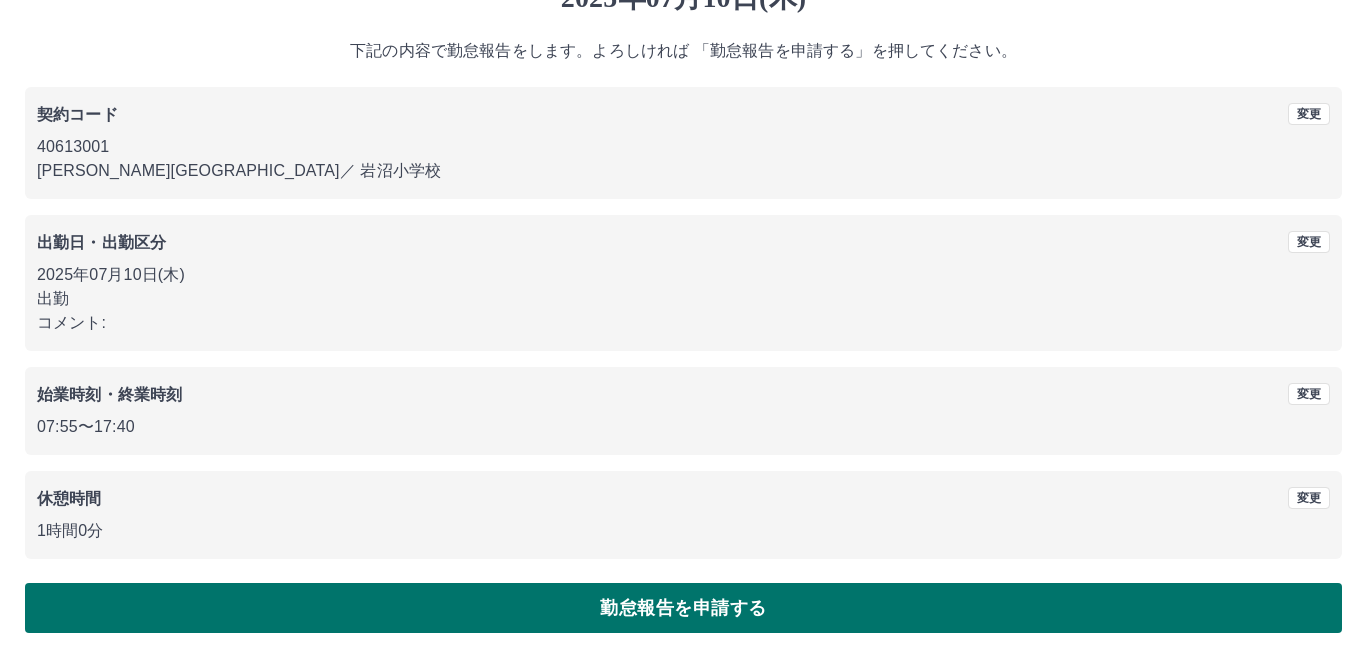 scroll, scrollTop: 0, scrollLeft: 0, axis: both 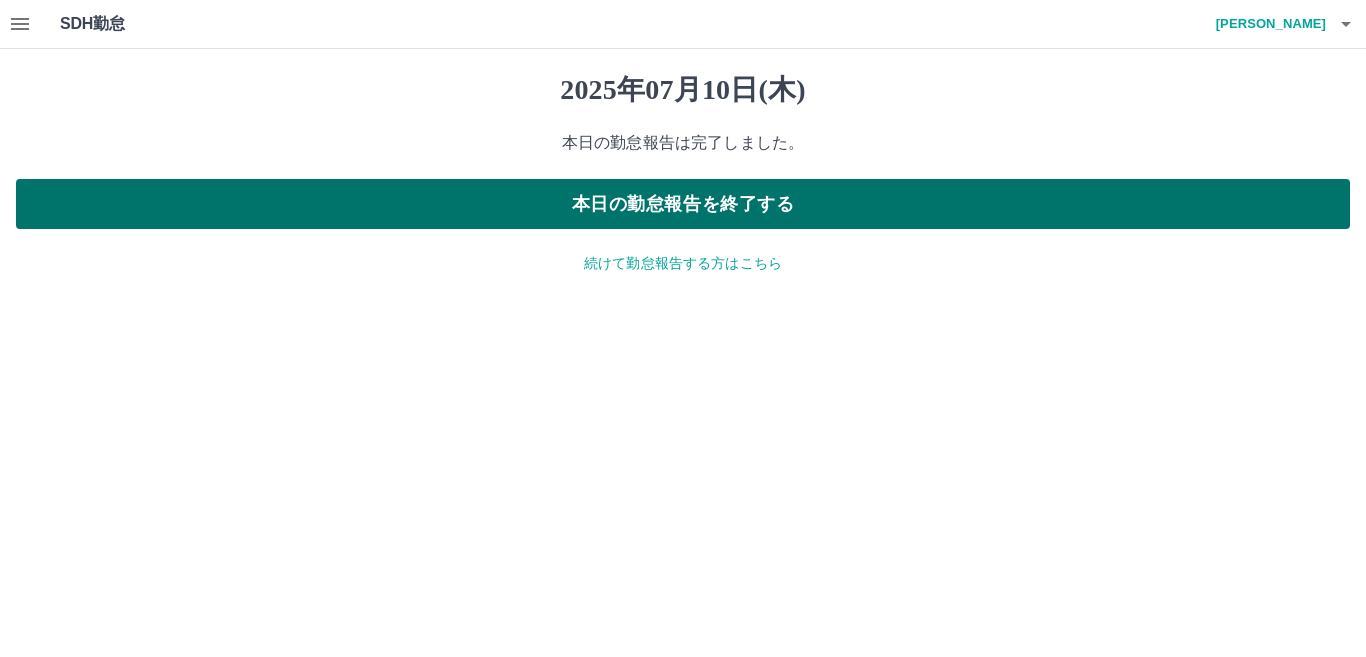 click on "本日の勤怠報告を終了する" at bounding box center (683, 204) 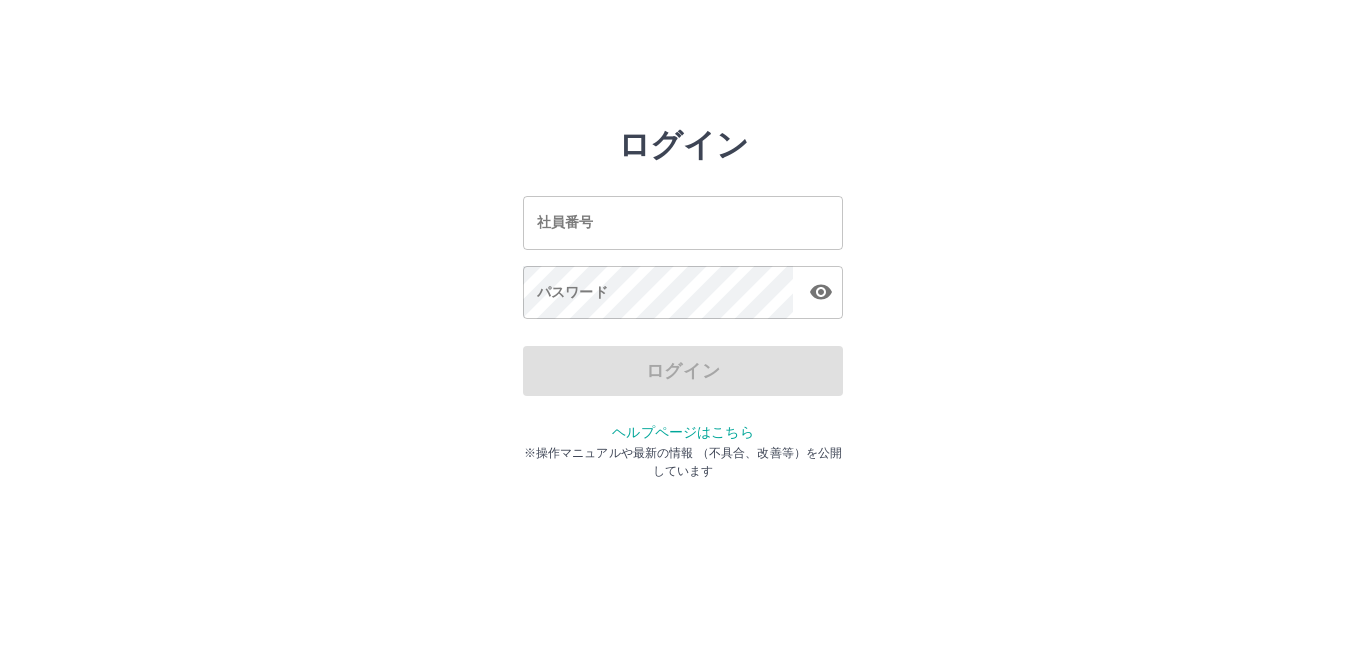 scroll, scrollTop: 0, scrollLeft: 0, axis: both 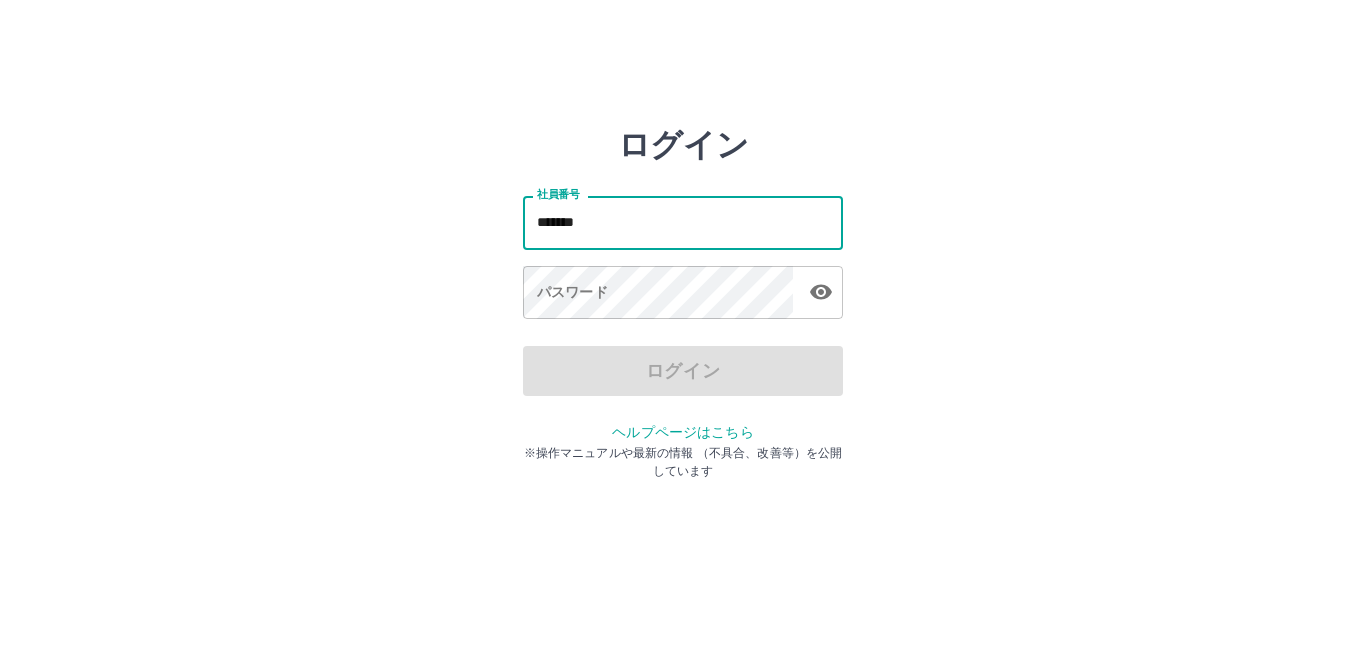 type on "*******" 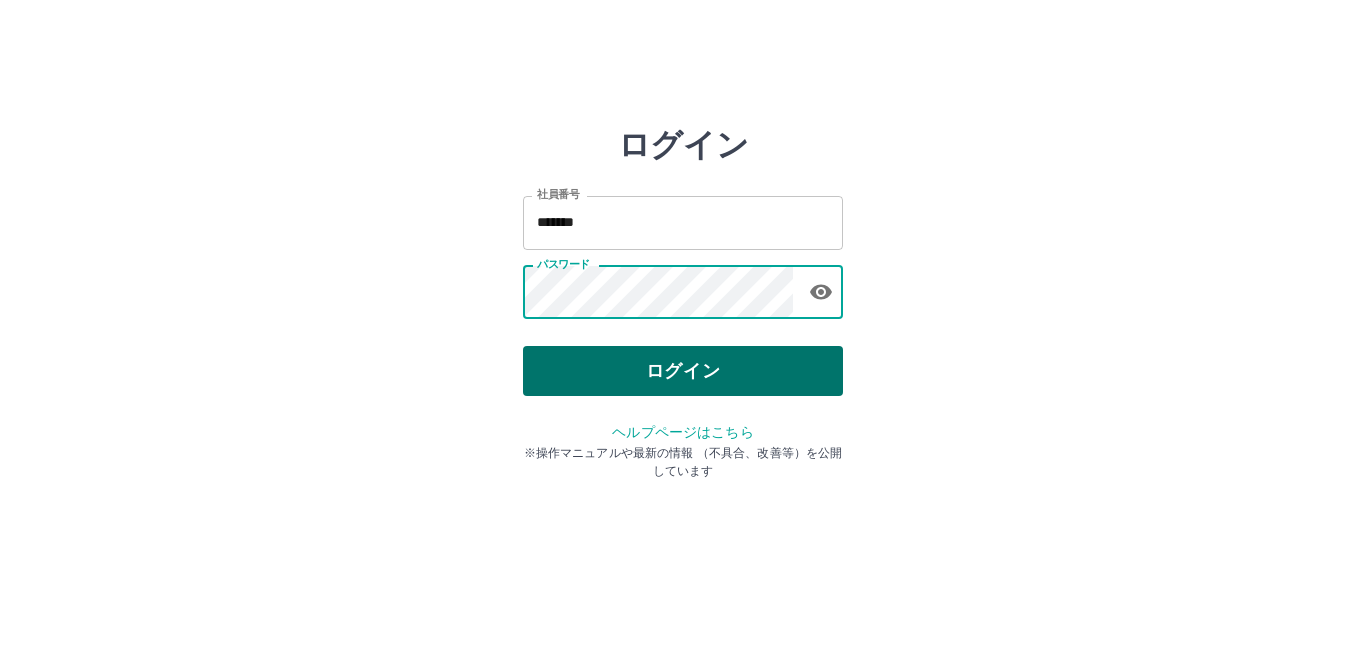 click on "ログイン" at bounding box center (683, 371) 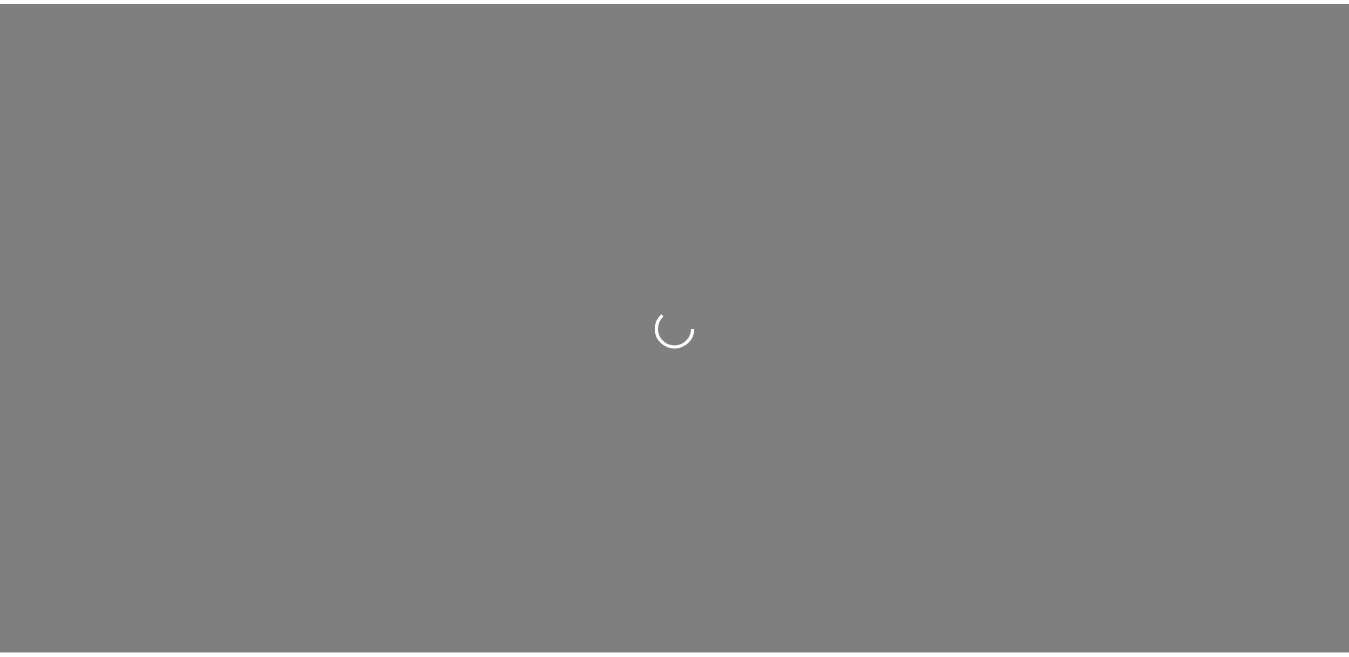 scroll, scrollTop: 0, scrollLeft: 0, axis: both 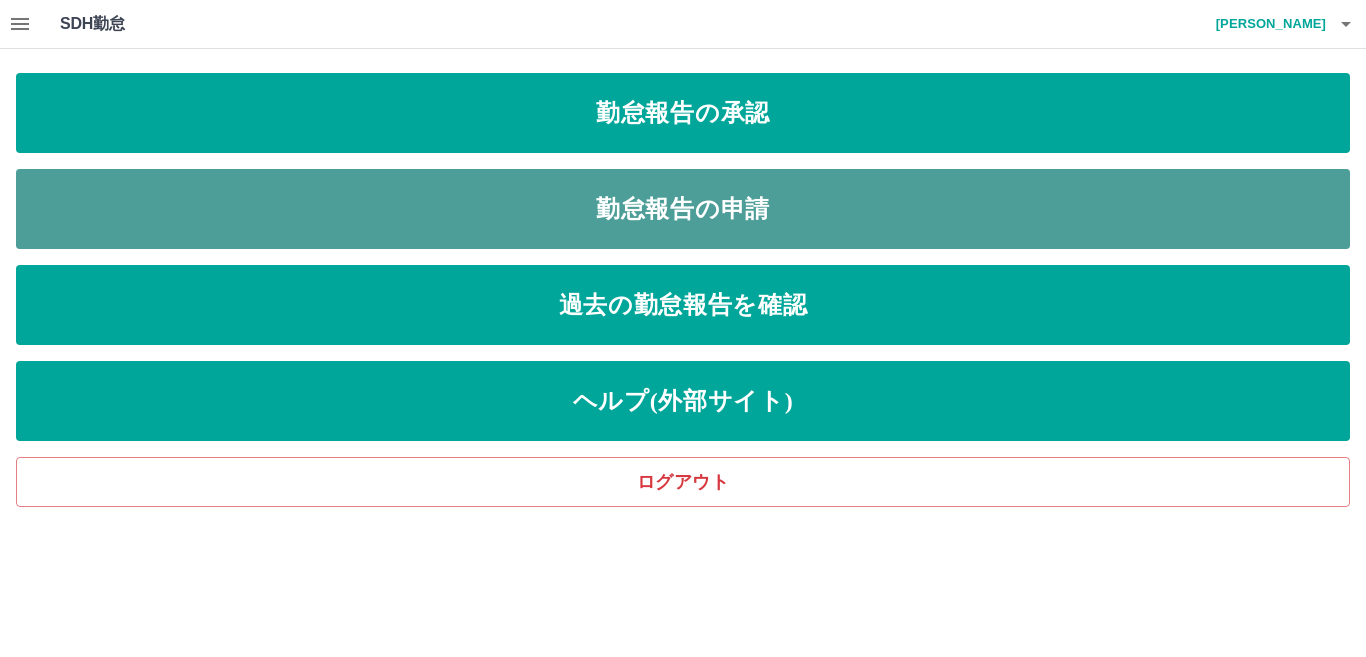 click on "勤怠報告の申請" at bounding box center (683, 209) 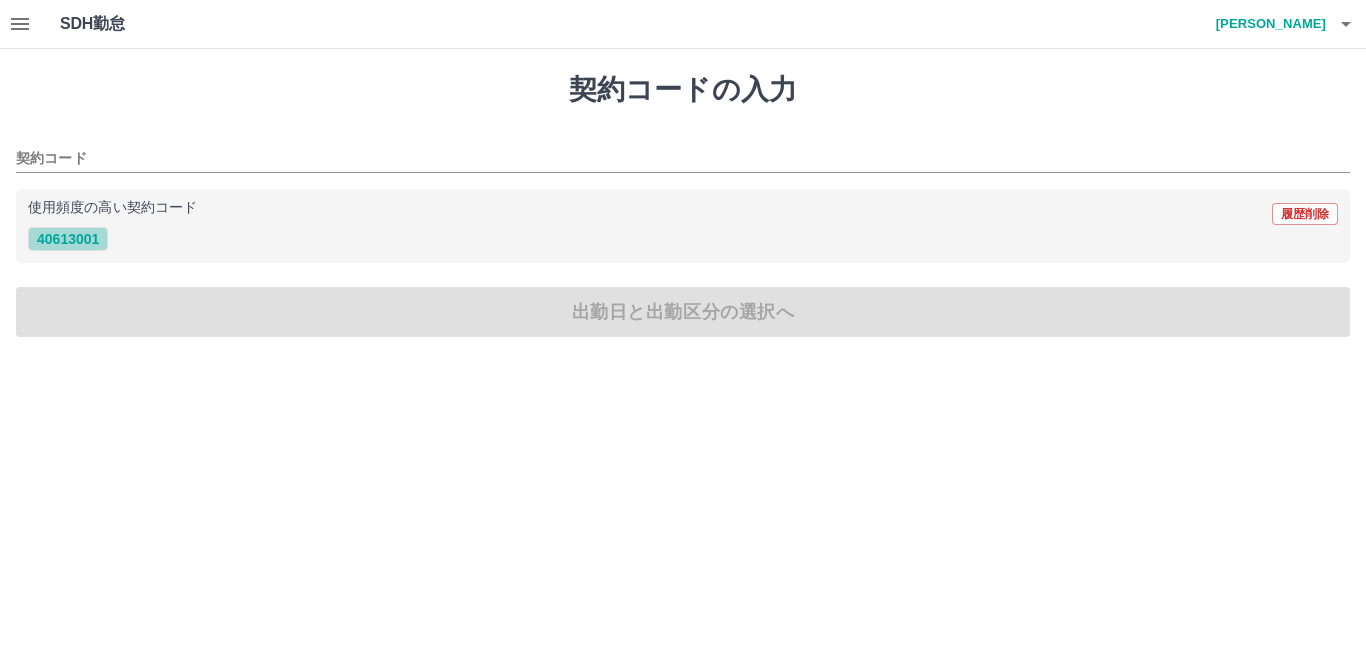 click on "40613001" at bounding box center [68, 239] 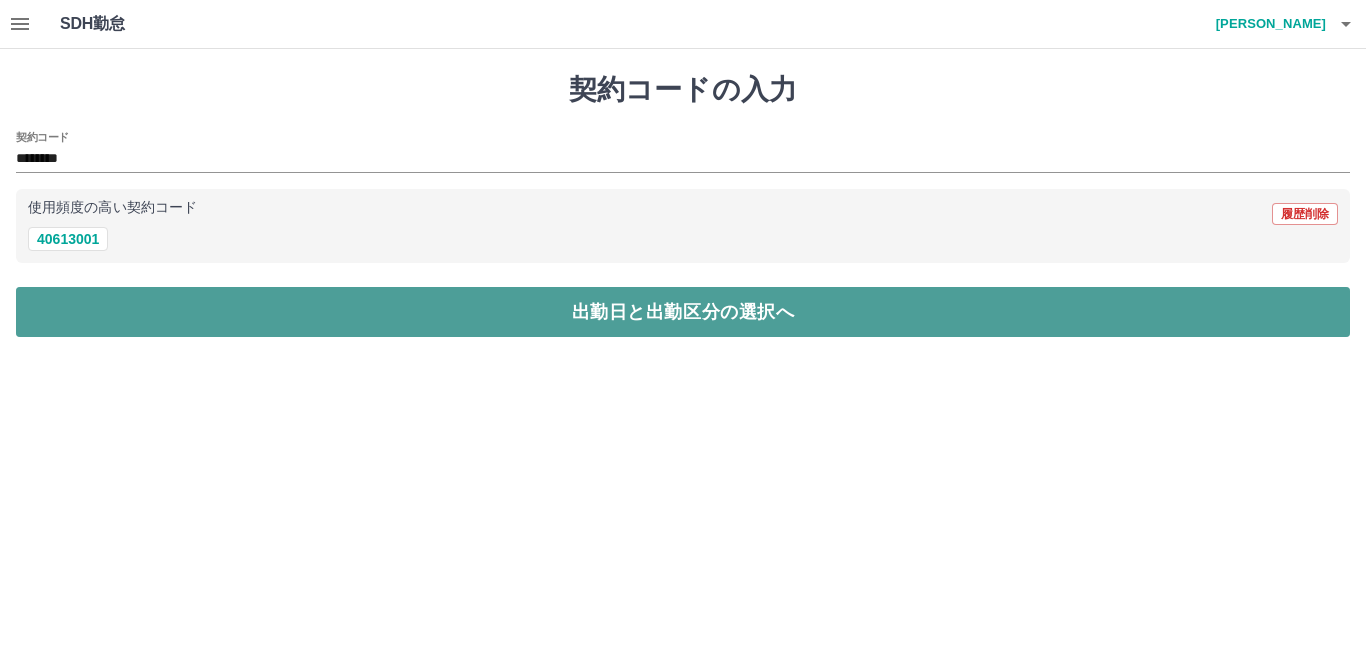 click on "出勤日と出勤区分の選択へ" at bounding box center (683, 312) 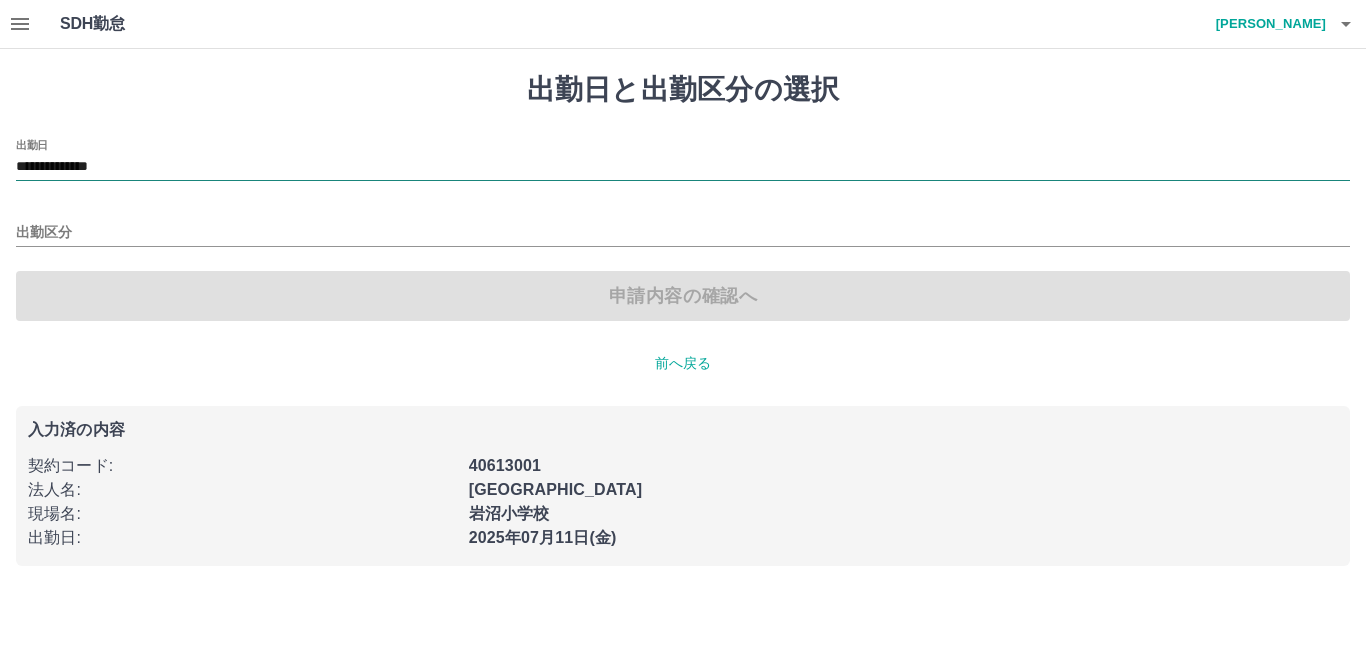 click on "**********" at bounding box center [683, 167] 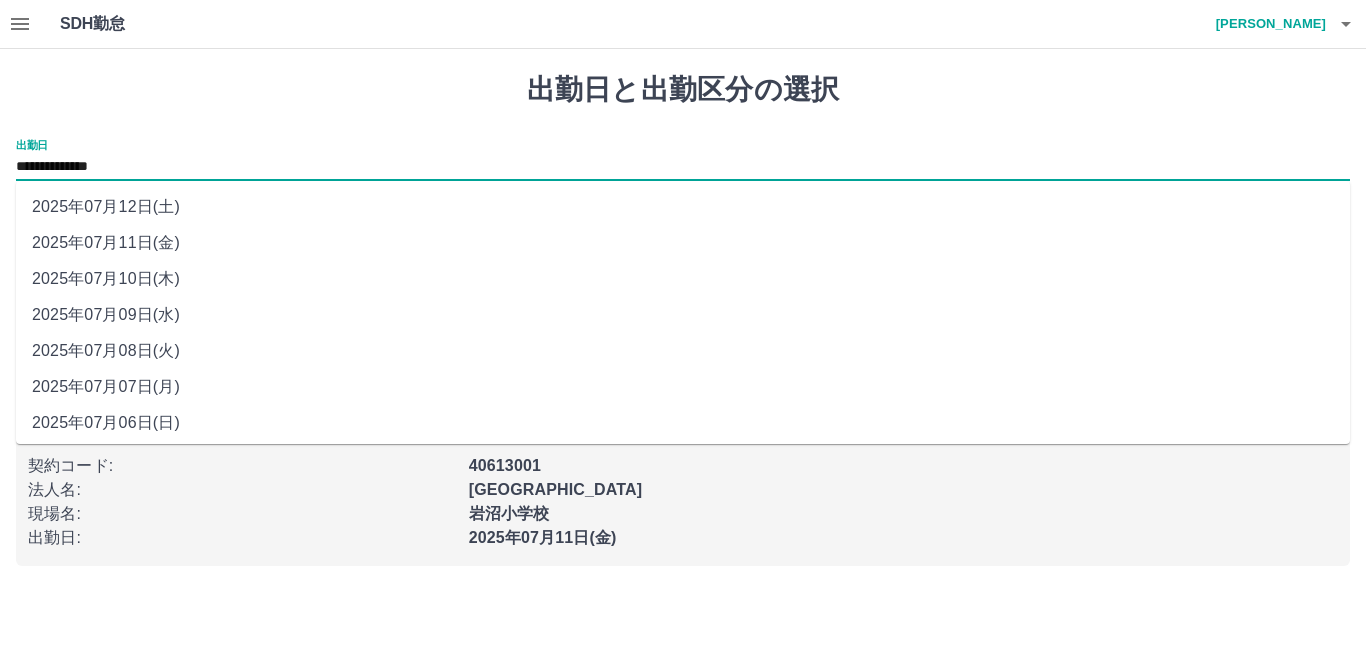 click on "2025年07月10日(木)" at bounding box center [683, 279] 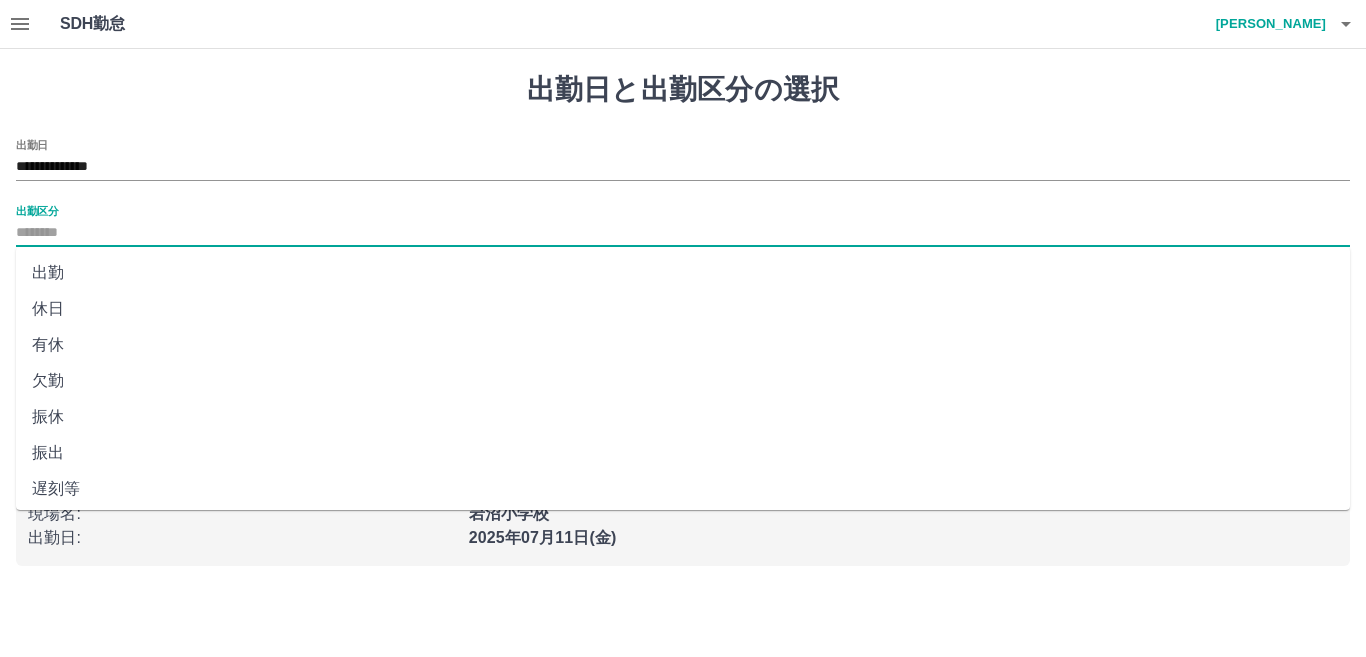 click on "出勤区分" at bounding box center [683, 233] 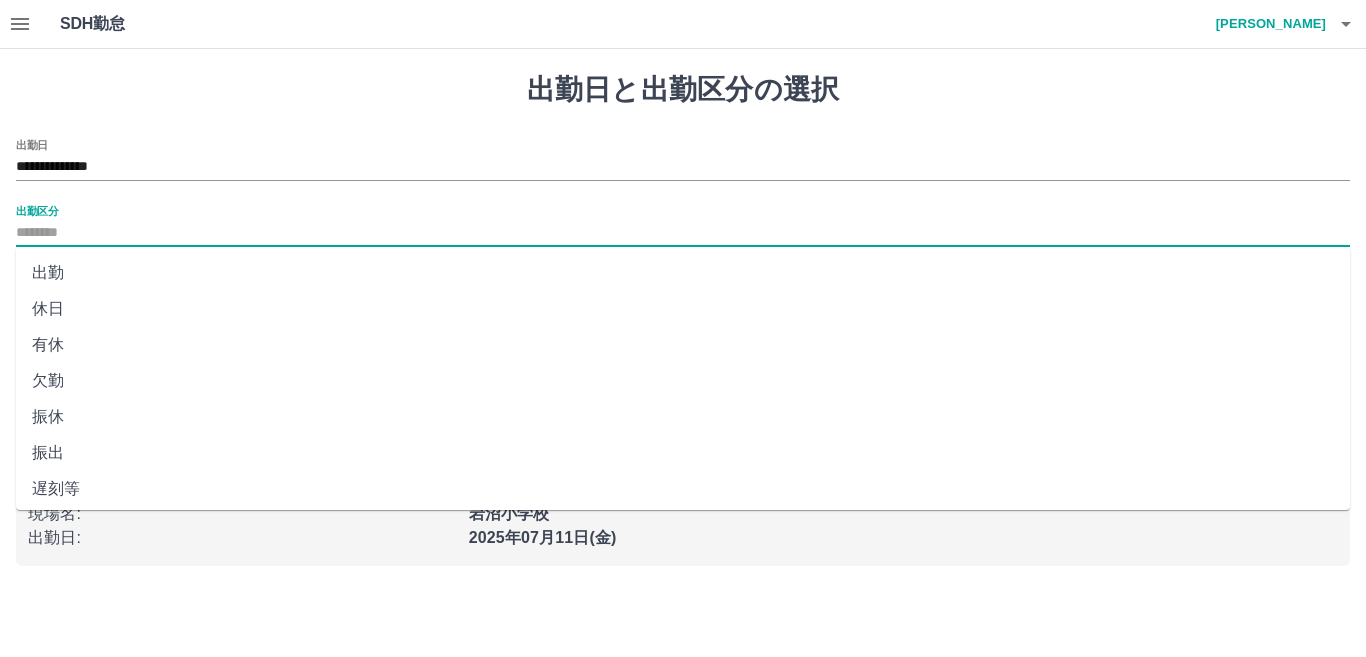 click on "出勤" at bounding box center [683, 273] 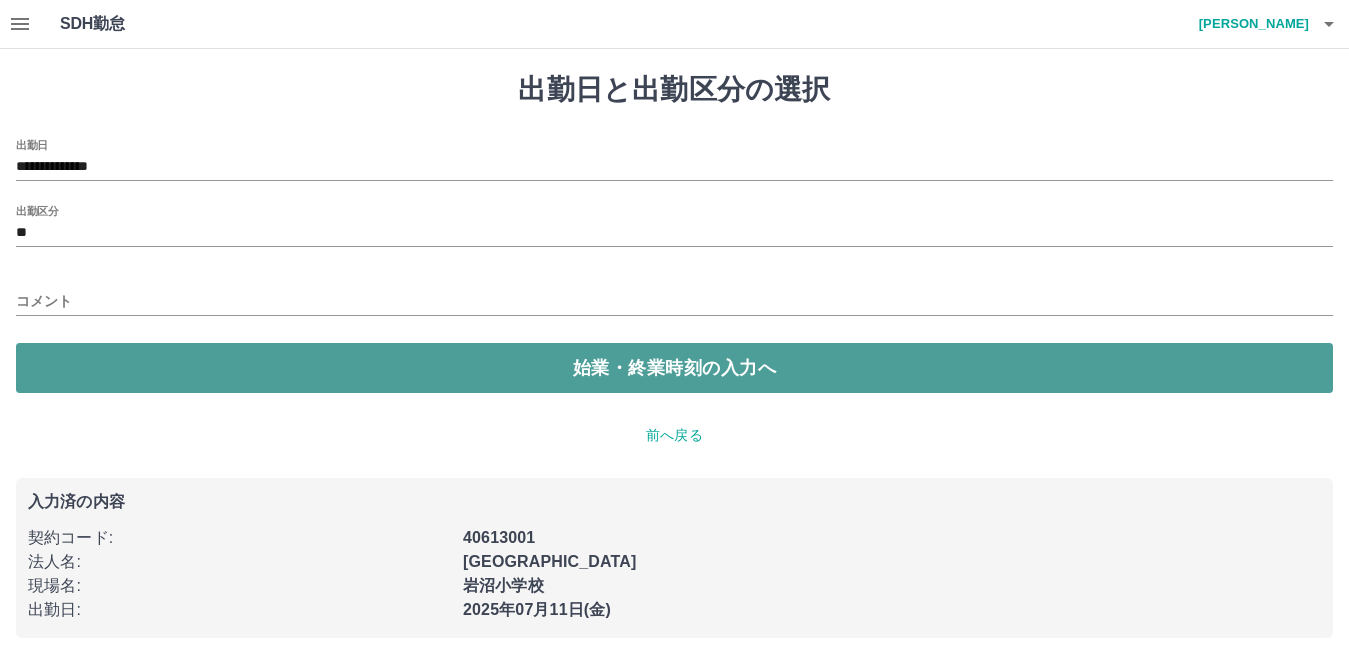 click on "始業・終業時刻の入力へ" at bounding box center [674, 368] 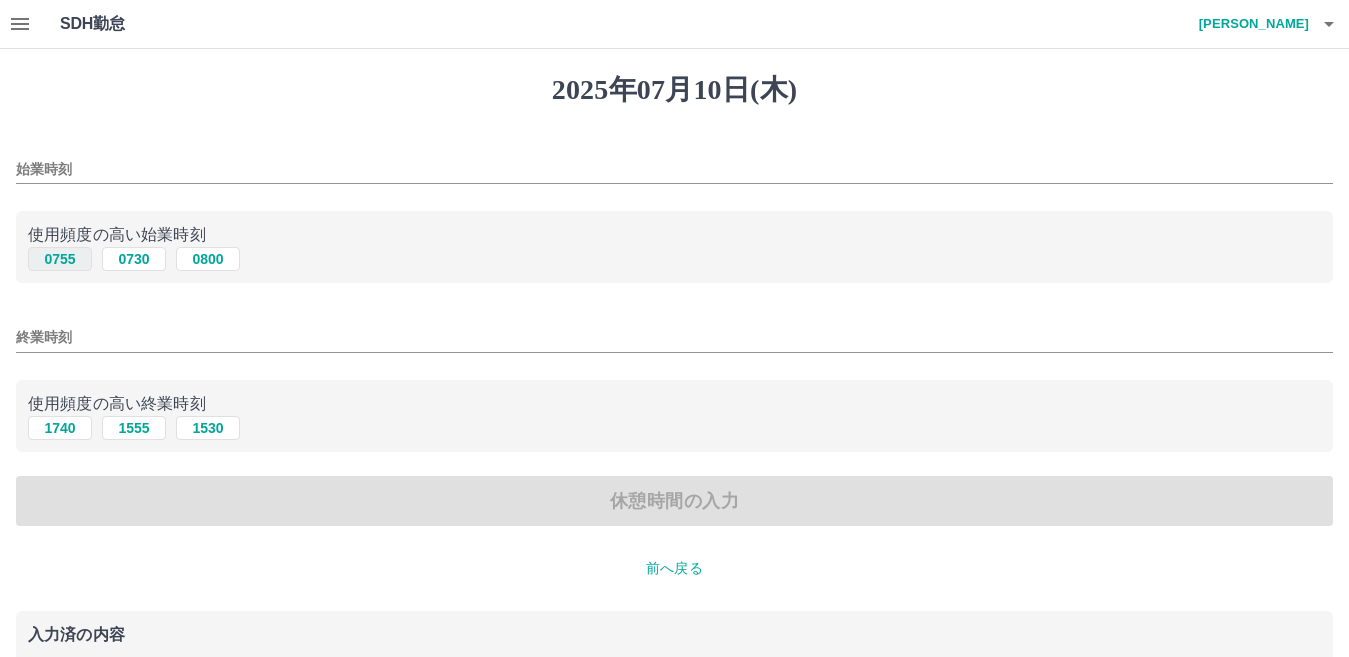 click on "0755" at bounding box center [60, 259] 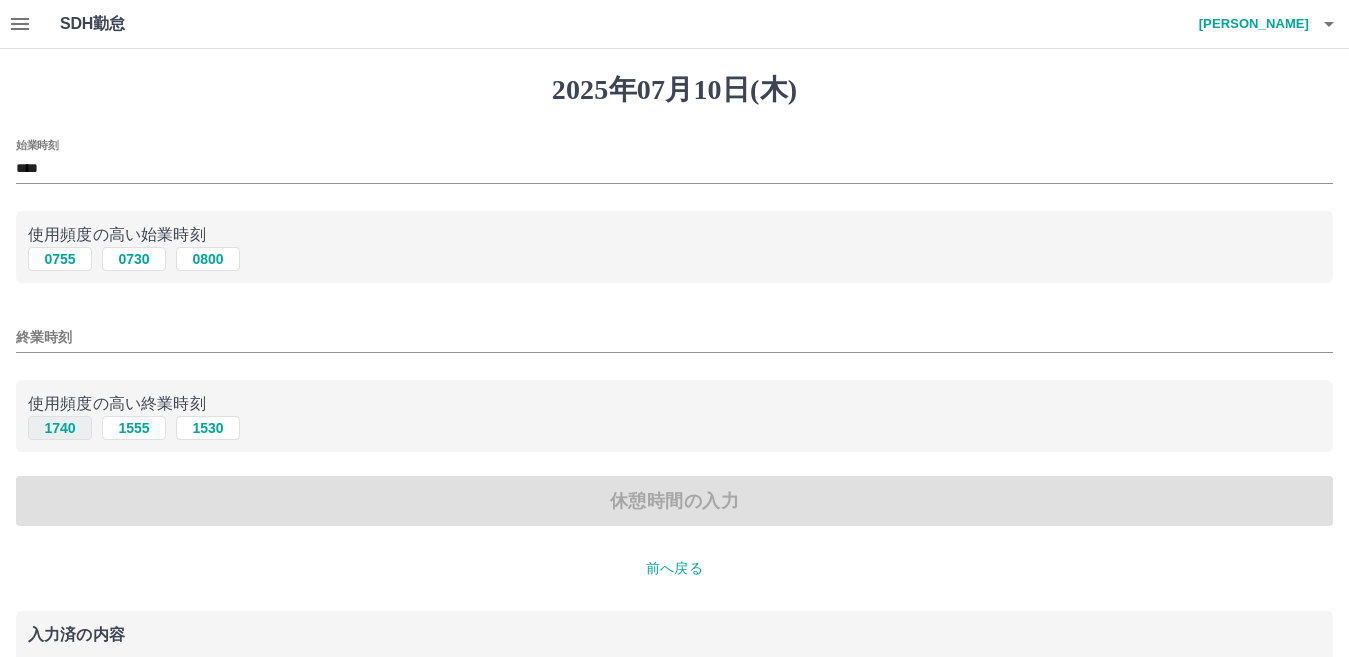 click on "1740" at bounding box center [60, 428] 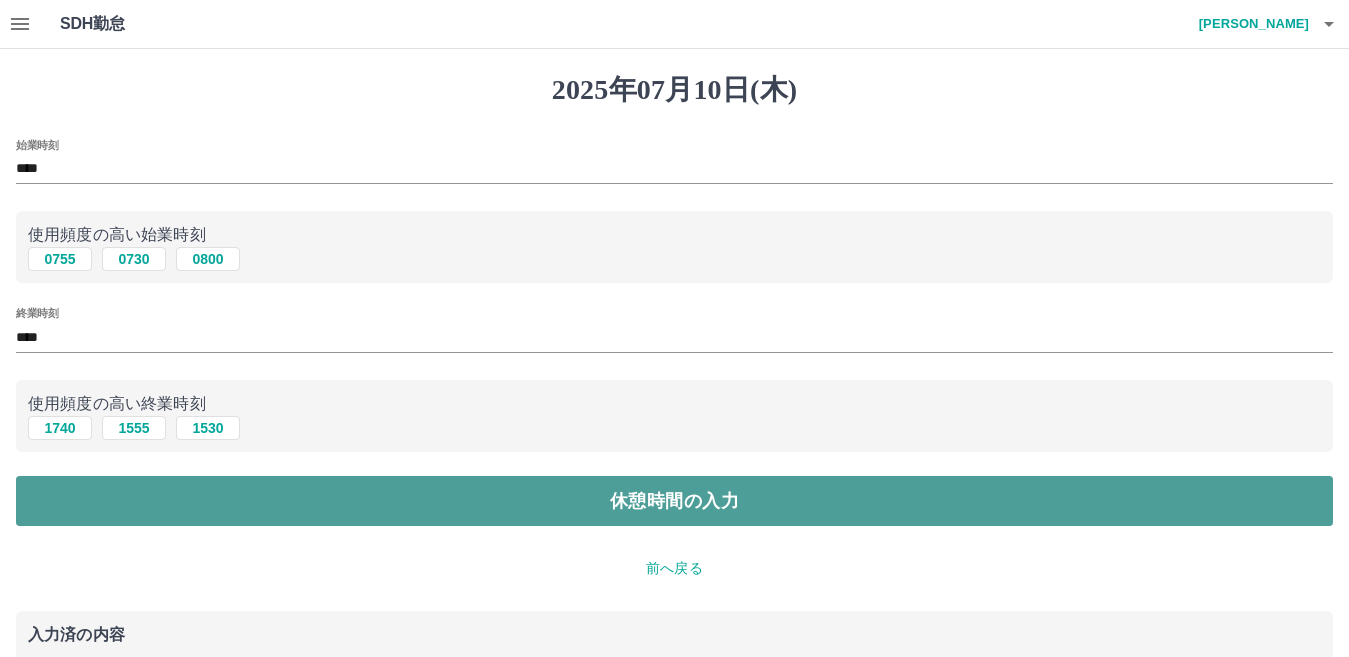 click on "休憩時間の入力" at bounding box center [674, 501] 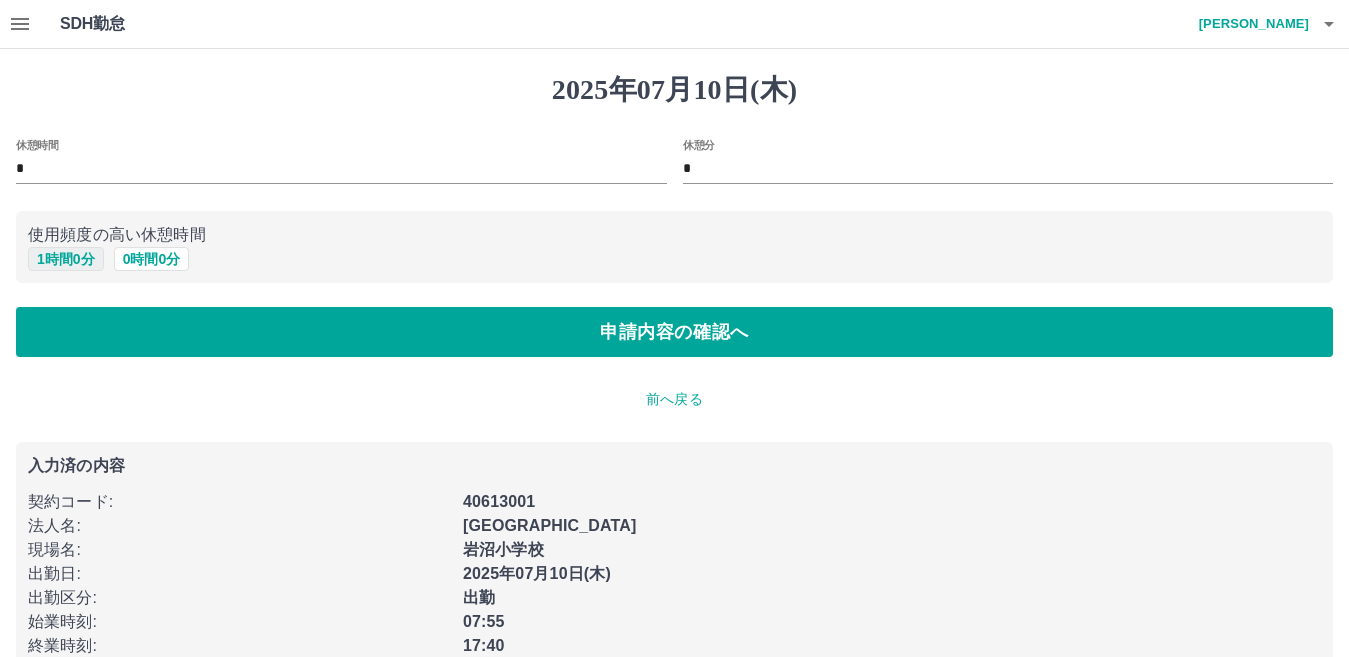 click on "1 時間 0 分" at bounding box center (66, 259) 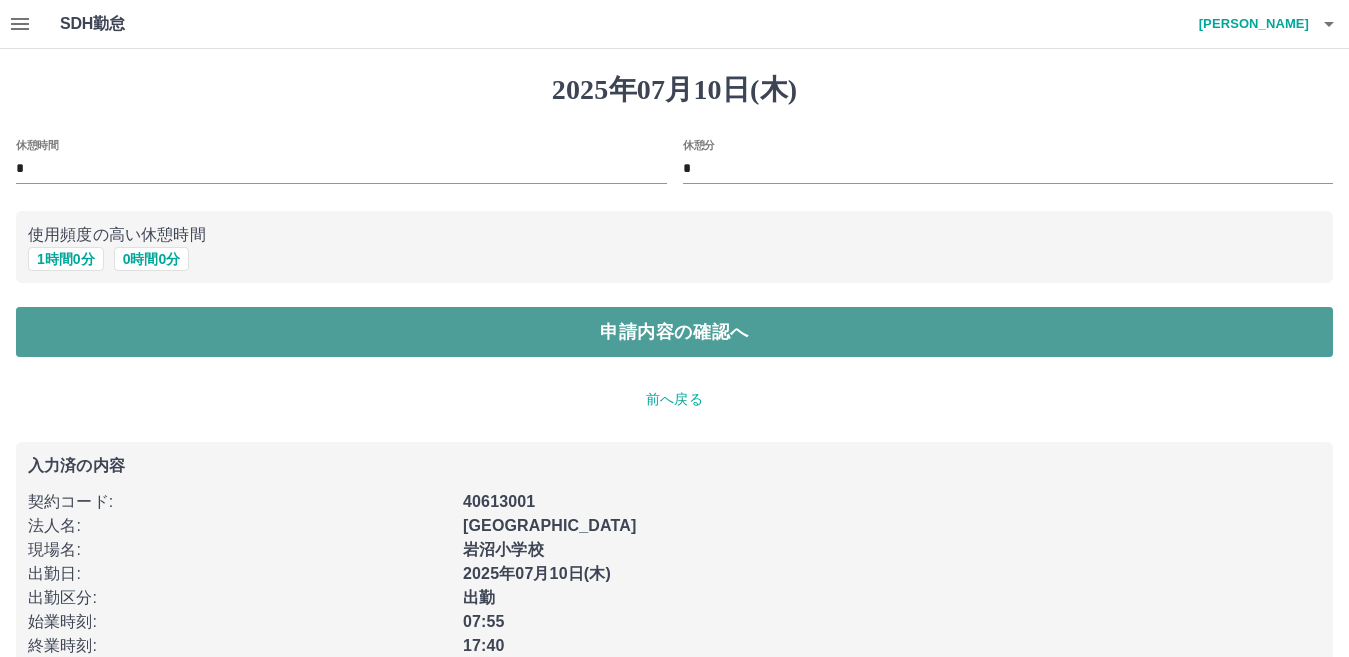 click on "申請内容の確認へ" at bounding box center [674, 332] 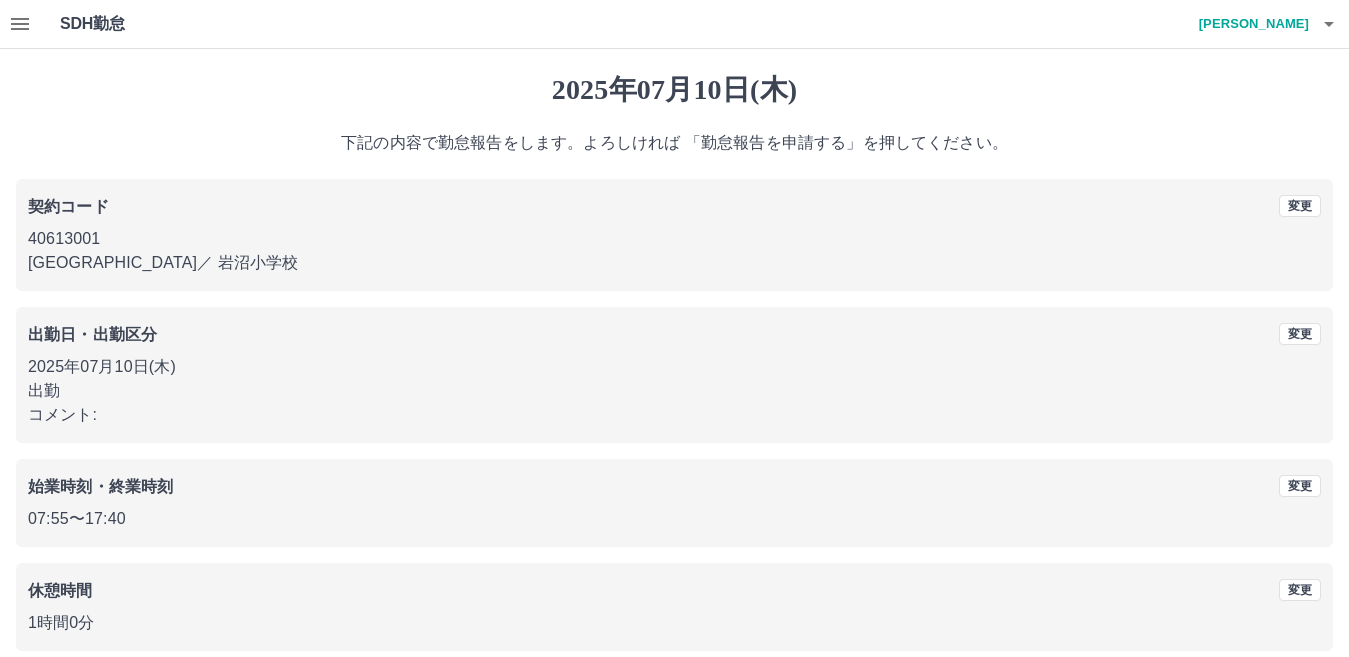 scroll, scrollTop: 92, scrollLeft: 0, axis: vertical 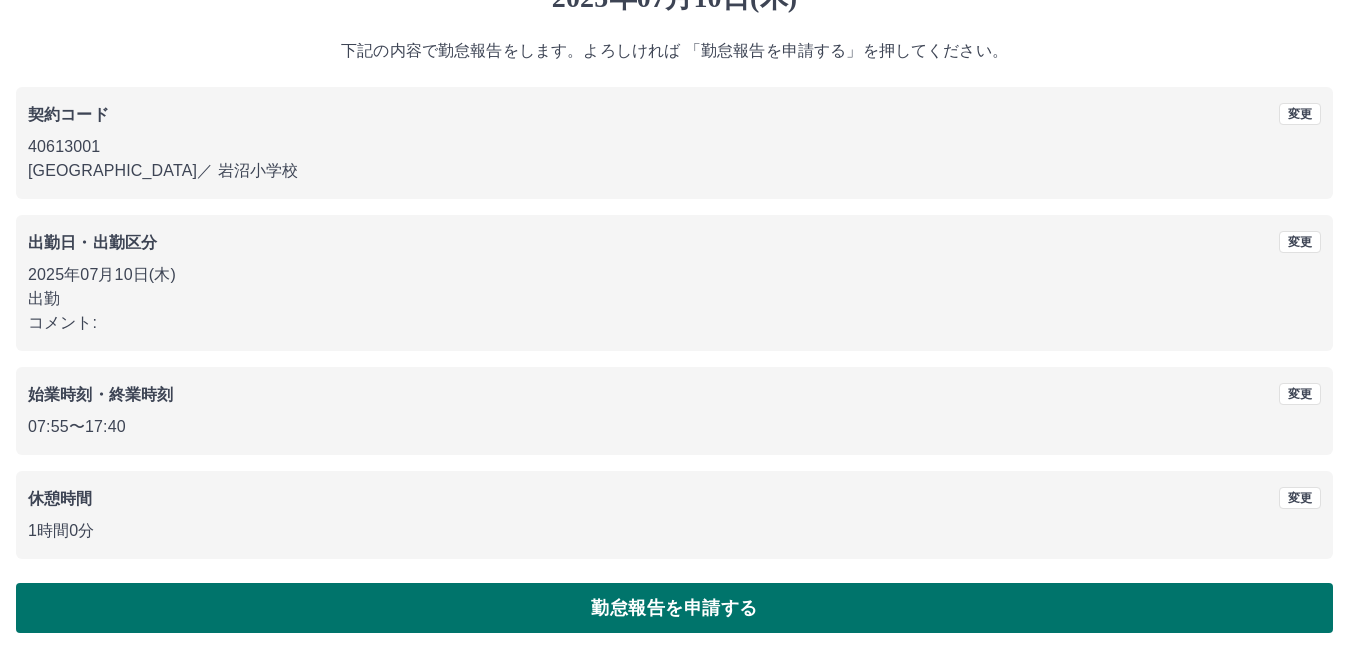 click on "勤怠報告を申請する" at bounding box center [674, 608] 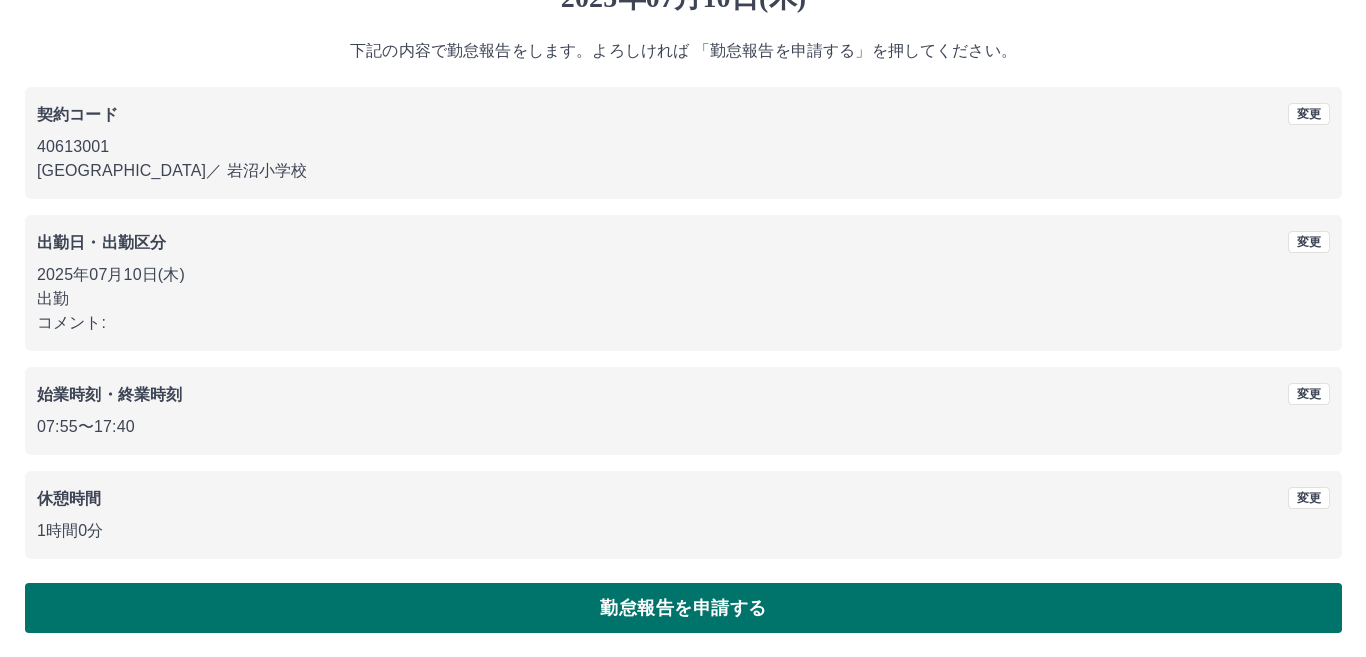 scroll, scrollTop: 0, scrollLeft: 0, axis: both 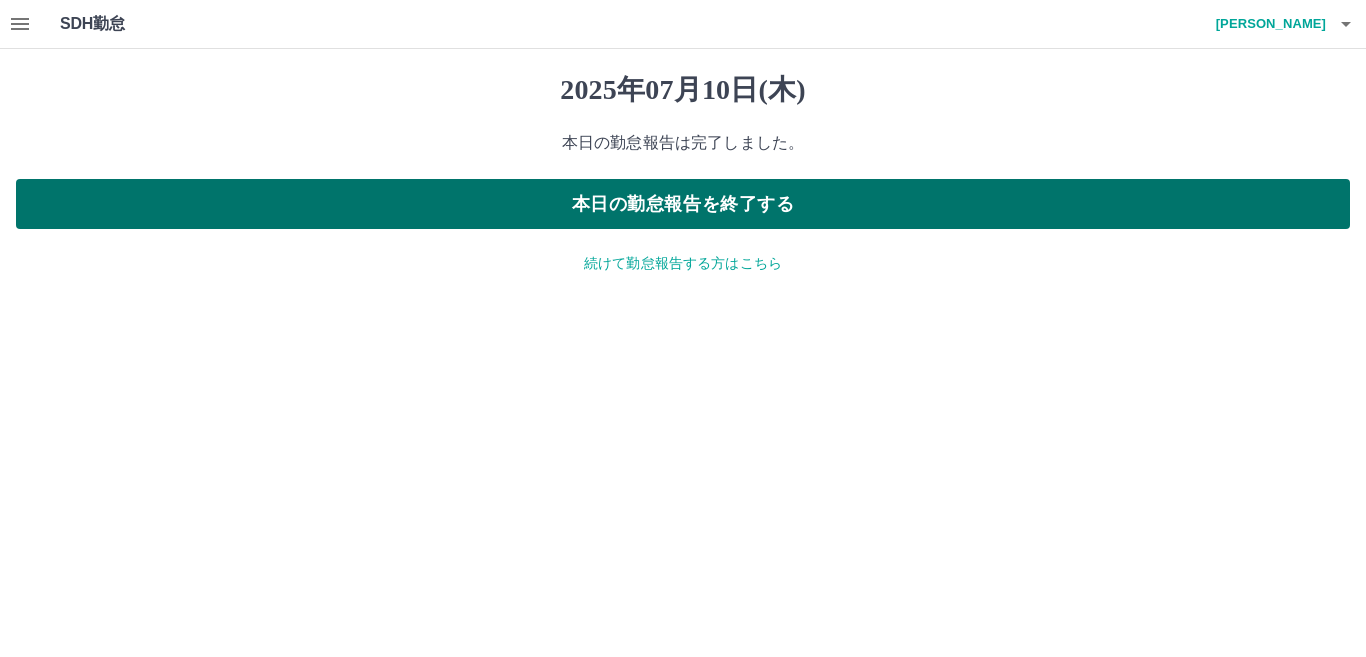 click on "本日の勤怠報告を終了する" at bounding box center (683, 204) 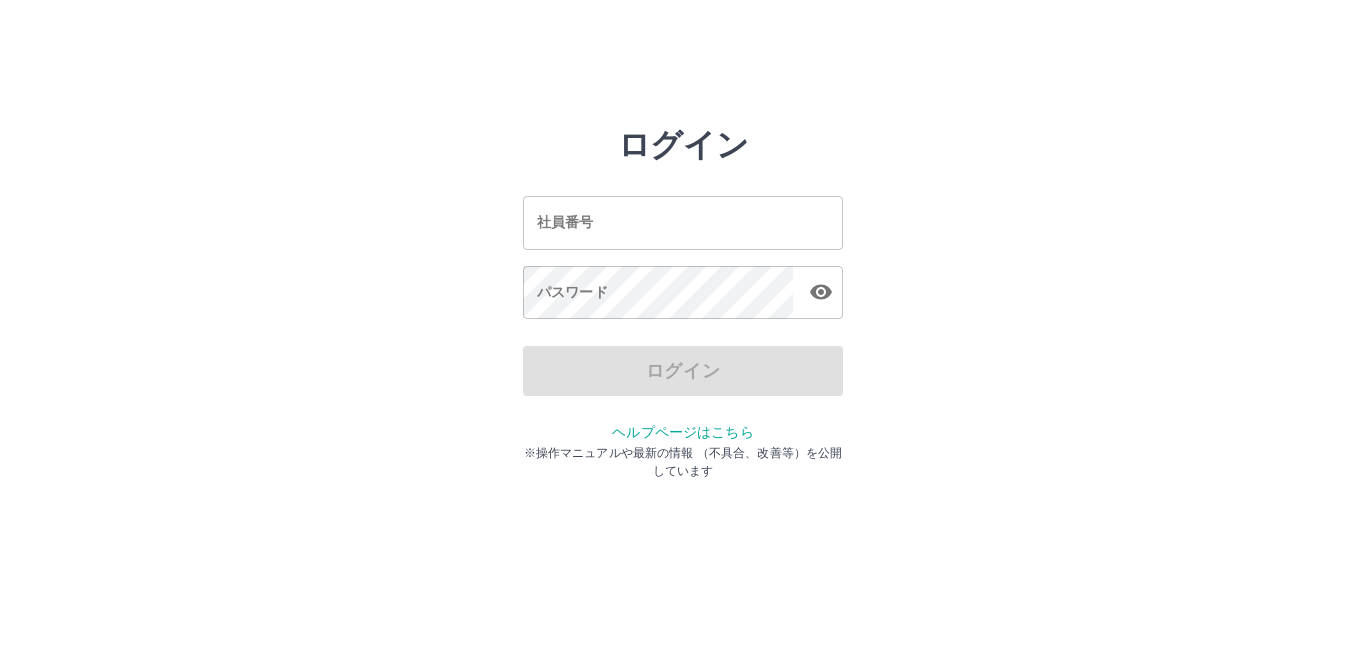 scroll, scrollTop: 0, scrollLeft: 0, axis: both 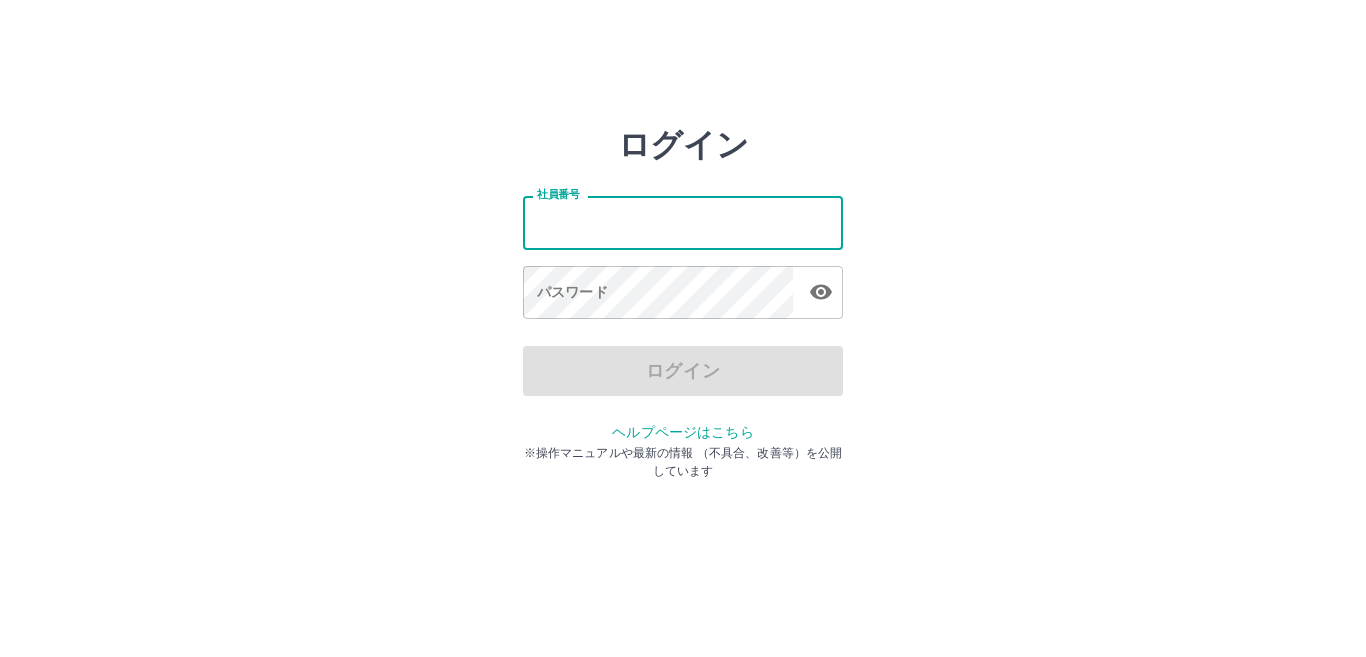 click on "社員番号" at bounding box center (683, 222) 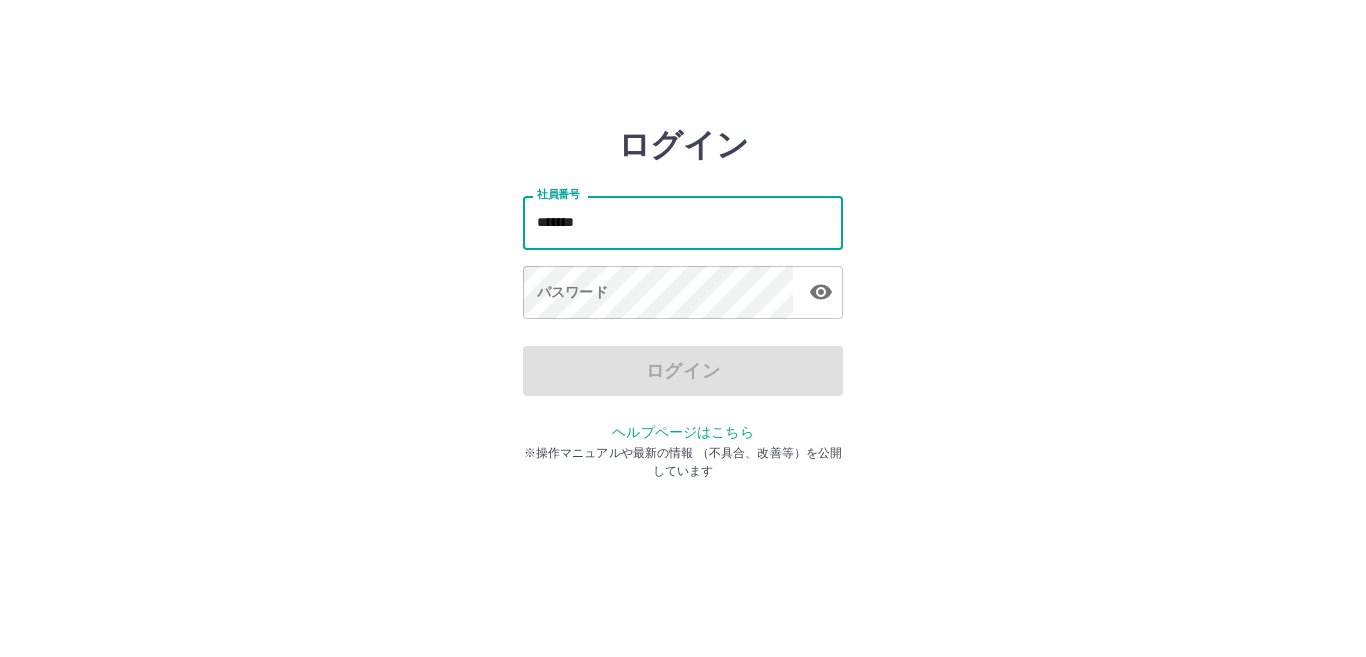 type on "*******" 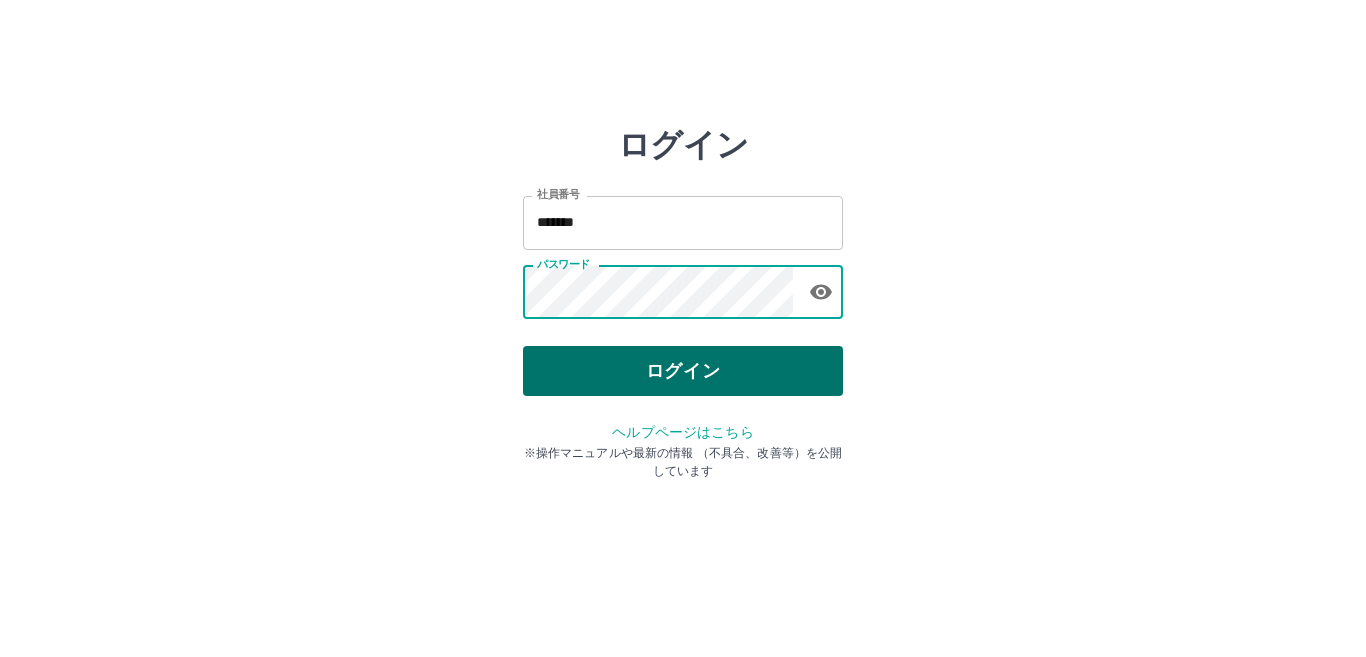 click on "ログイン" at bounding box center (683, 371) 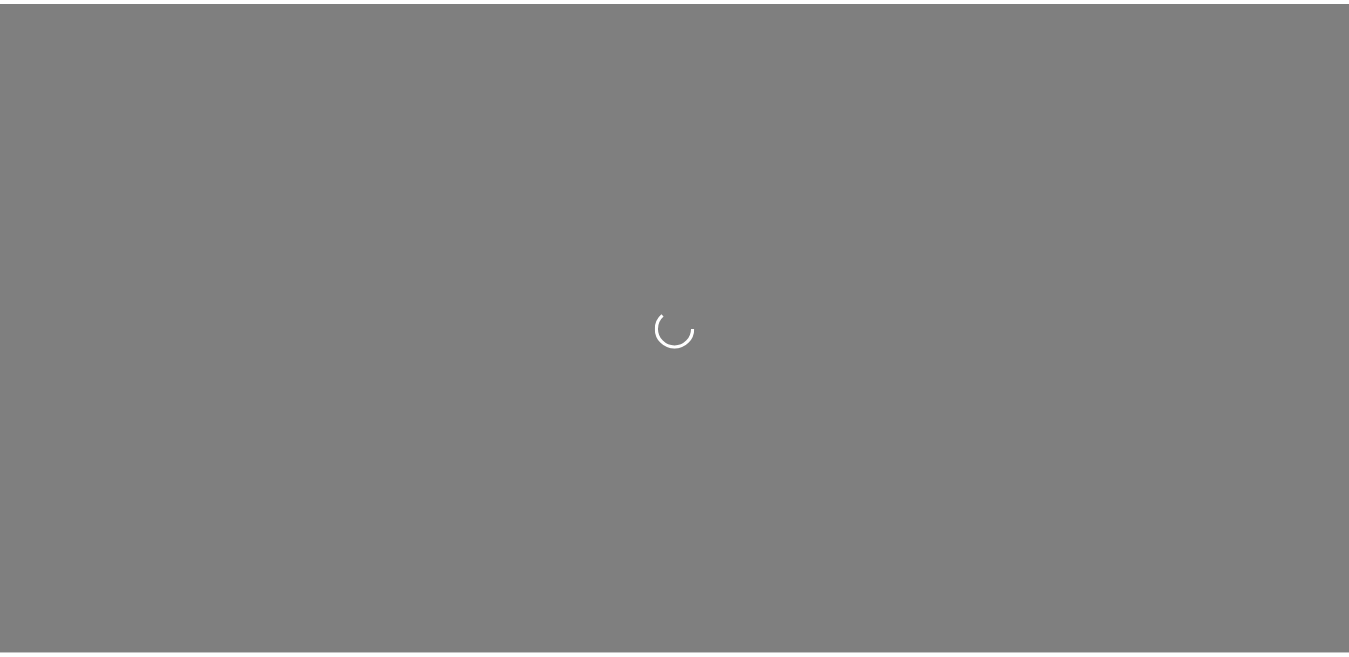 scroll, scrollTop: 0, scrollLeft: 0, axis: both 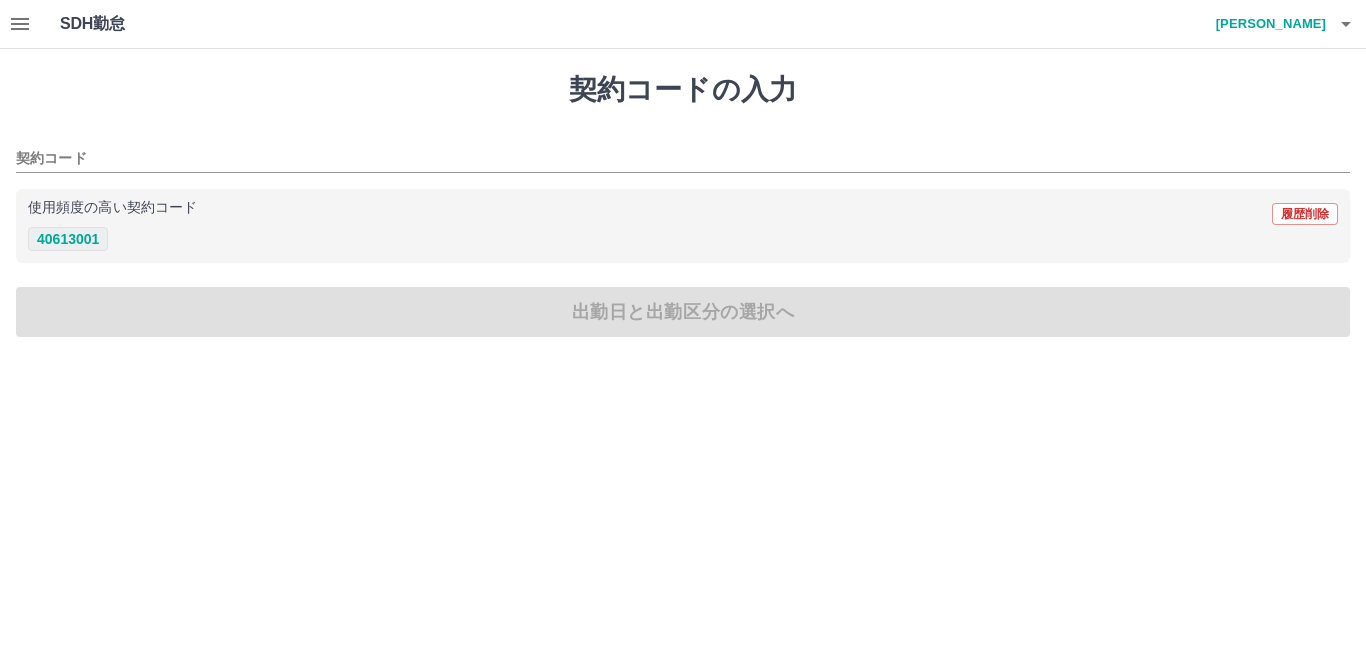 click on "40613001" at bounding box center (68, 239) 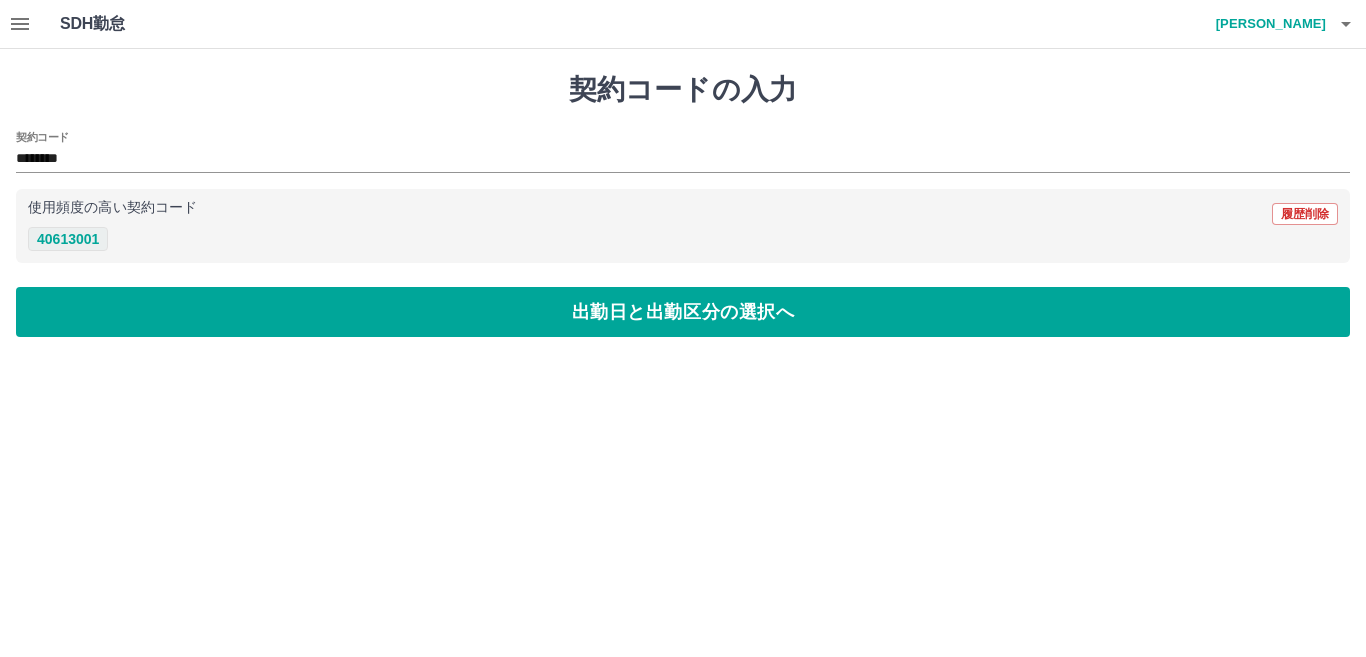 type on "********" 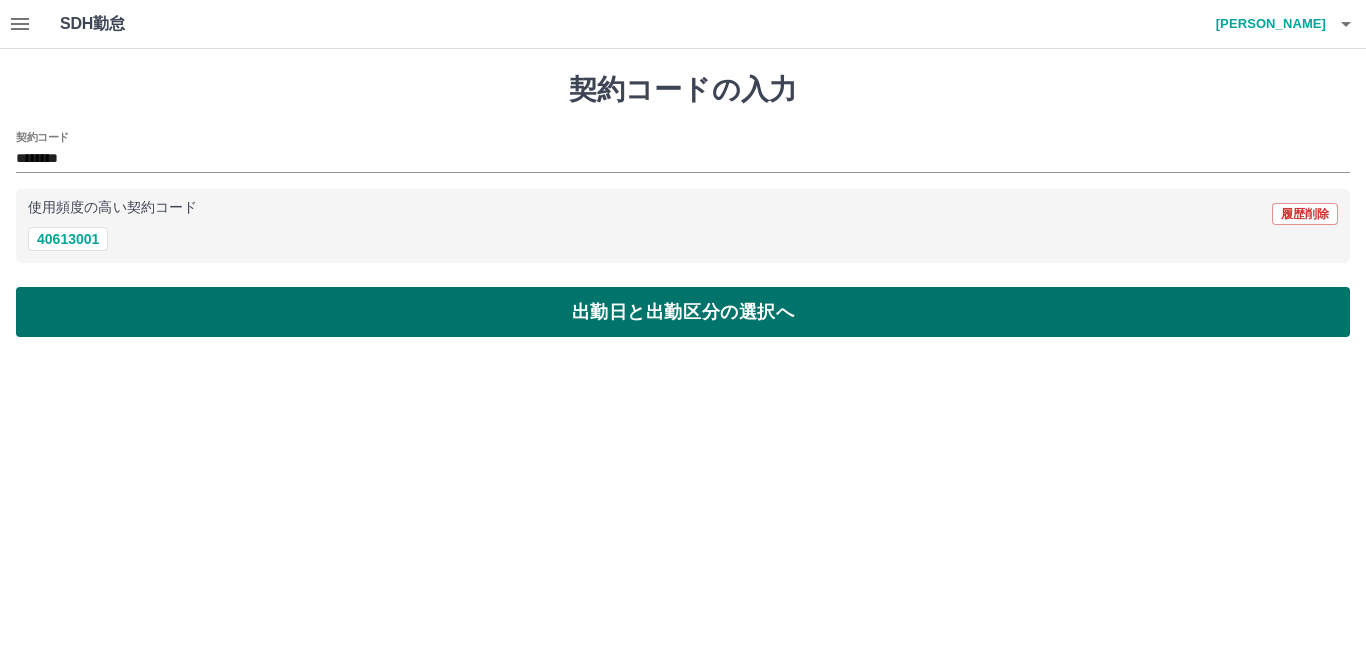 click on "出勤日と出勤区分の選択へ" at bounding box center [683, 312] 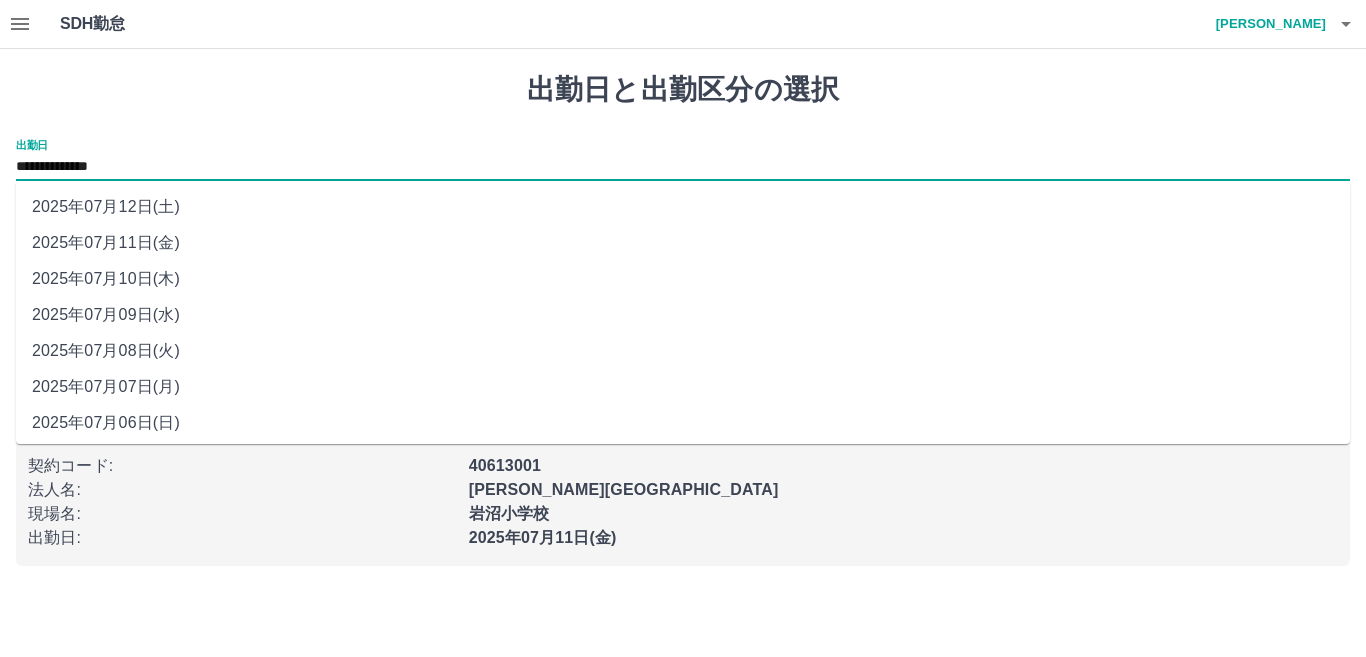 click on "**********" at bounding box center [683, 167] 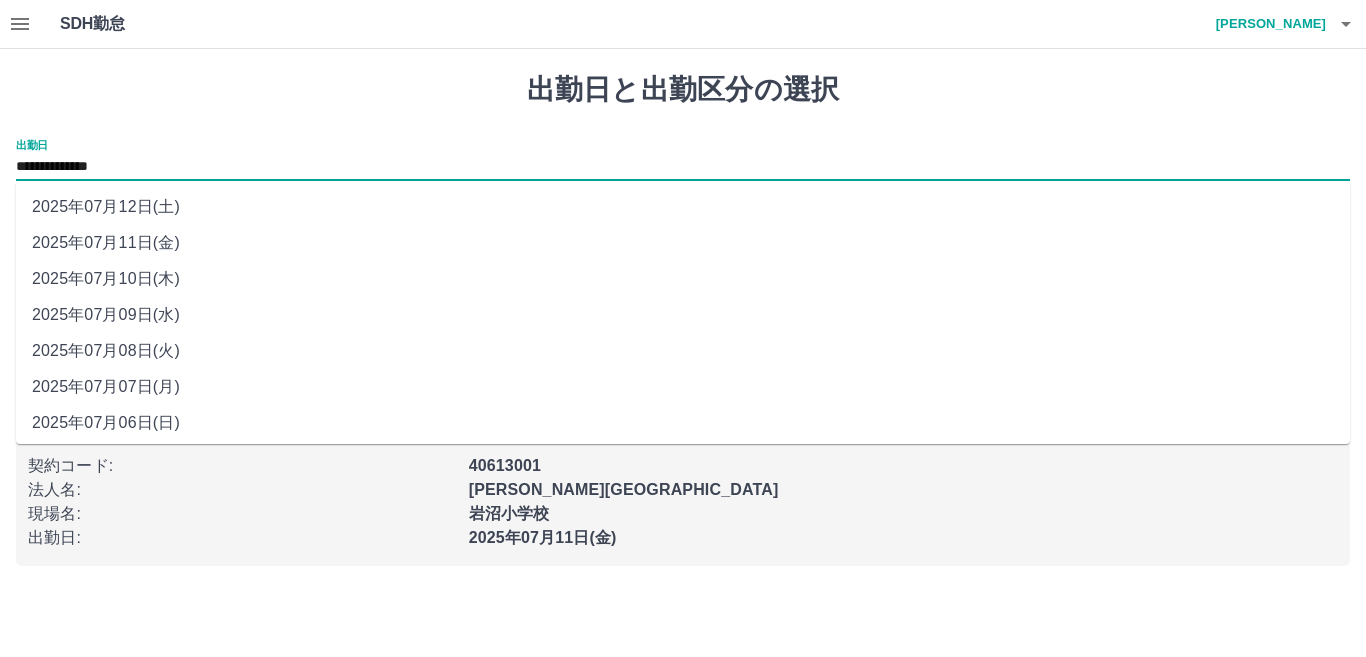 click on "2025年07月10日(木)" at bounding box center (683, 279) 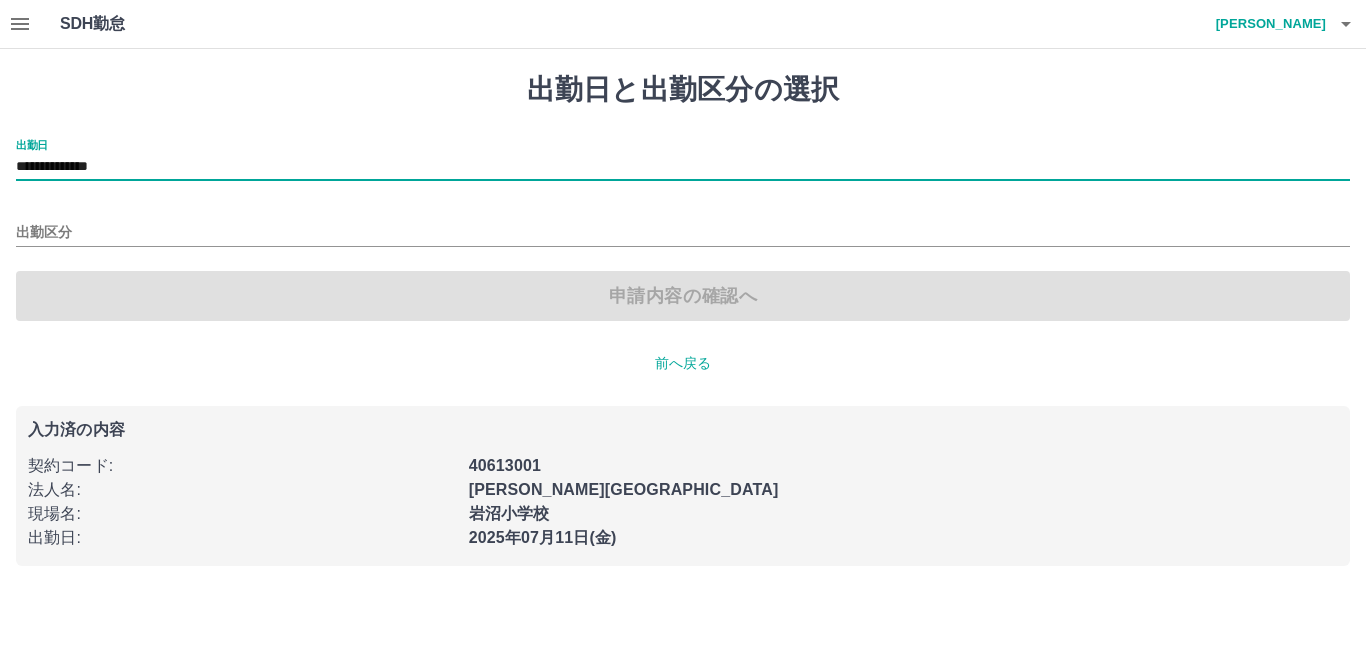 type on "**********" 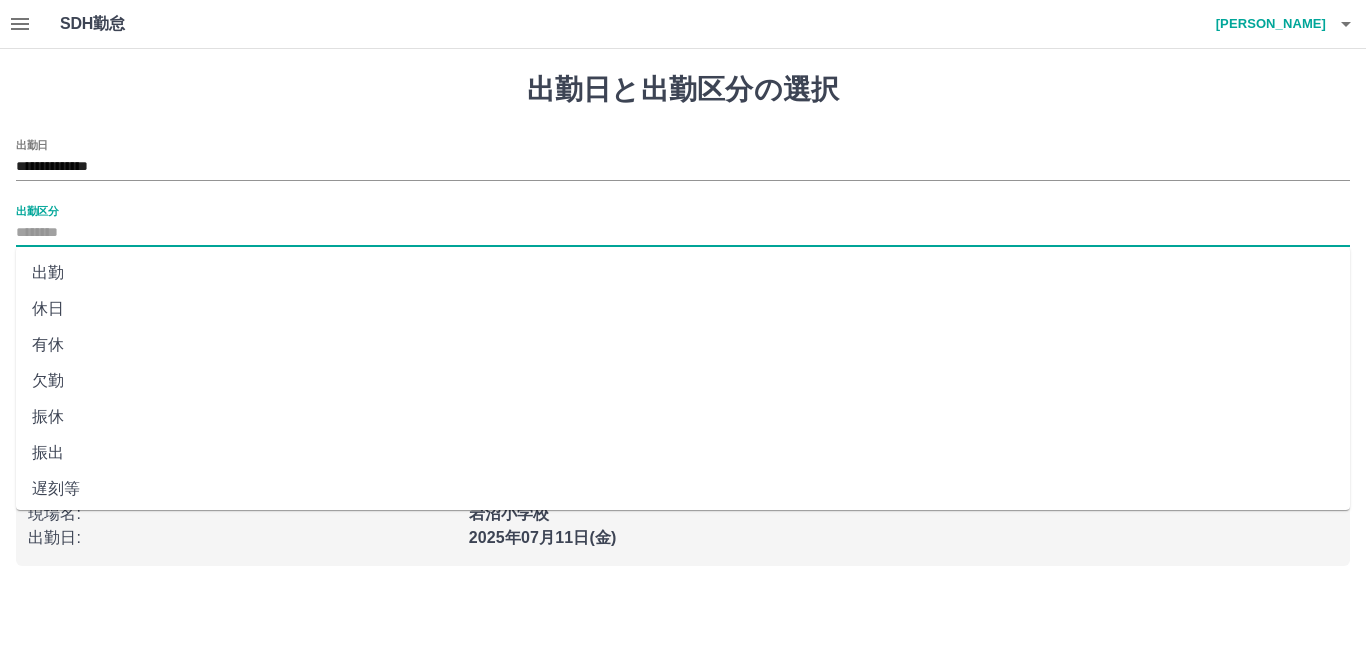 click on "出勤区分" at bounding box center (683, 233) 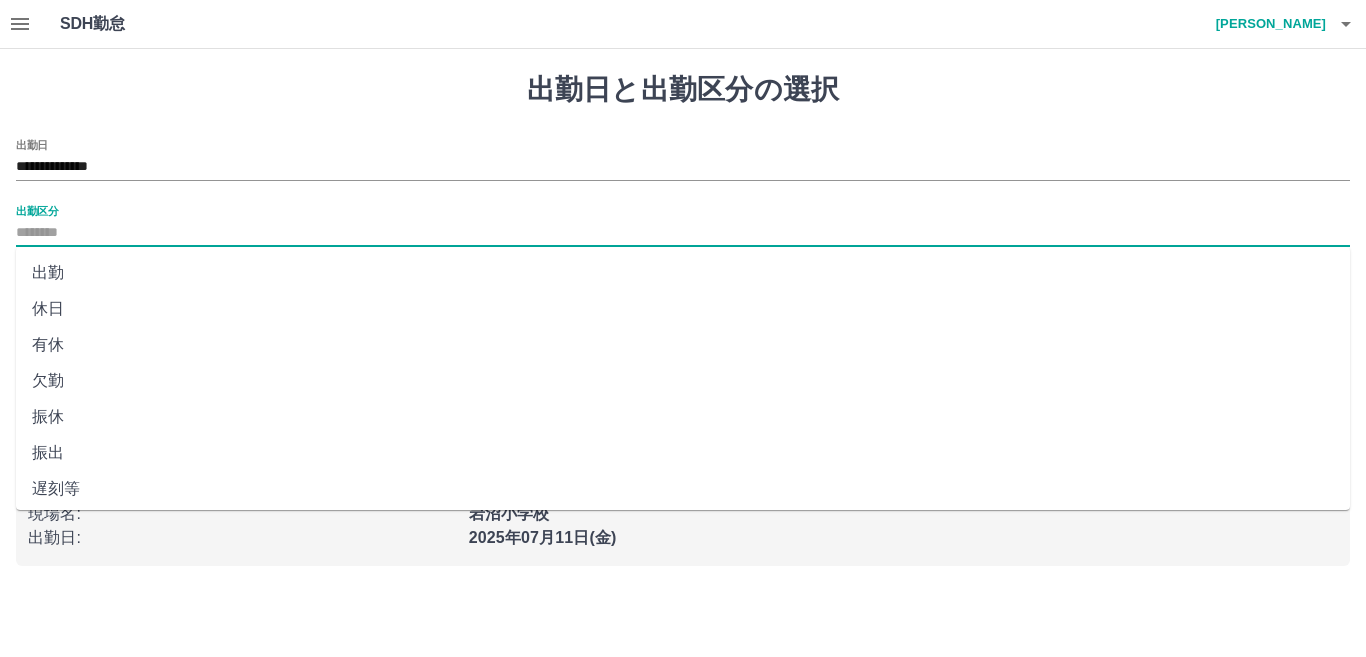 click on "出勤" at bounding box center [683, 273] 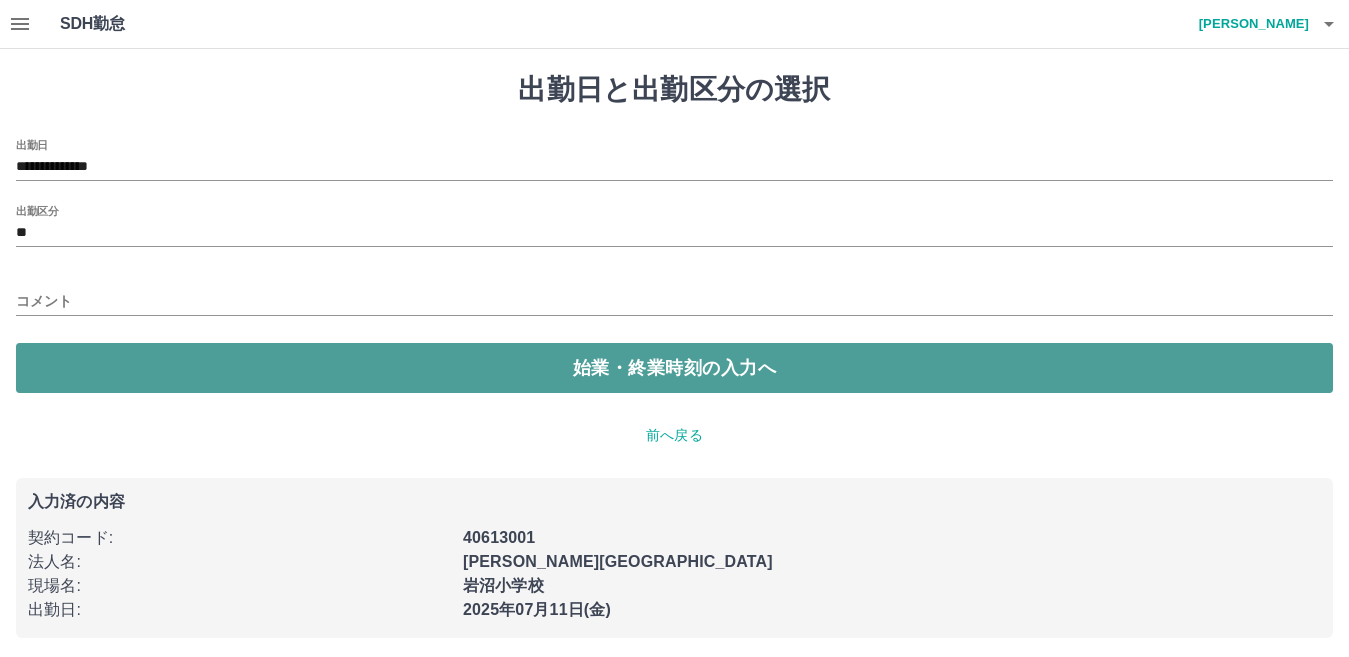 click on "始業・終業時刻の入力へ" at bounding box center [674, 368] 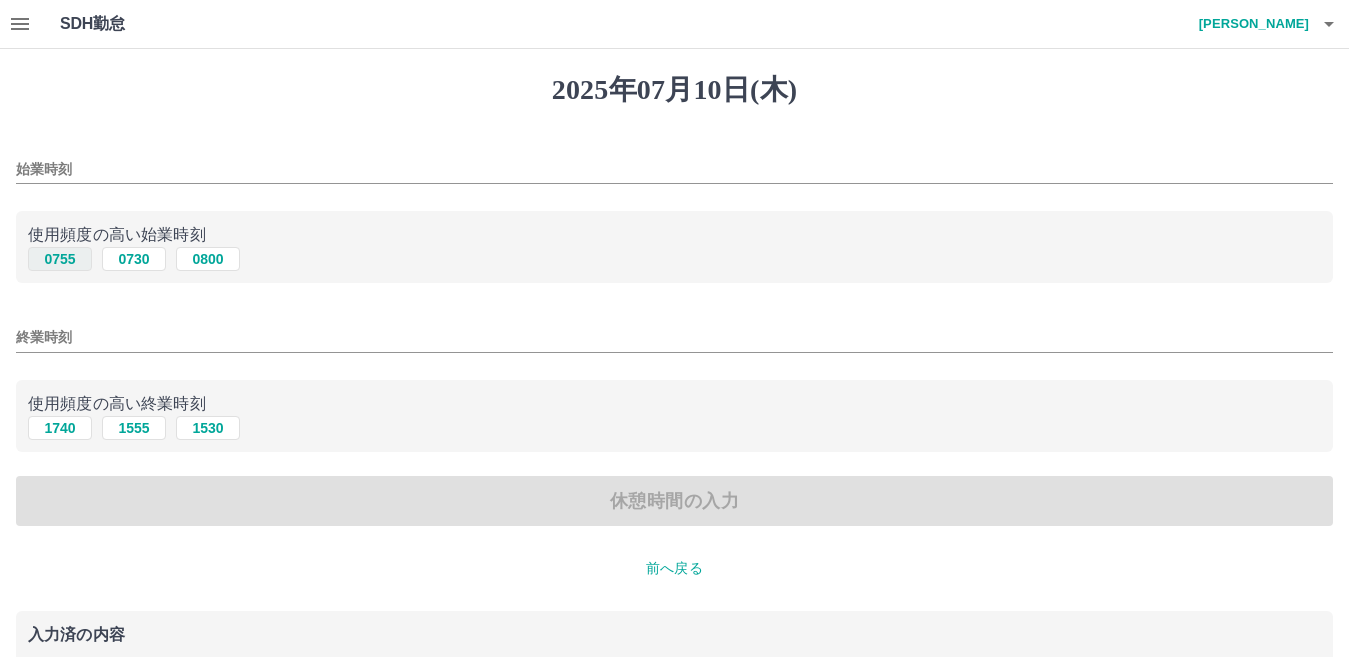 click on "0755" at bounding box center [60, 259] 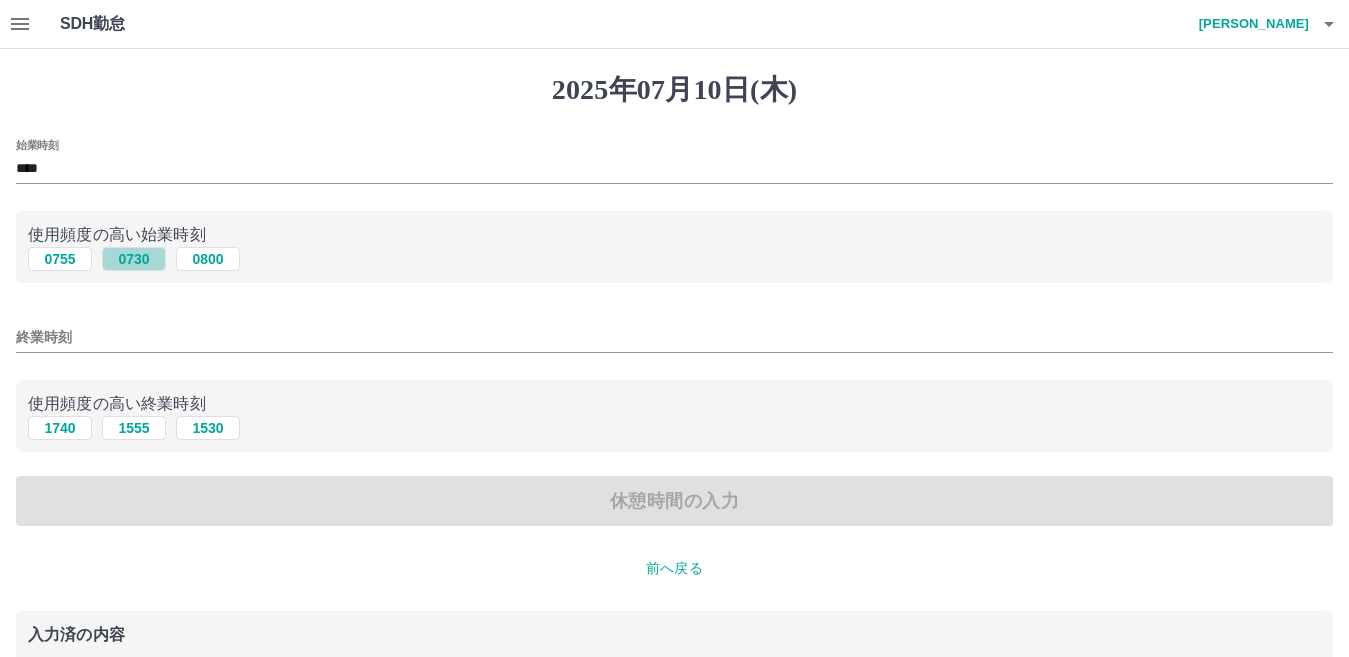 click on "0730" at bounding box center (134, 259) 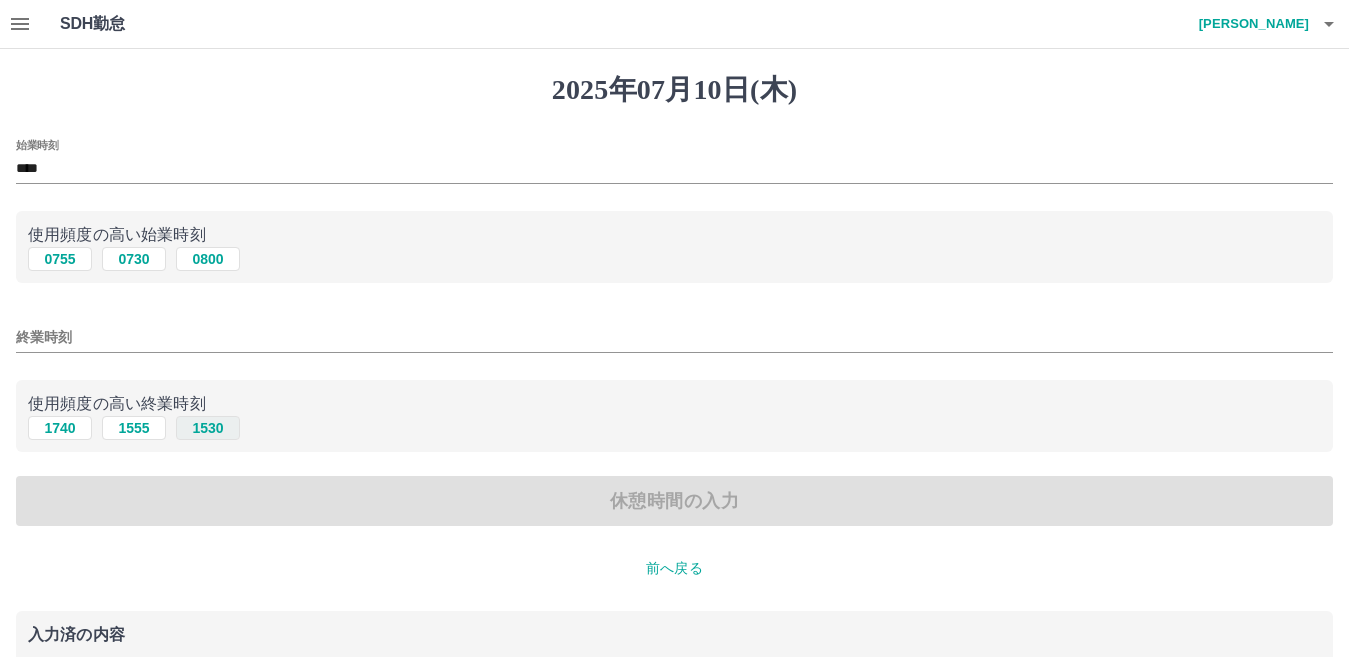 click on "1530" at bounding box center (208, 428) 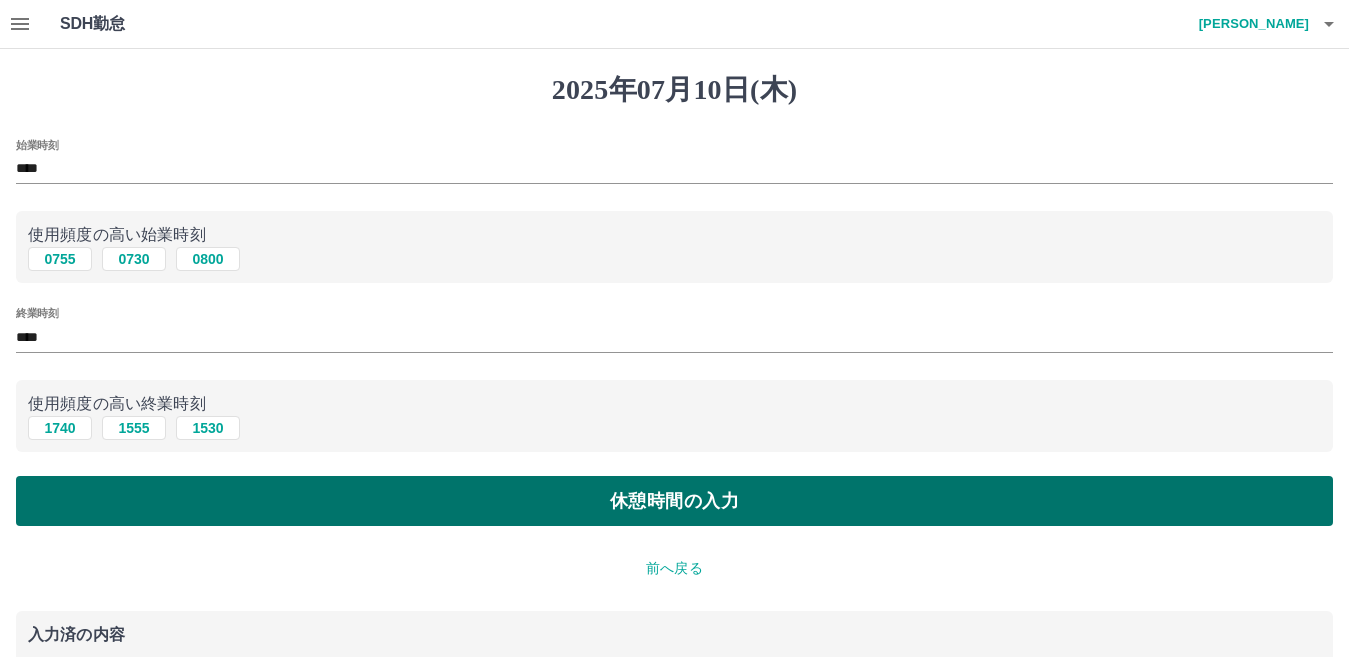 click on "休憩時間の入力" at bounding box center [674, 501] 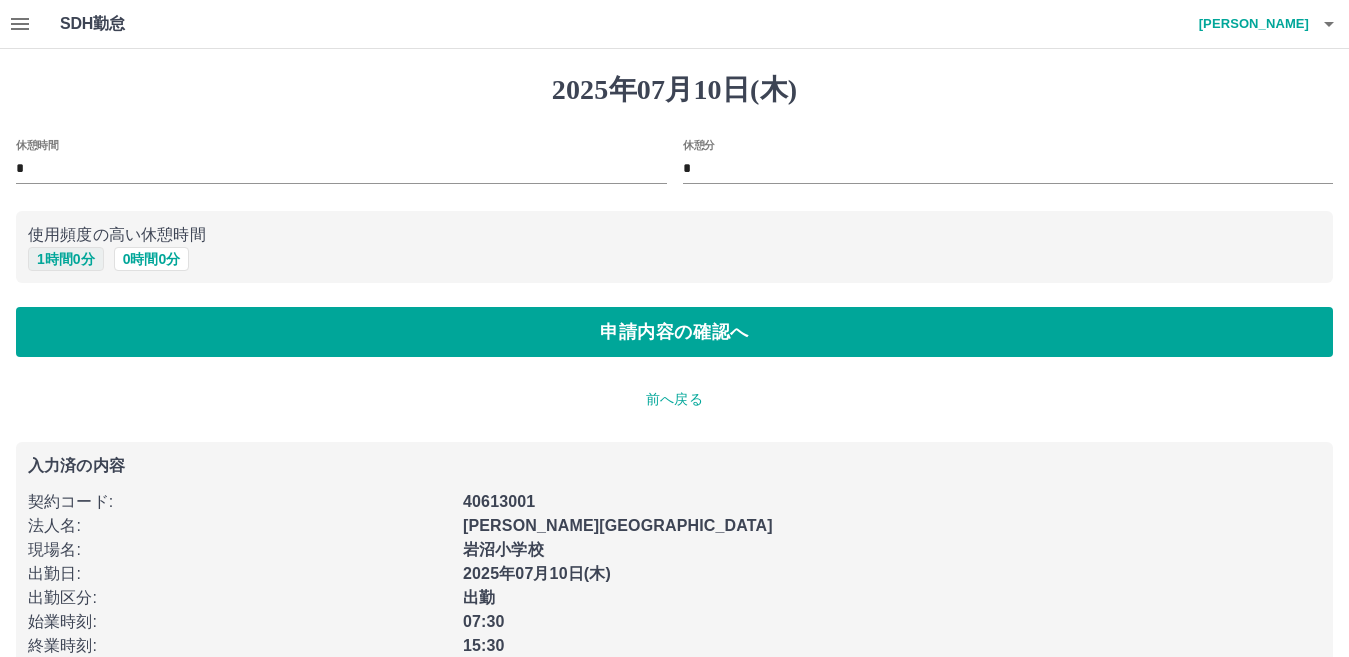 click on "1 時間 0 分" at bounding box center (66, 259) 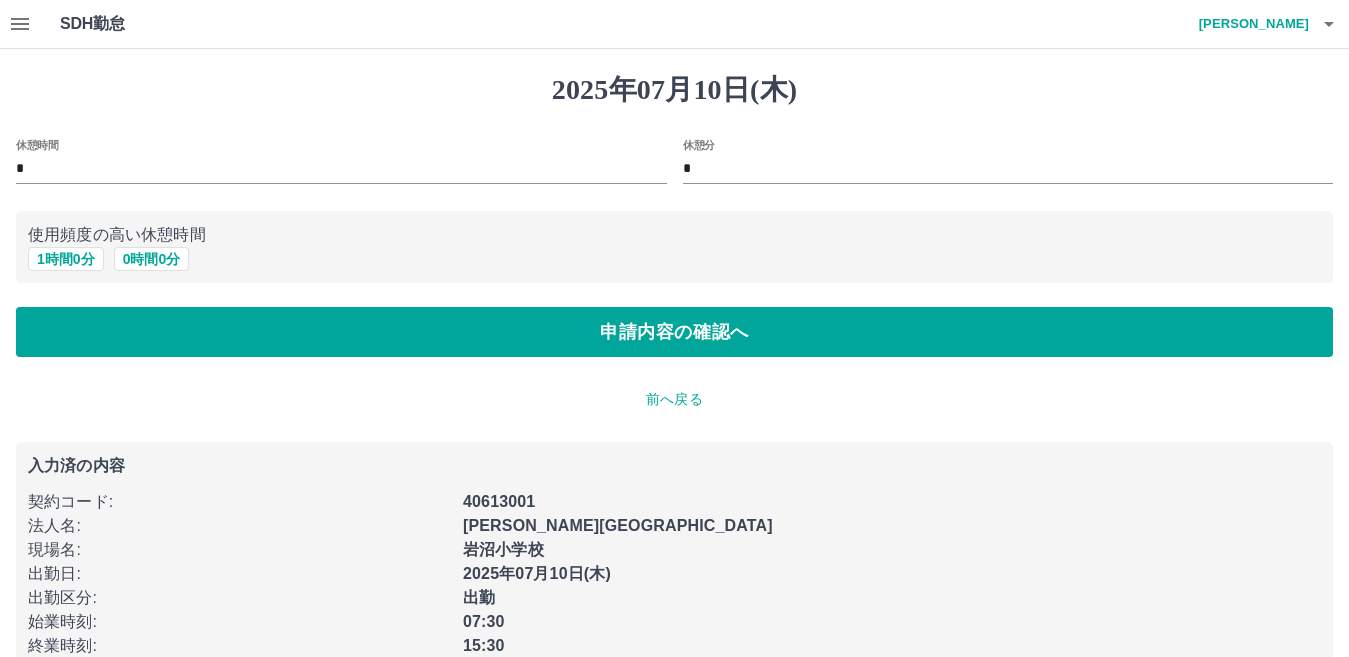 click on "2025年07月10日(木) 休憩時間 * 休憩分 * 使用頻度の高い休憩時間 1 時間 0 分 0 時間 0 分 申請内容の確認へ 前へ戻る 入力済の内容 契約コード : 40613001 法人名 : 岩沼市 現場名 : 岩沼小学校 出勤日 : 2025年07月10日(木) 出勤区分 : 出勤 始業時刻 : 07:30 終業時刻 : 15:30" at bounding box center (674, 373) 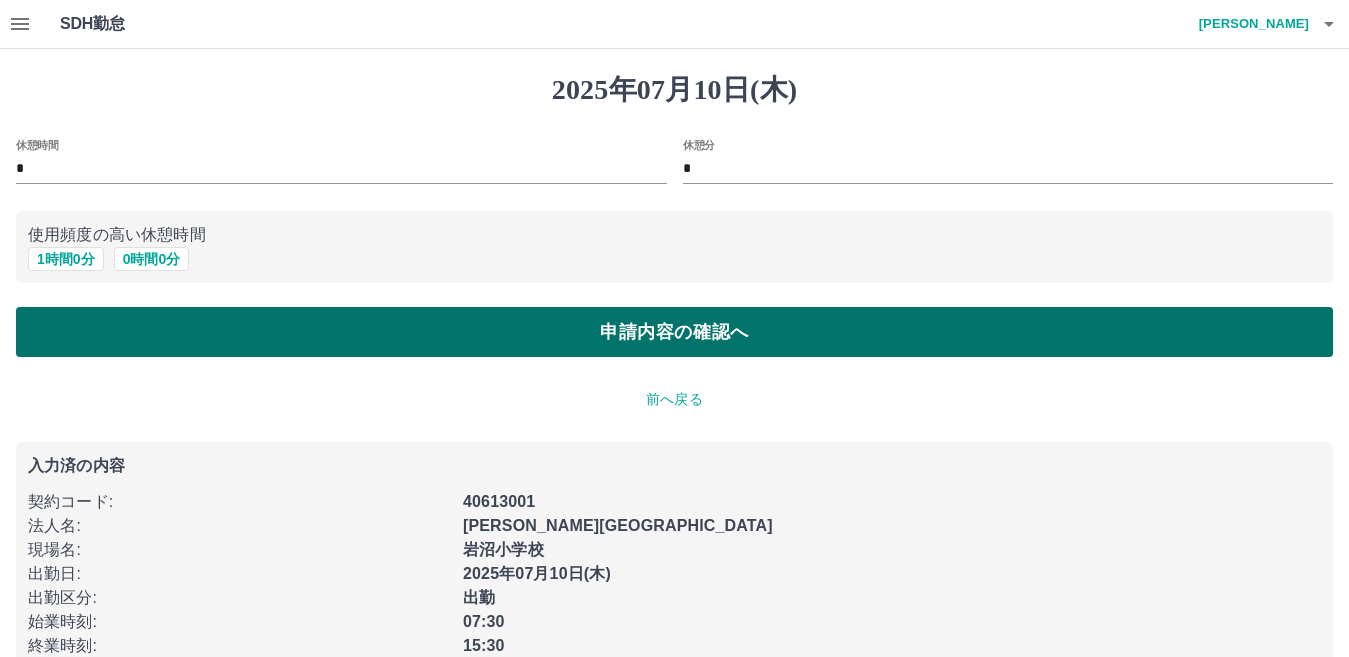 click on "申請内容の確認へ" at bounding box center (674, 332) 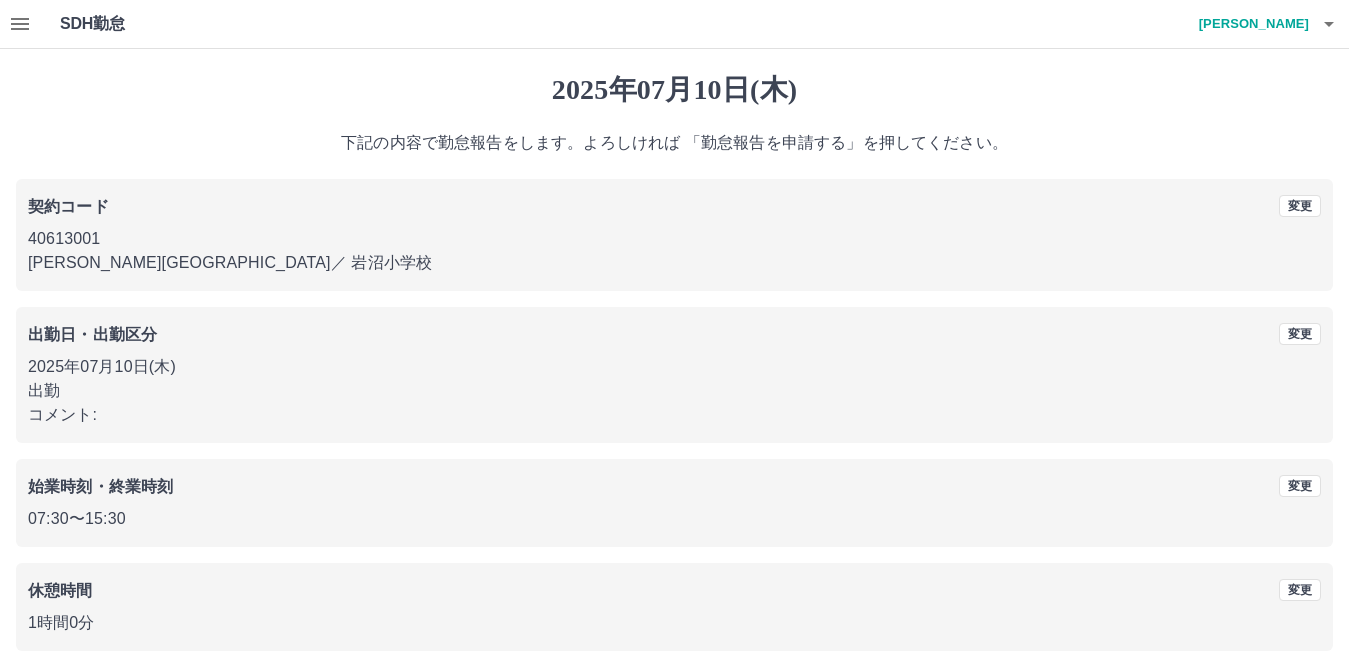 scroll, scrollTop: 92, scrollLeft: 0, axis: vertical 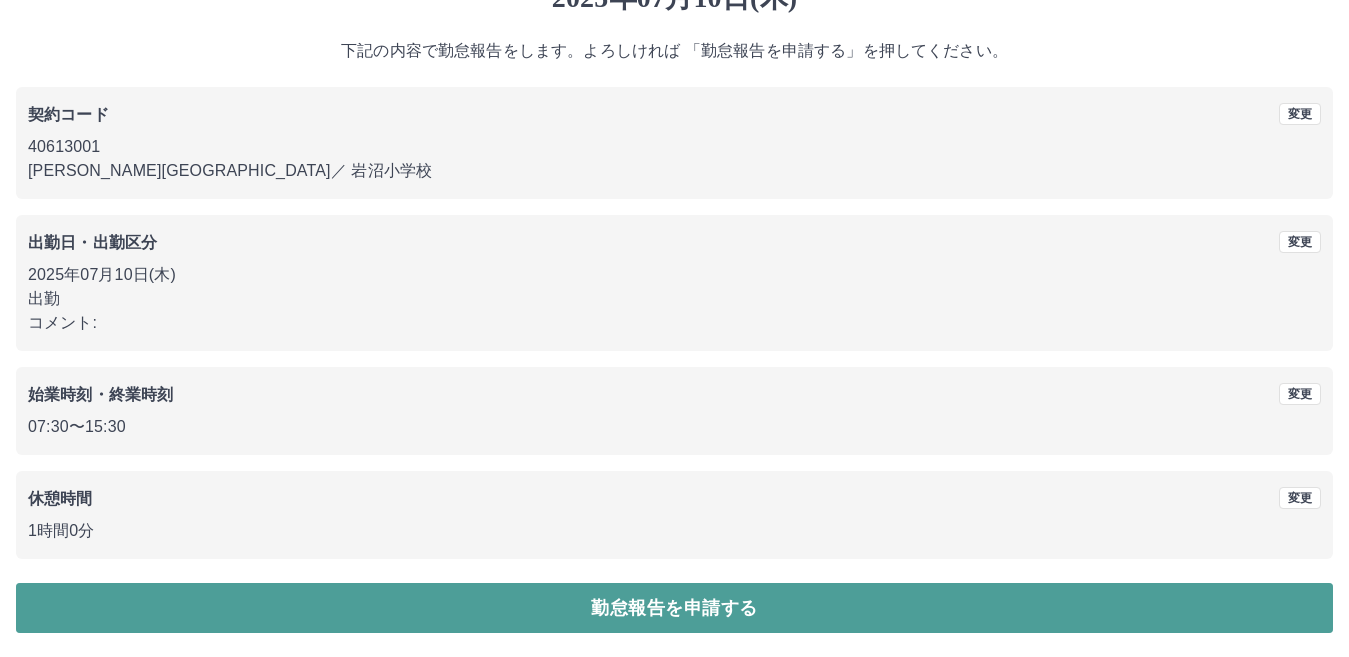 click on "勤怠報告を申請する" at bounding box center (674, 608) 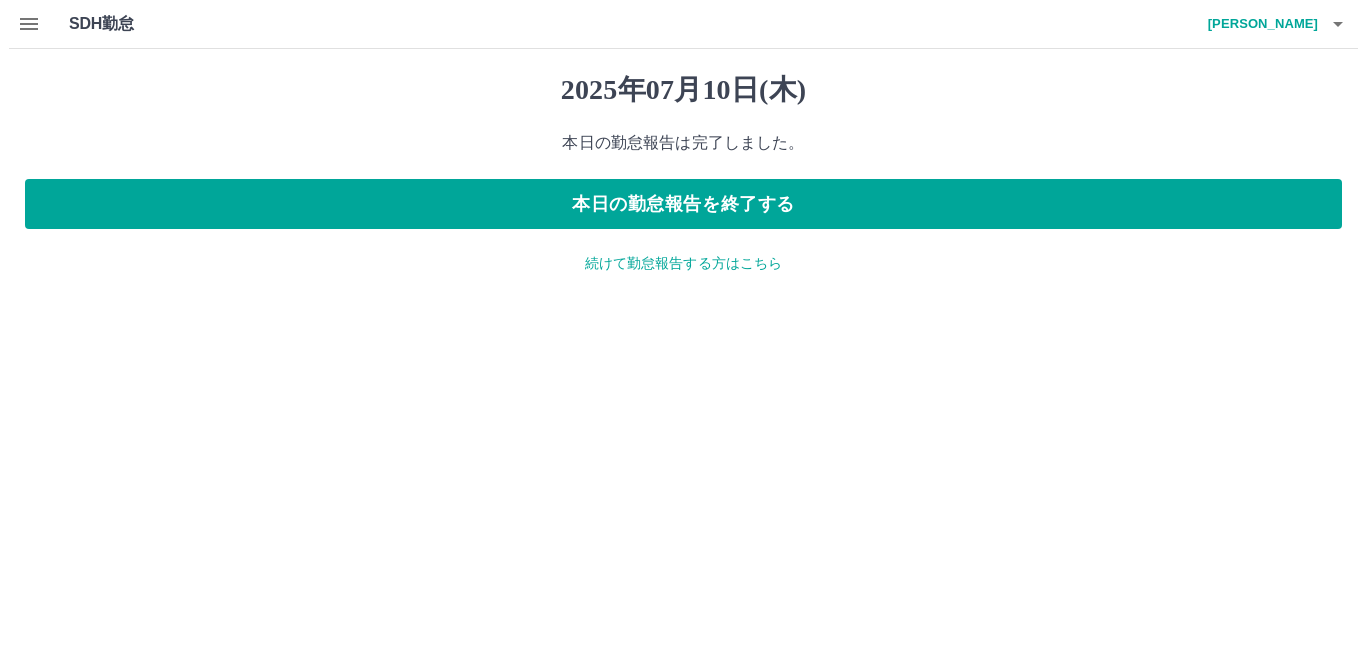 scroll, scrollTop: 0, scrollLeft: 0, axis: both 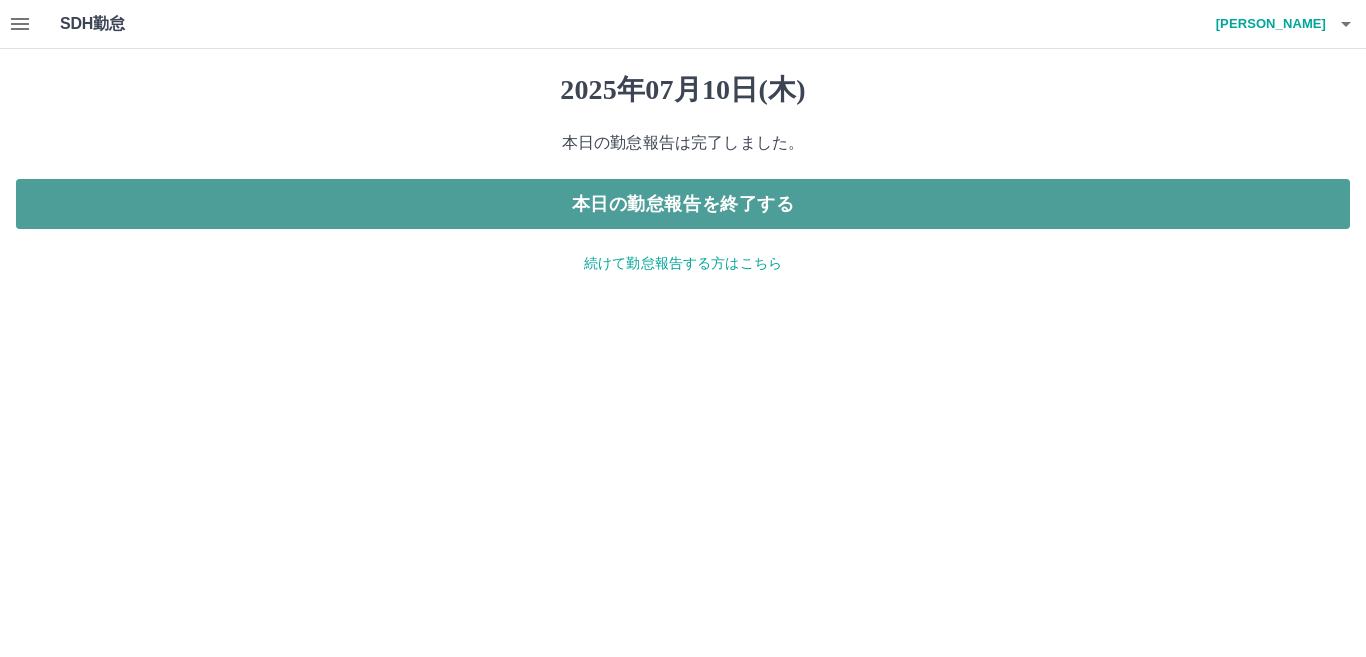click on "本日の勤怠報告を終了する" at bounding box center (683, 204) 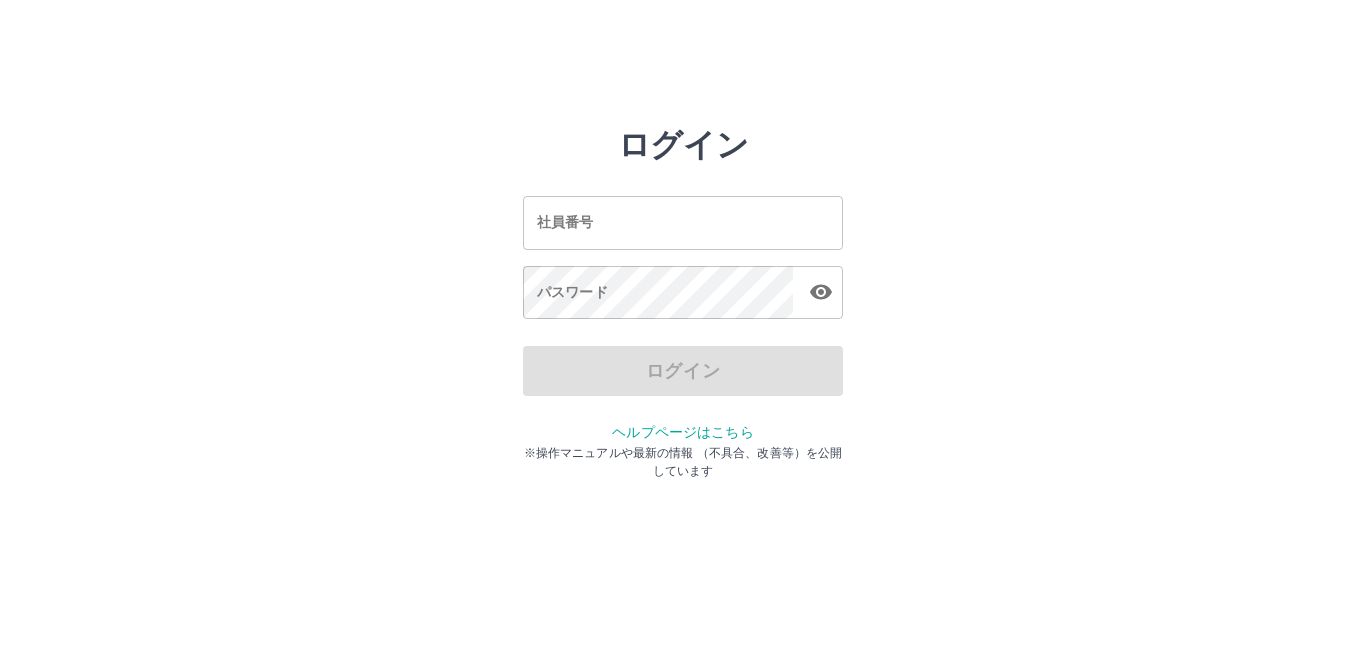 scroll, scrollTop: 0, scrollLeft: 0, axis: both 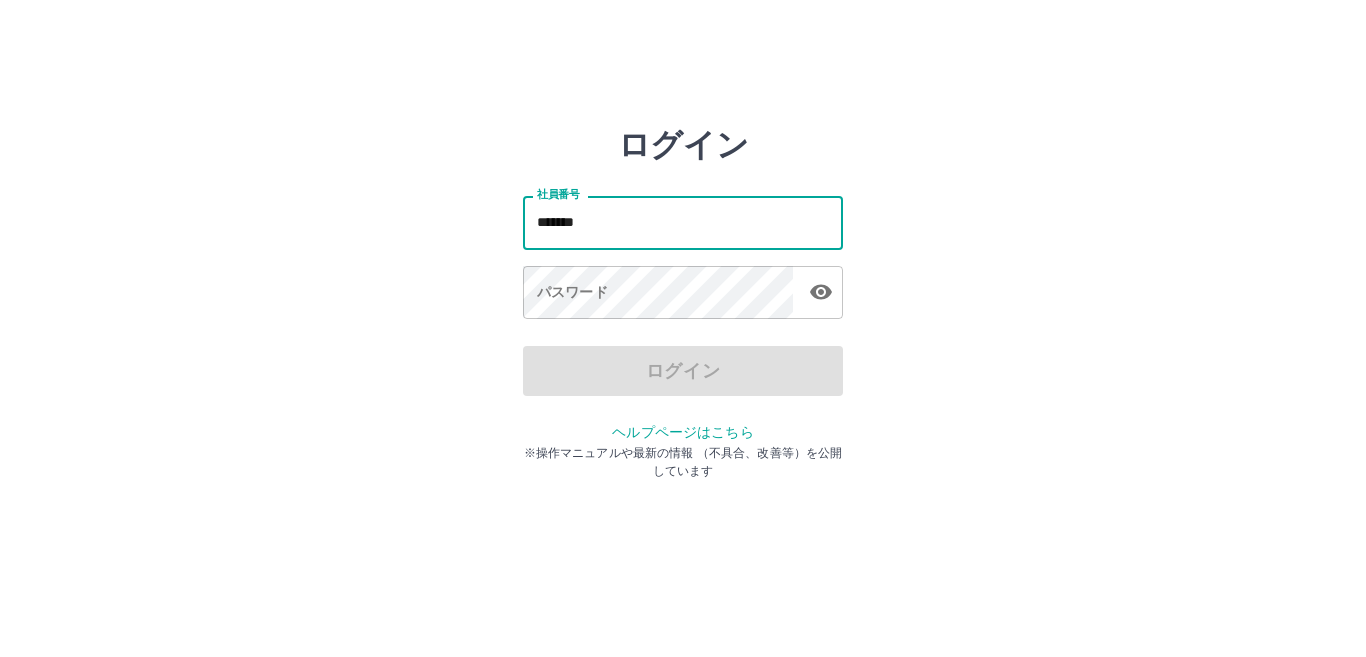 type on "*******" 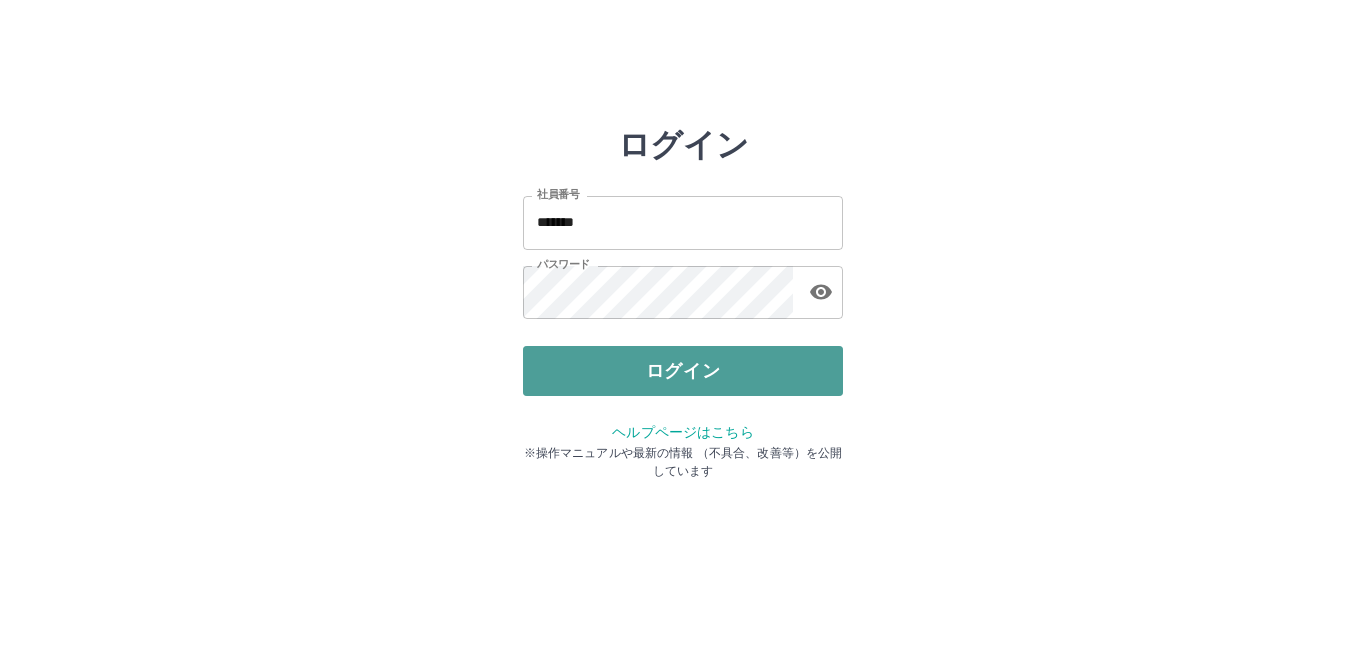 click on "ログイン" at bounding box center (683, 371) 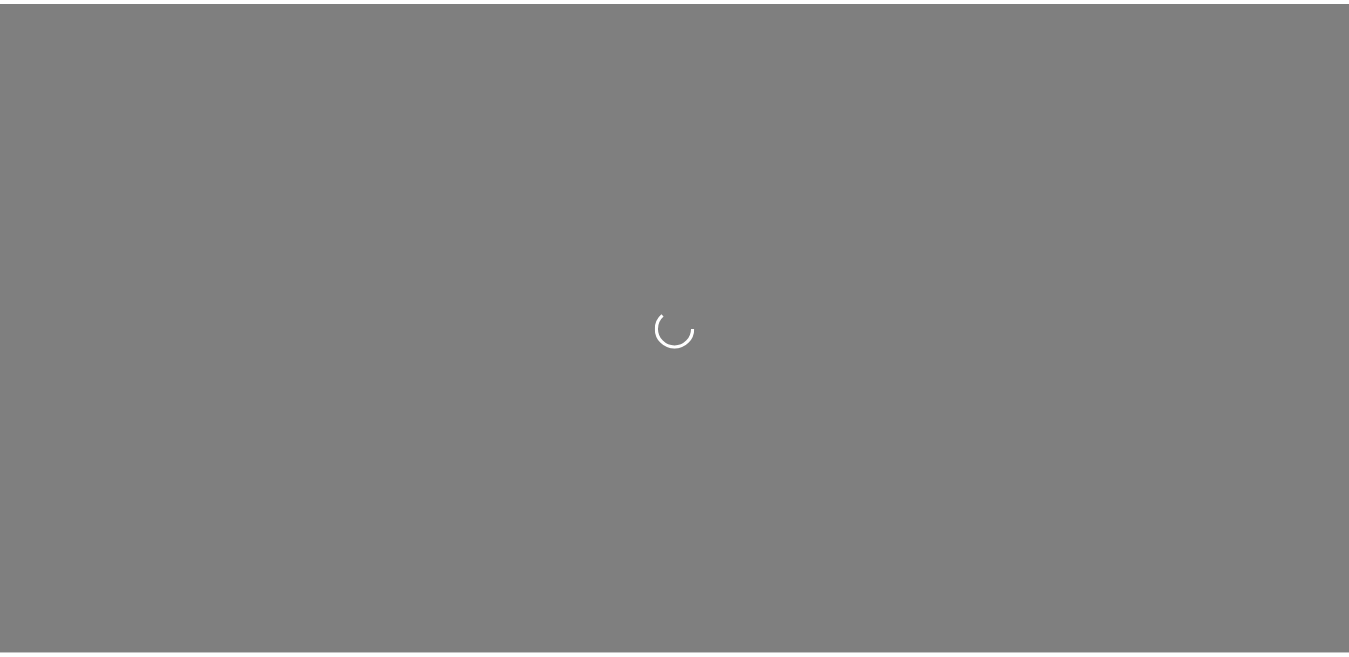 scroll, scrollTop: 0, scrollLeft: 0, axis: both 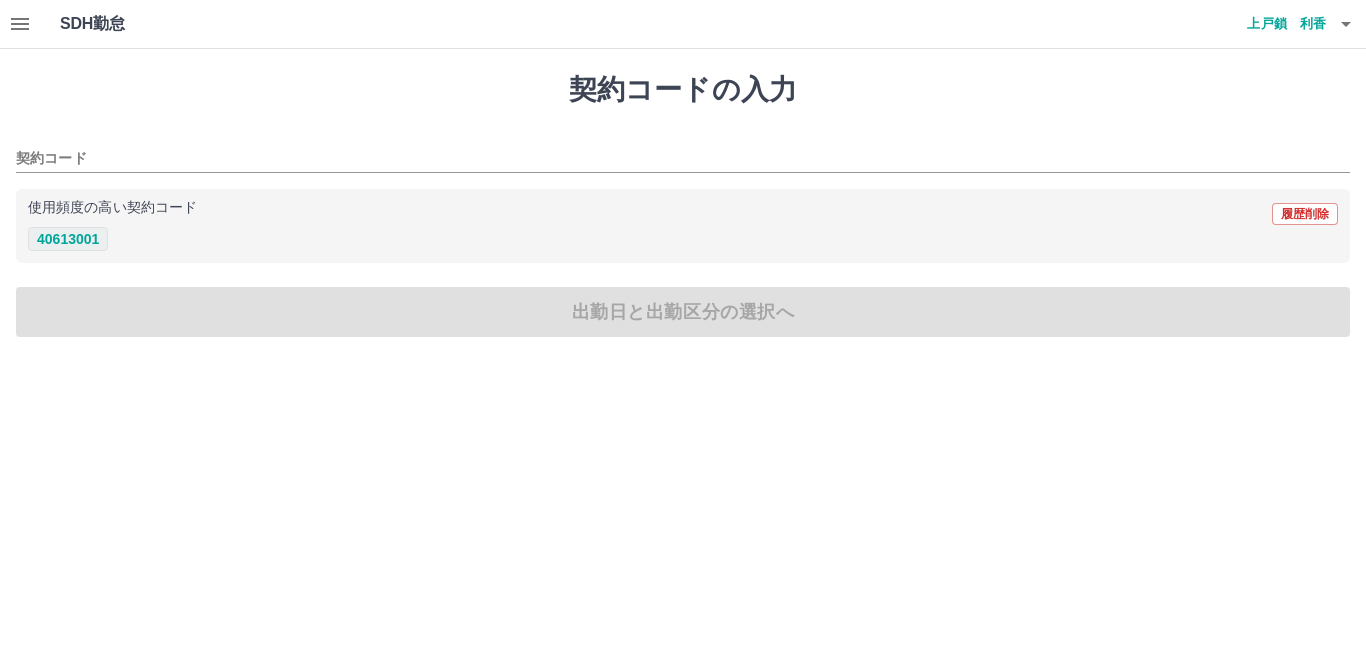 click on "40613001" at bounding box center [68, 239] 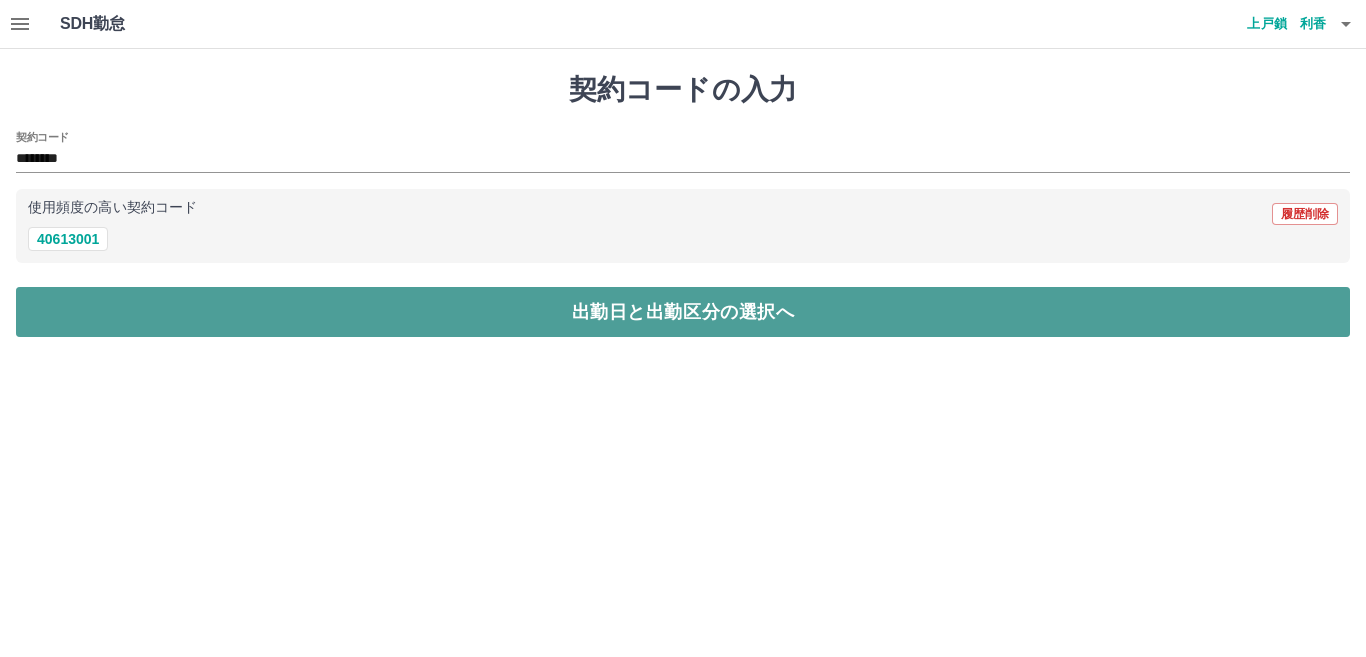 click on "出勤日と出勤区分の選択へ" at bounding box center [683, 312] 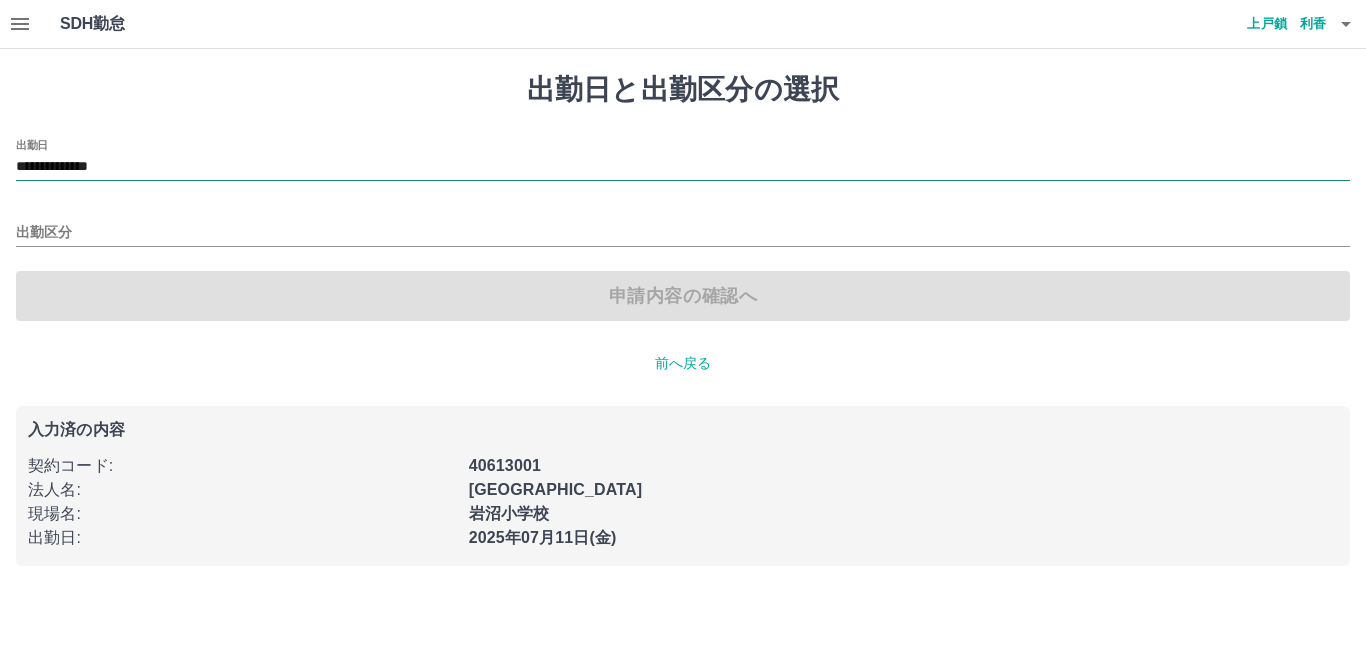 click on "**********" at bounding box center (683, 167) 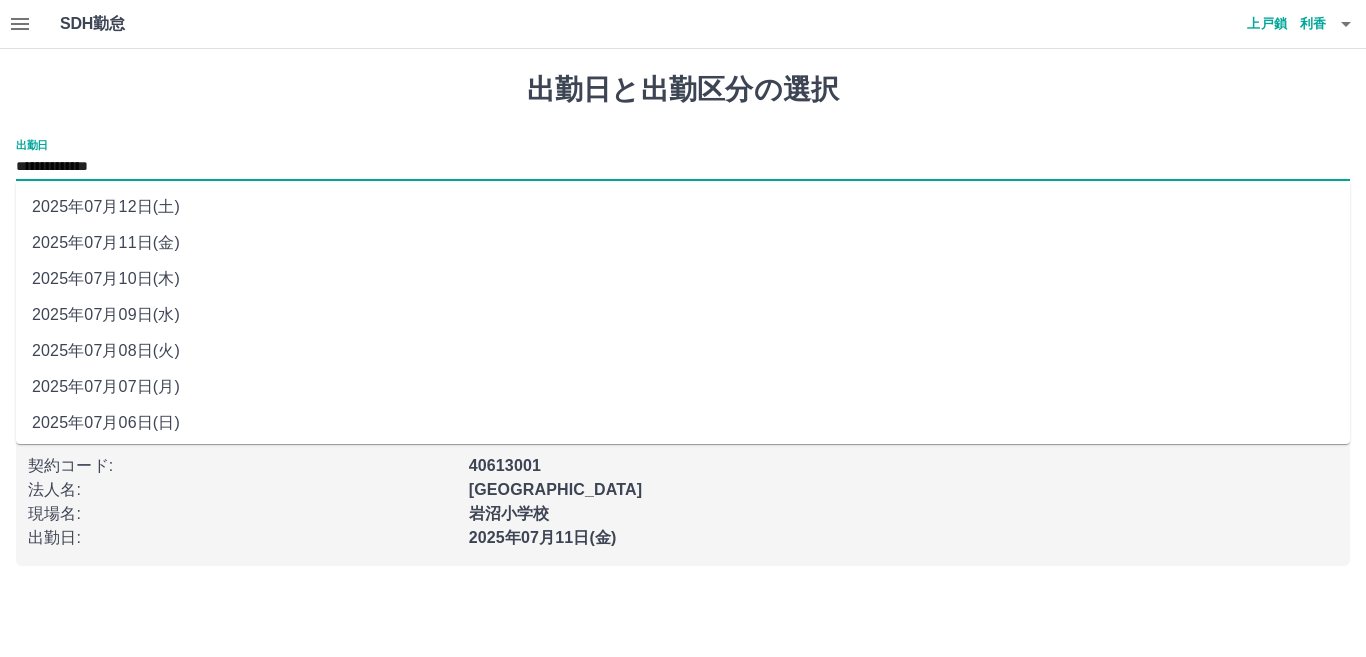 click on "2025年07月10日(木)" at bounding box center [683, 279] 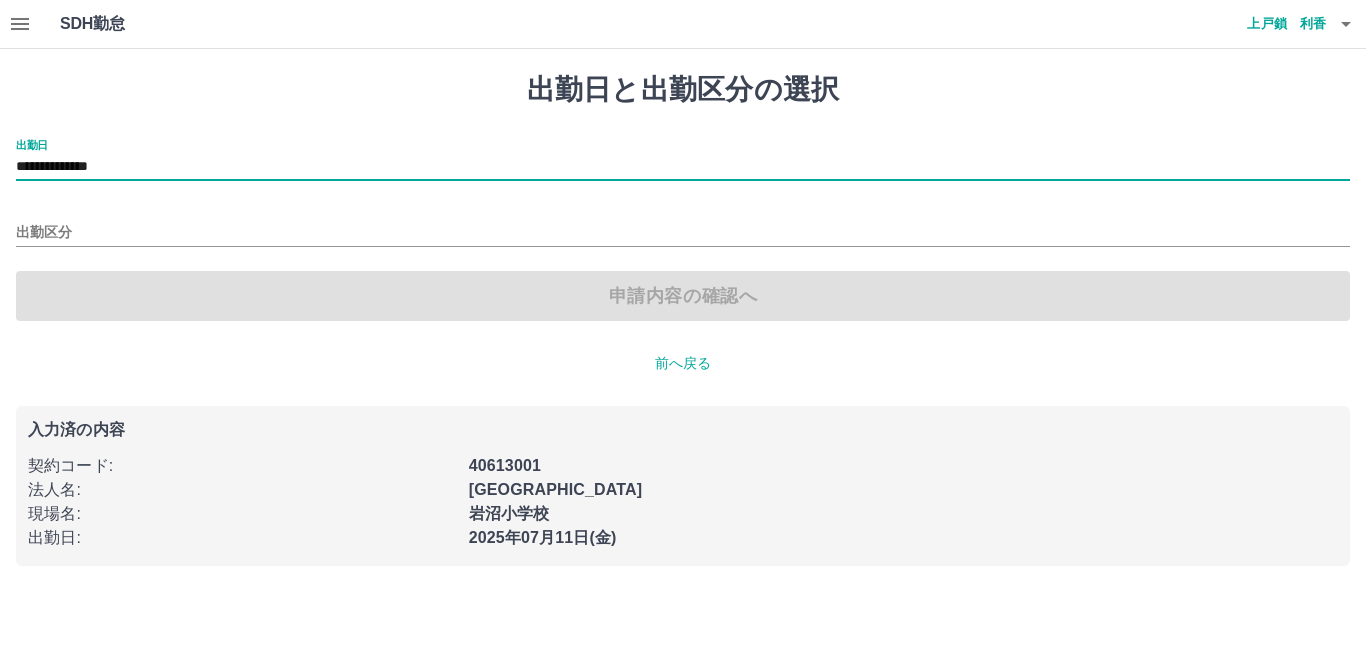 type on "**********" 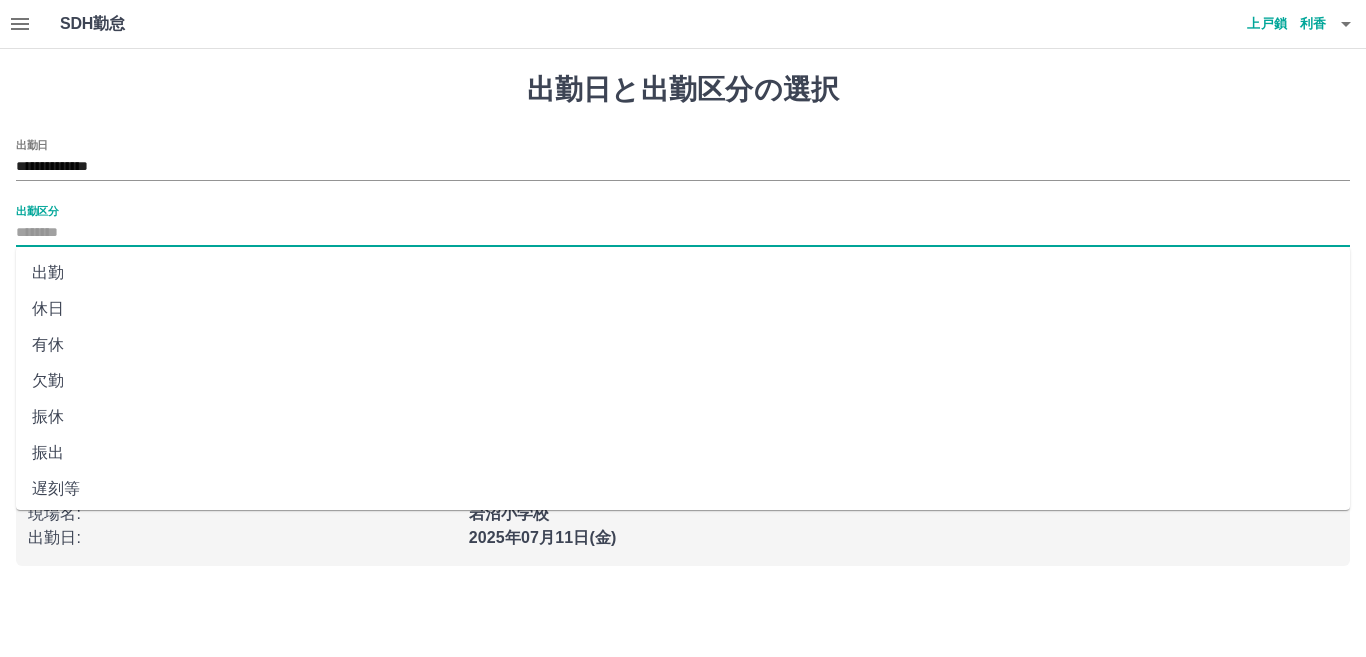 click on "出勤区分" at bounding box center (683, 233) 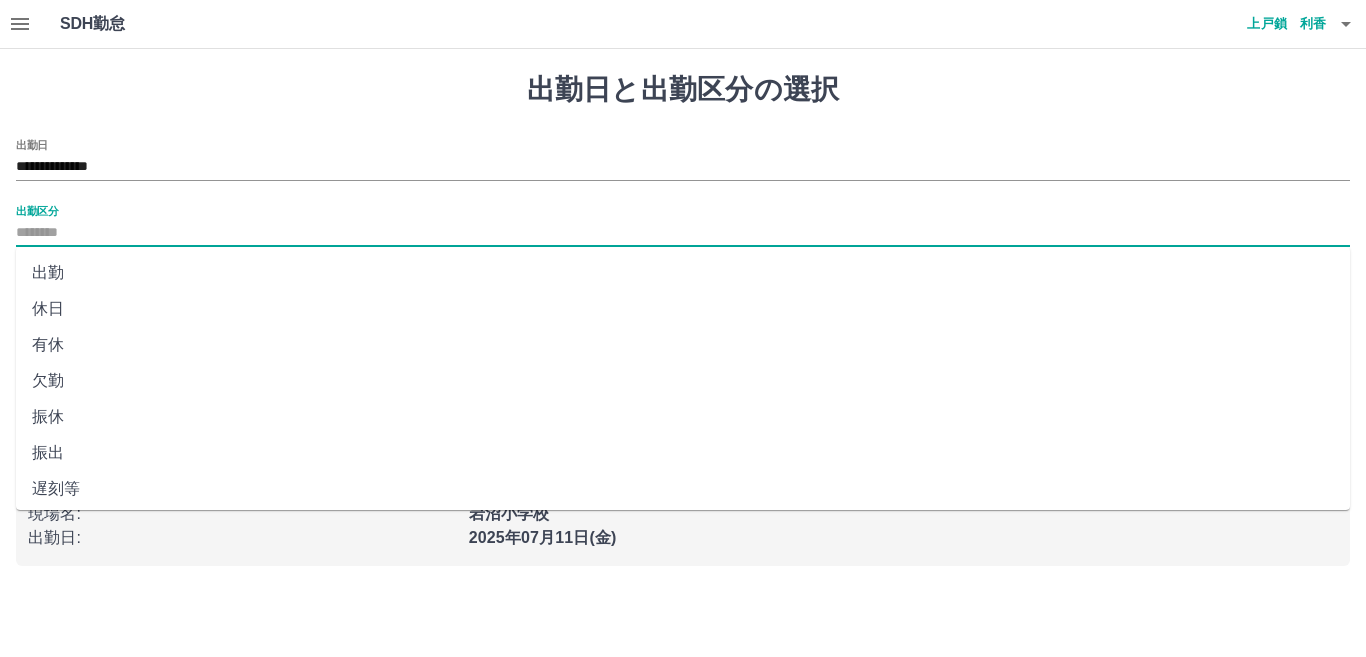 click on "出勤" at bounding box center (683, 273) 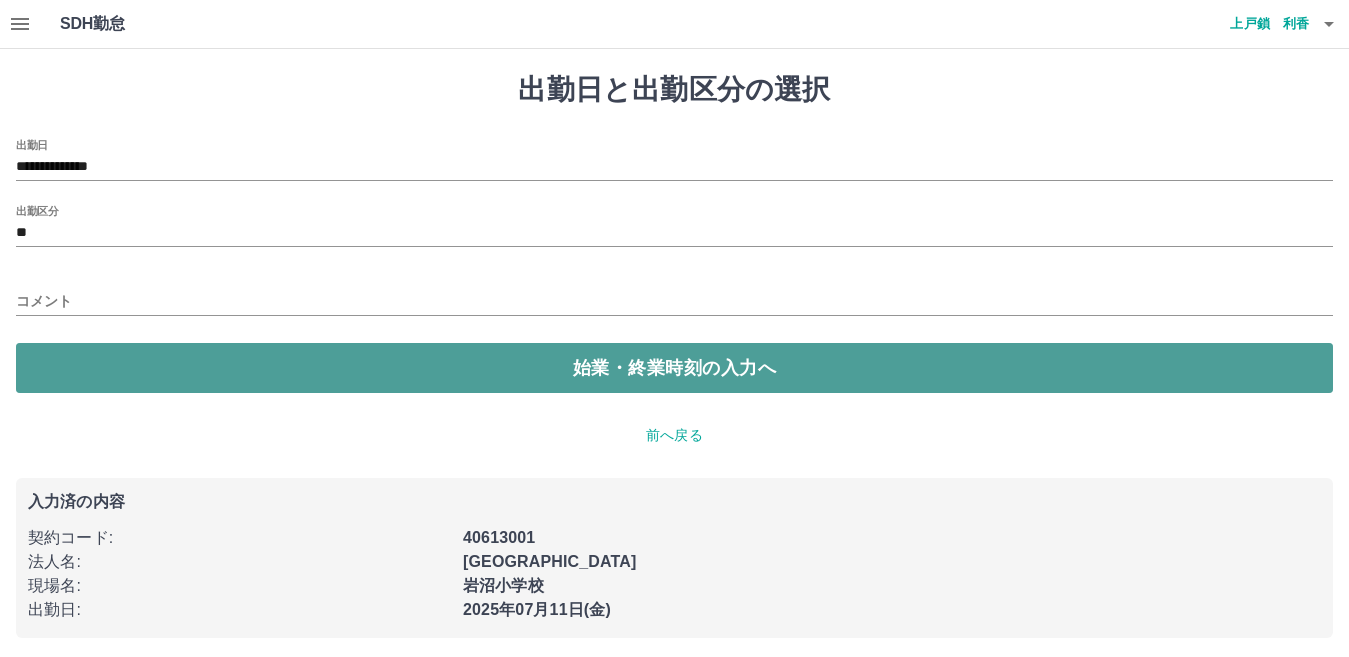 click on "始業・終業時刻の入力へ" at bounding box center (674, 368) 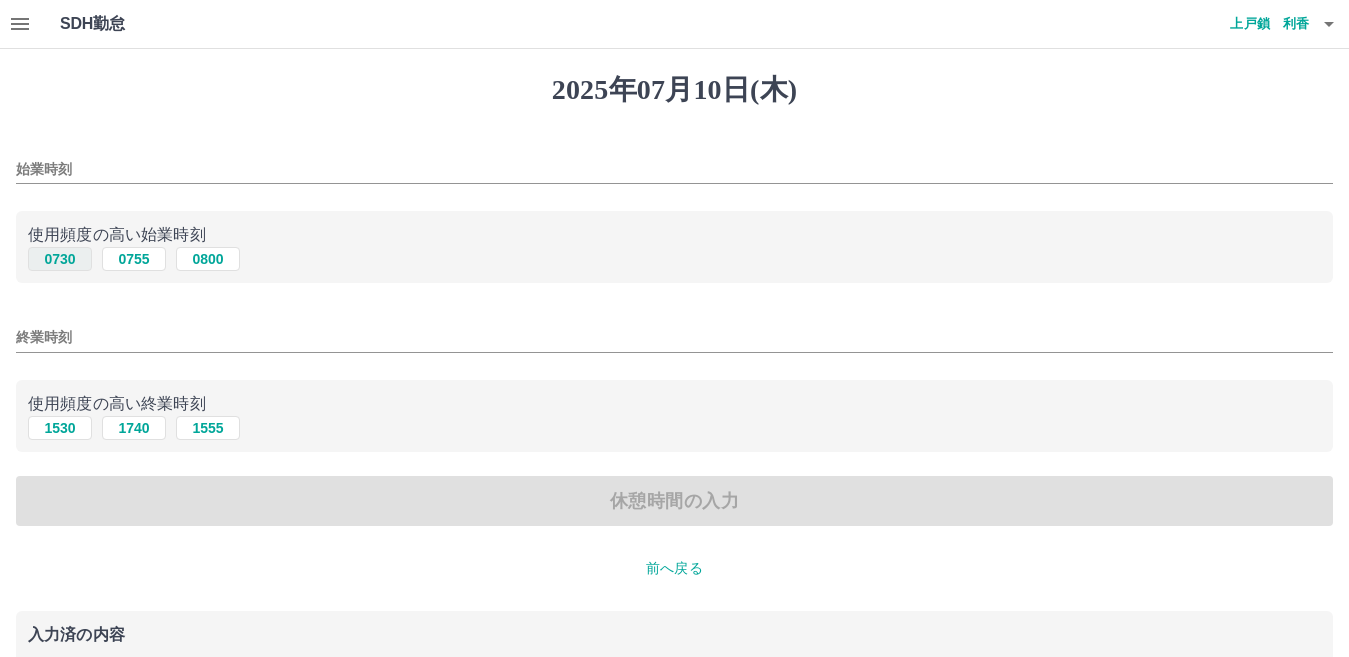 click on "0730" at bounding box center [60, 259] 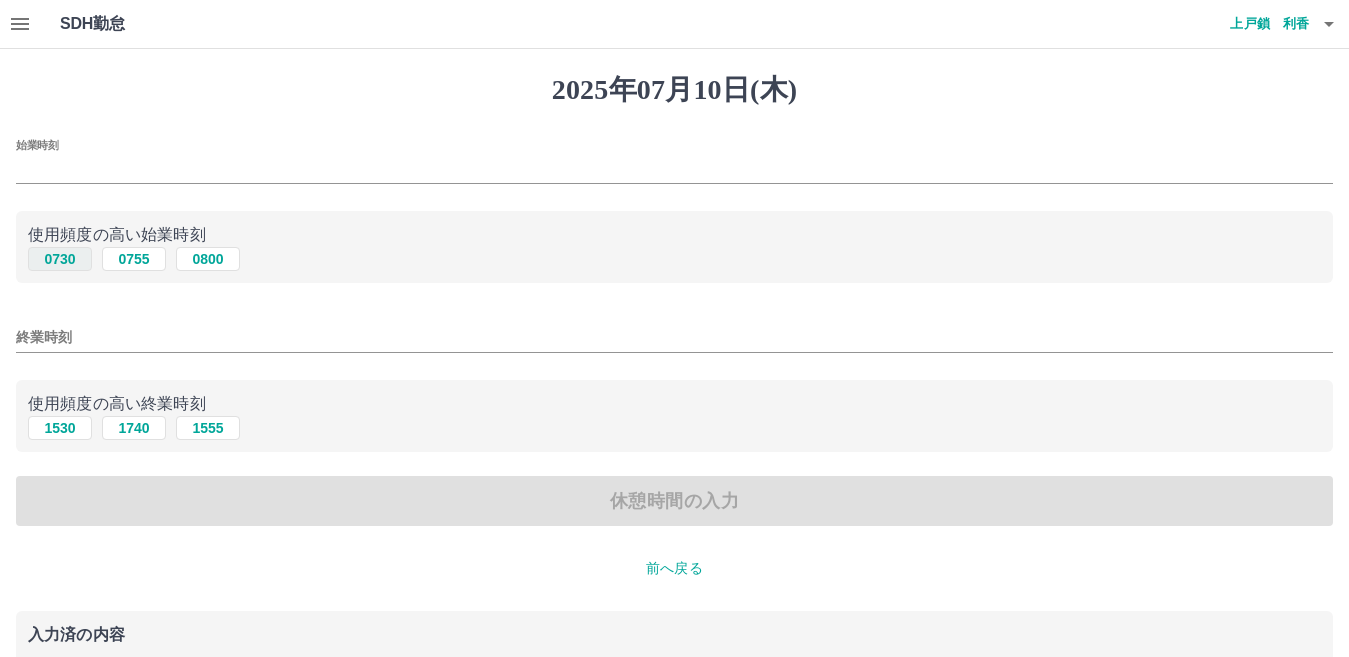 type on "****" 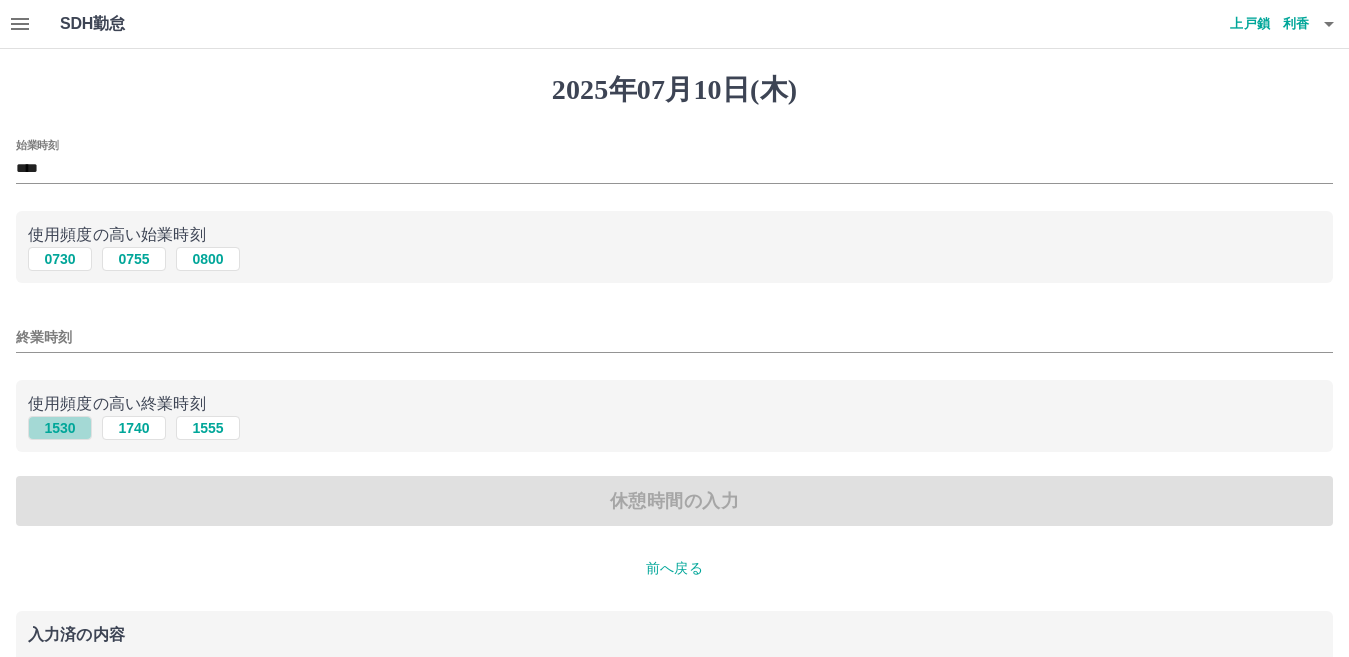 click on "1530" at bounding box center [60, 428] 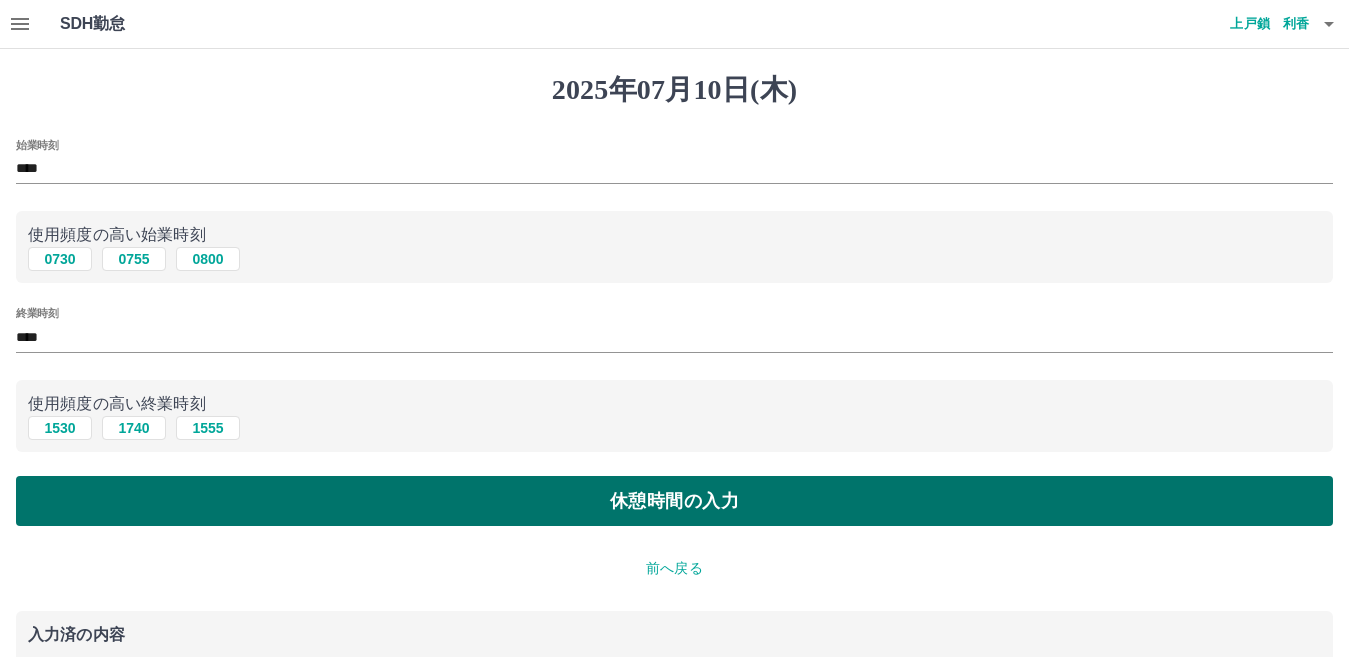 click on "休憩時間の入力" at bounding box center (674, 501) 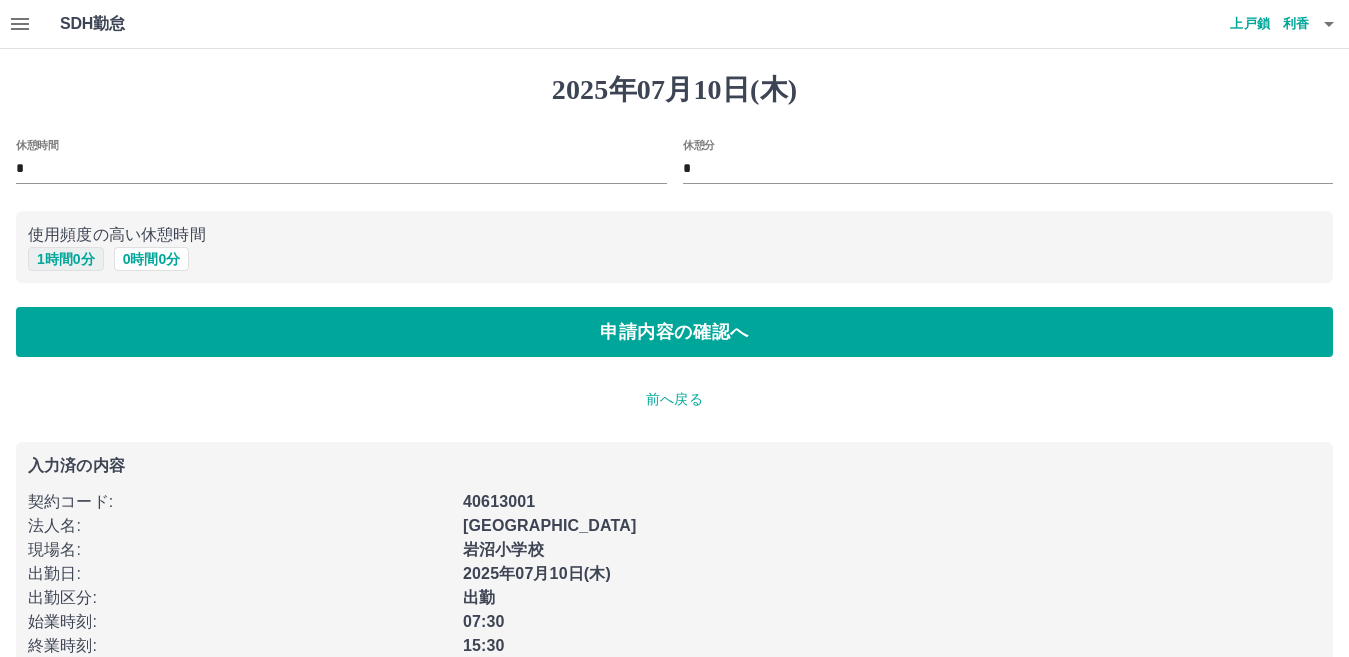 click on "1 時間 0 分" at bounding box center [66, 259] 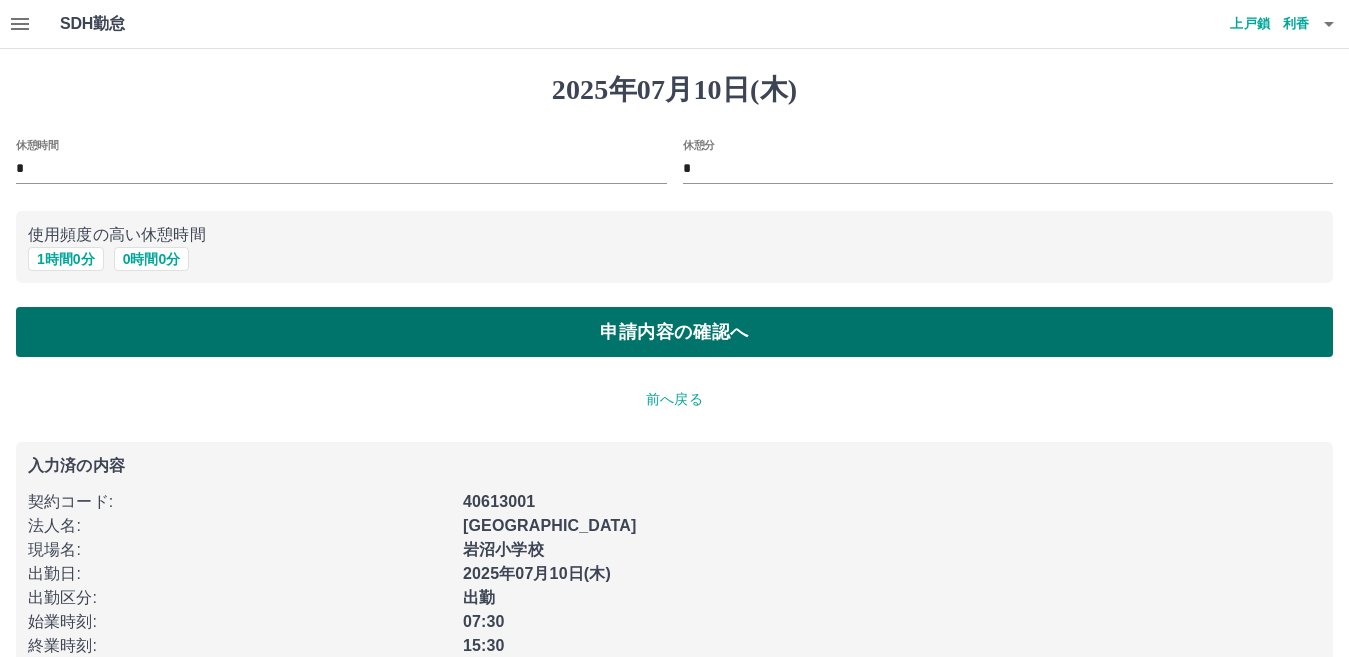 click on "申請内容の確認へ" at bounding box center [674, 332] 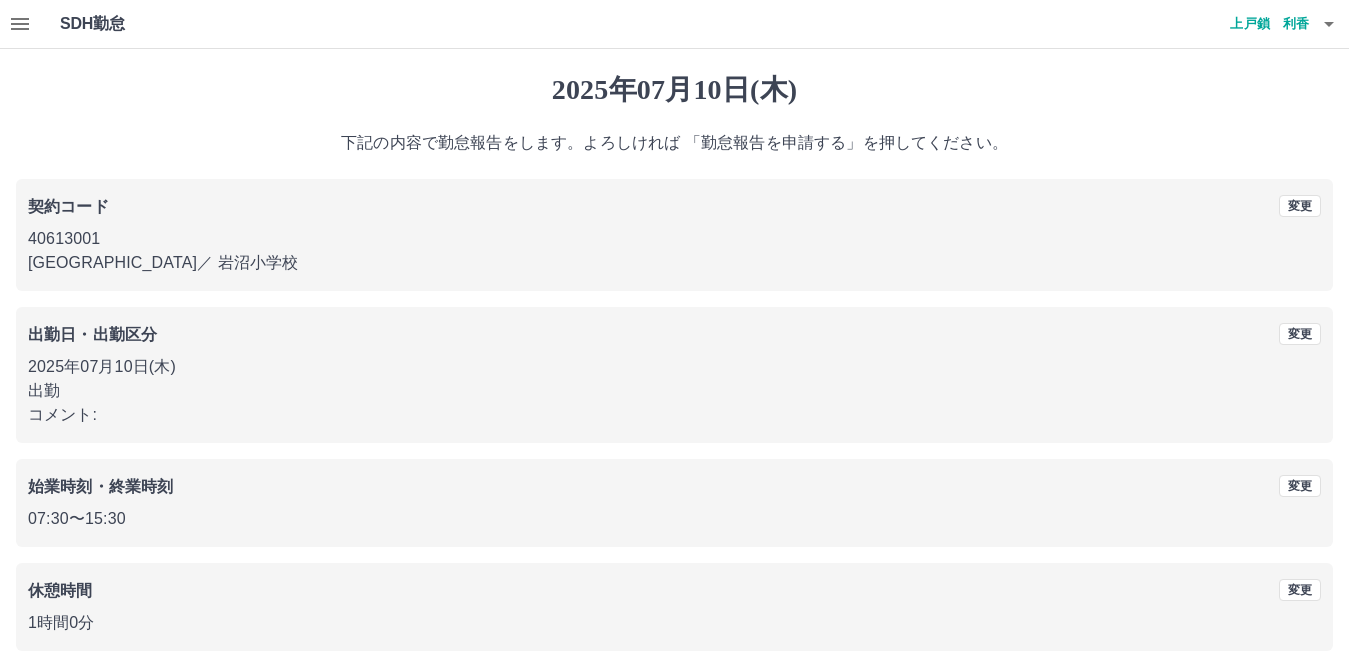 scroll, scrollTop: 92, scrollLeft: 0, axis: vertical 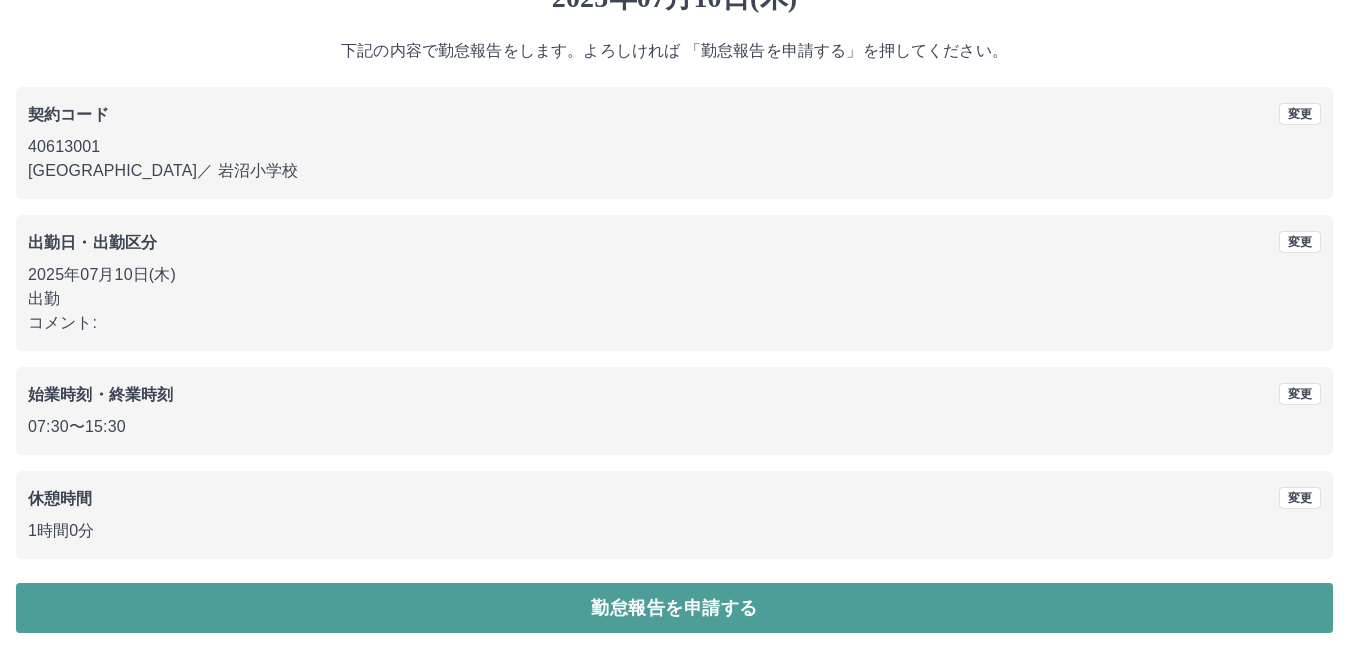 click on "勤怠報告を申請する" at bounding box center [674, 608] 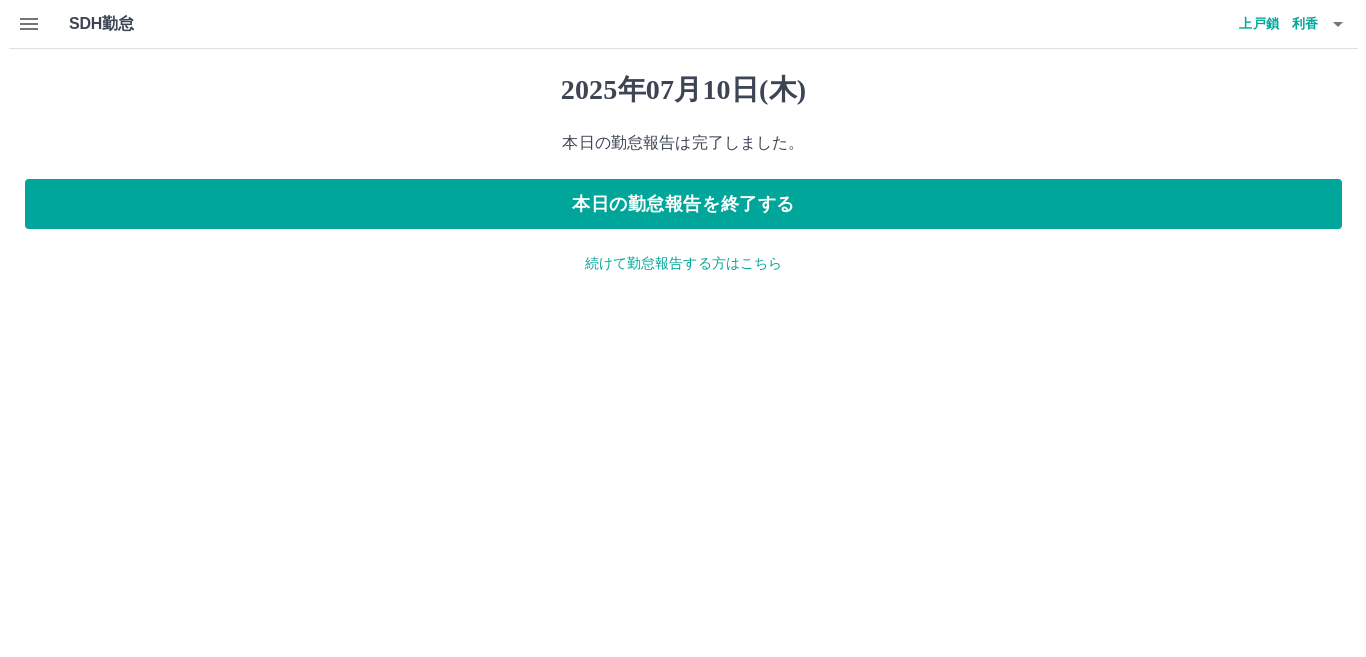 scroll, scrollTop: 0, scrollLeft: 0, axis: both 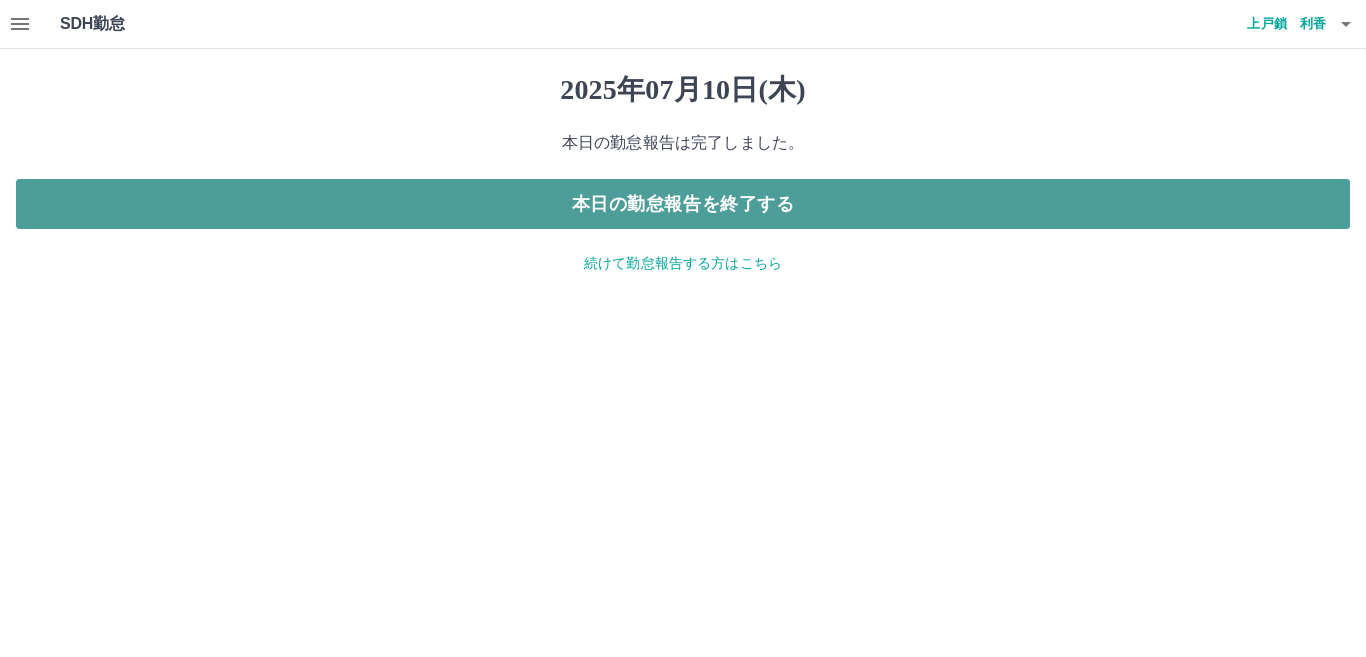 click on "本日の勤怠報告を終了する" at bounding box center (683, 204) 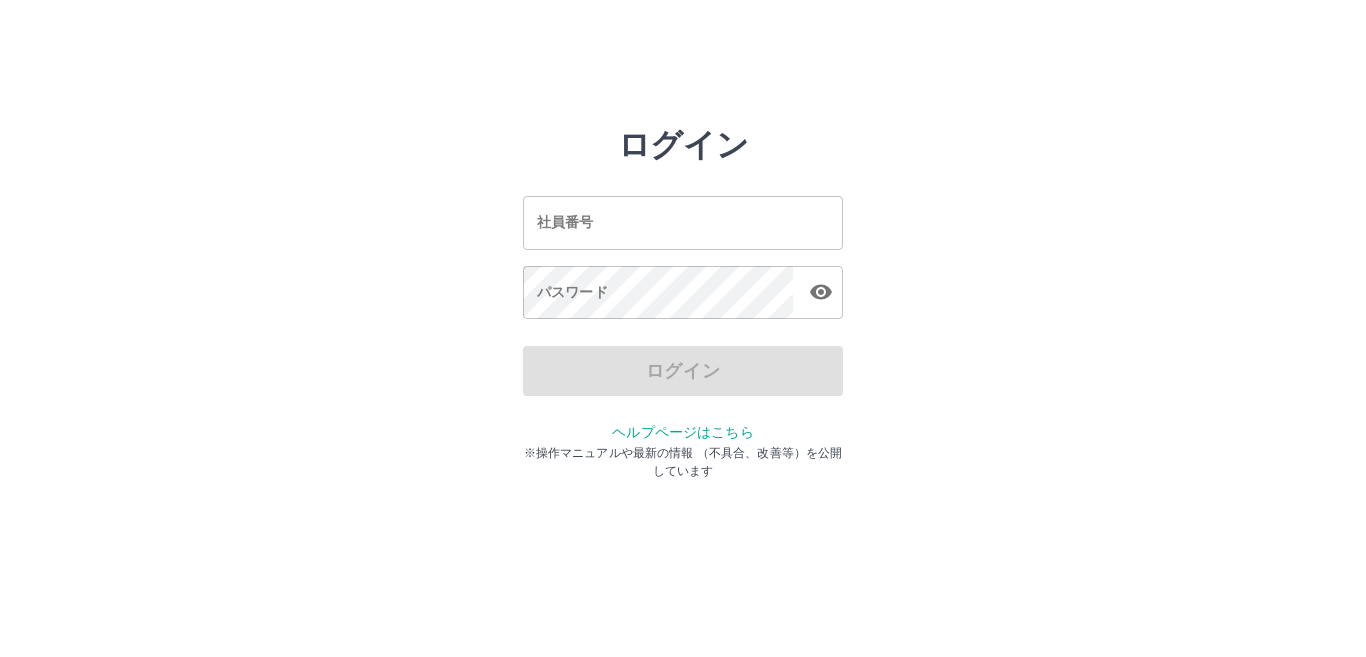 scroll, scrollTop: 0, scrollLeft: 0, axis: both 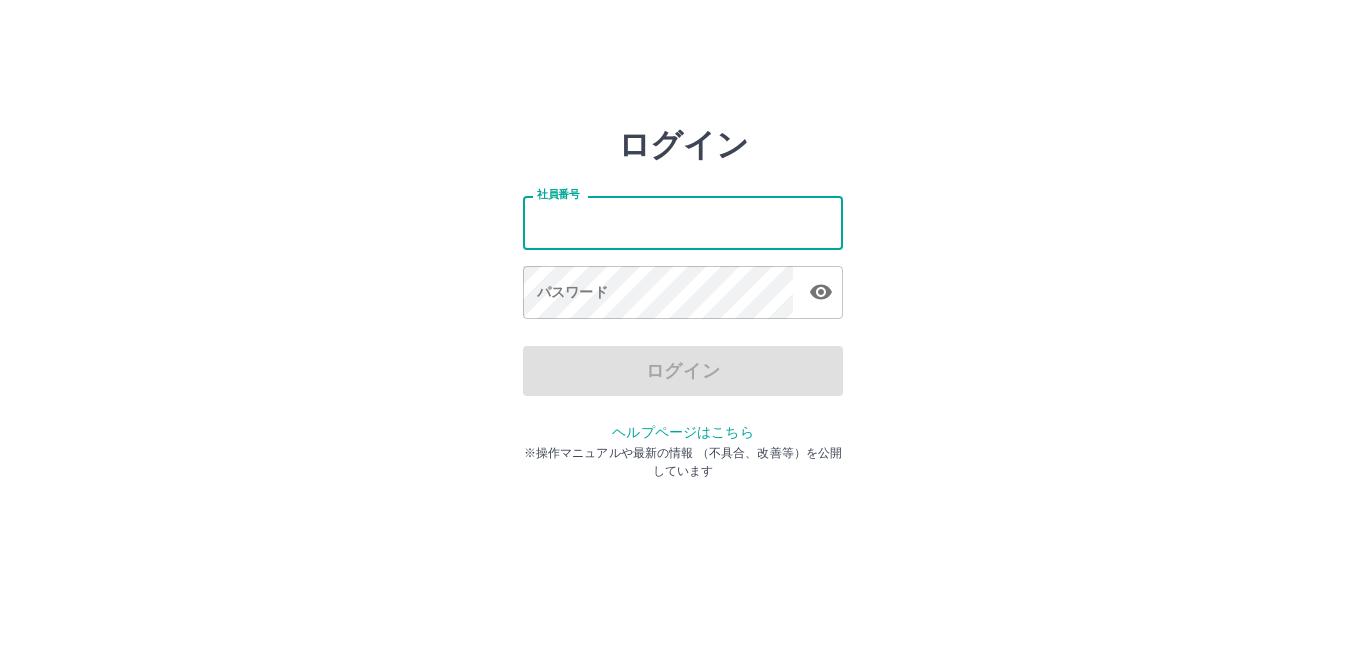 click on "社員番号" at bounding box center [683, 222] 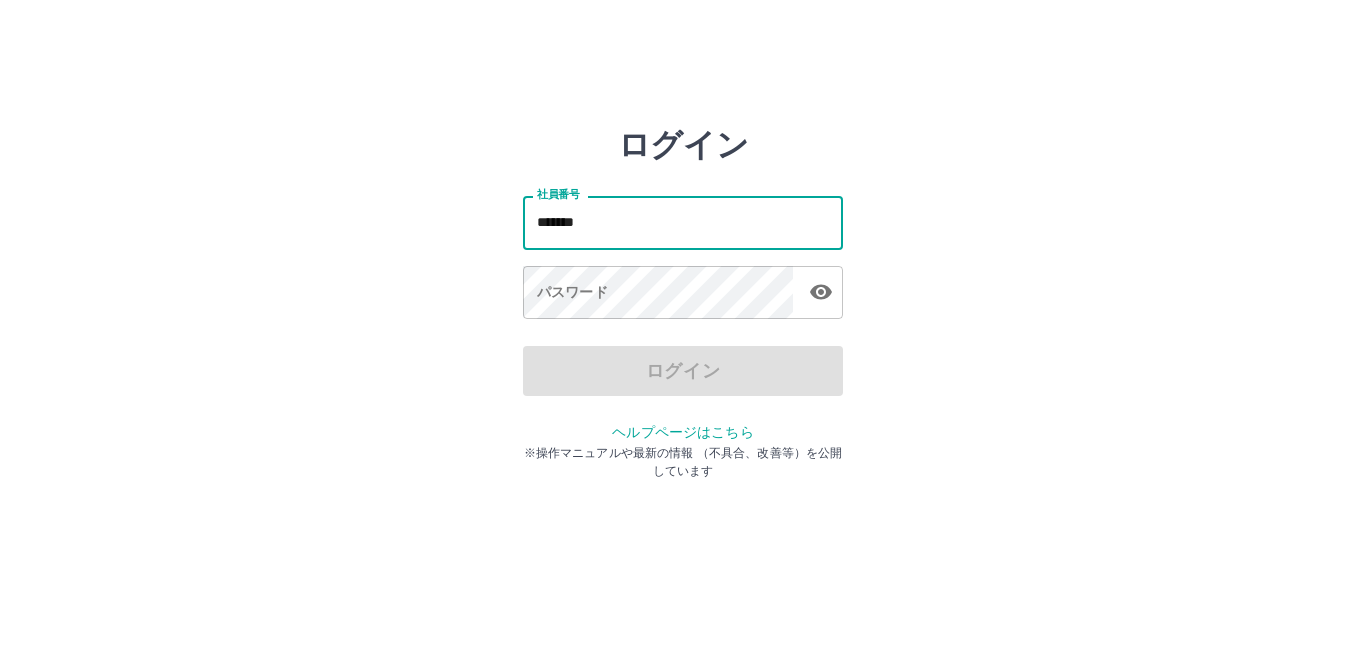 type on "*******" 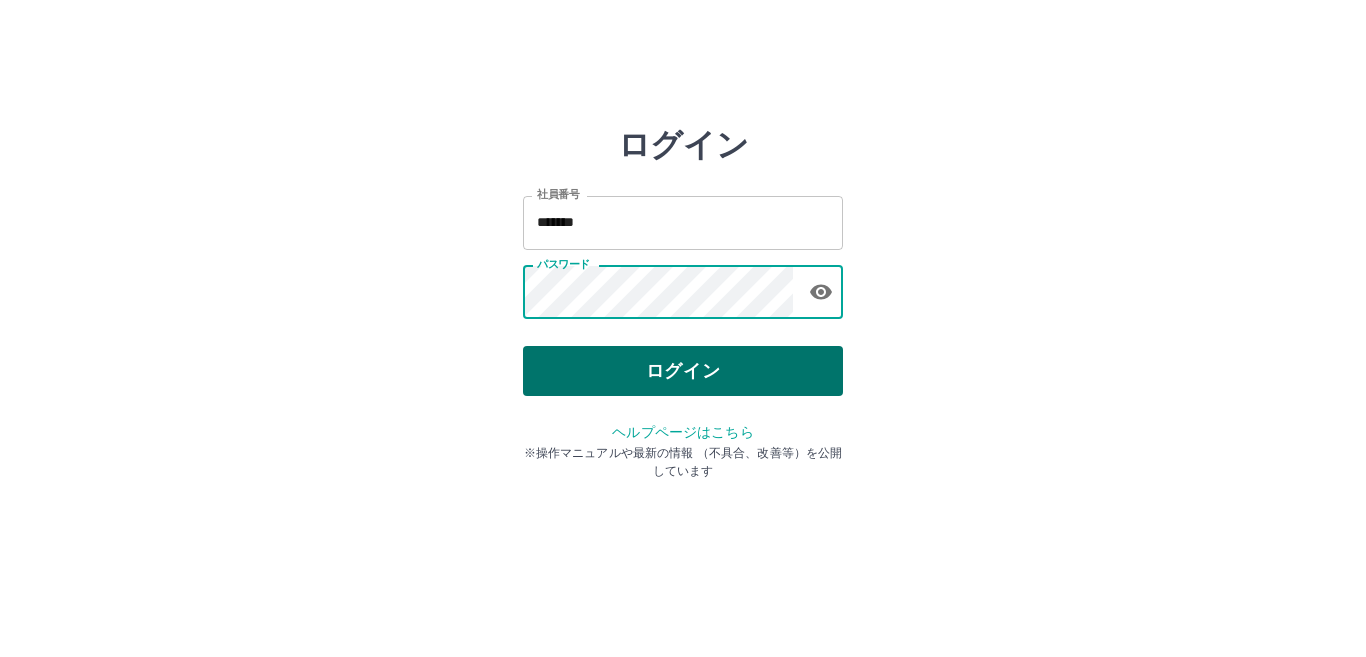 click on "ログイン" at bounding box center [683, 371] 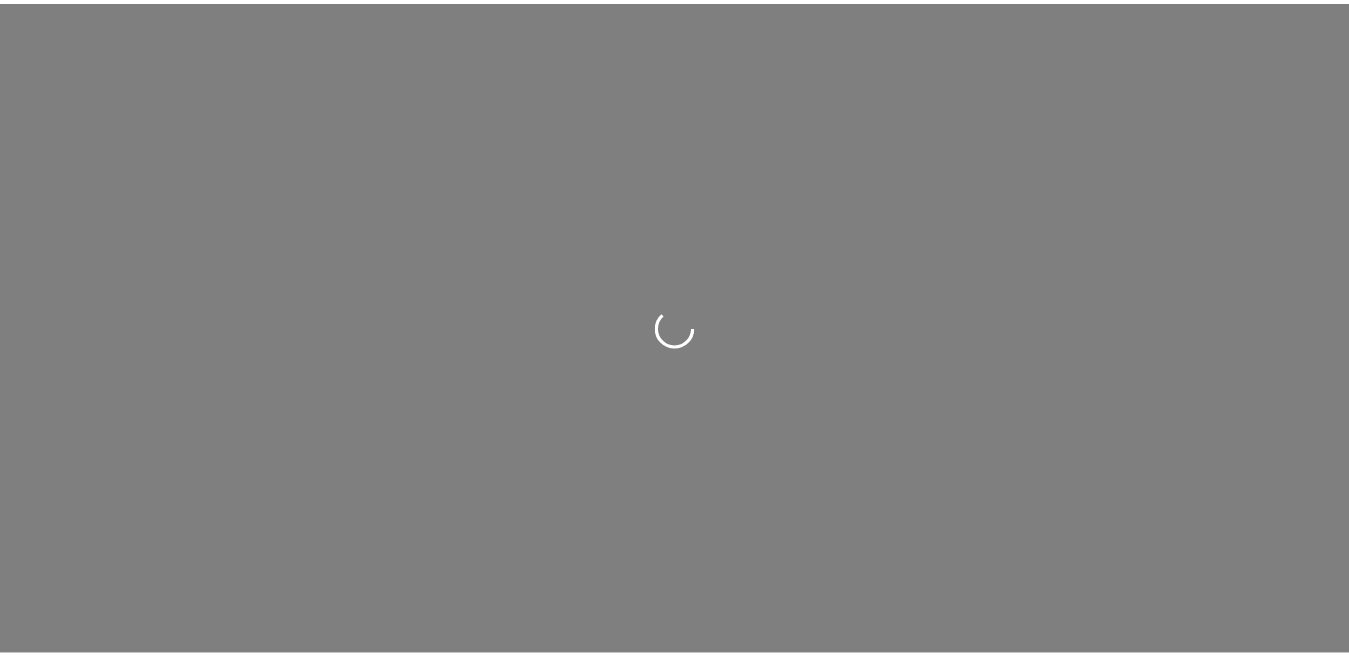 scroll, scrollTop: 0, scrollLeft: 0, axis: both 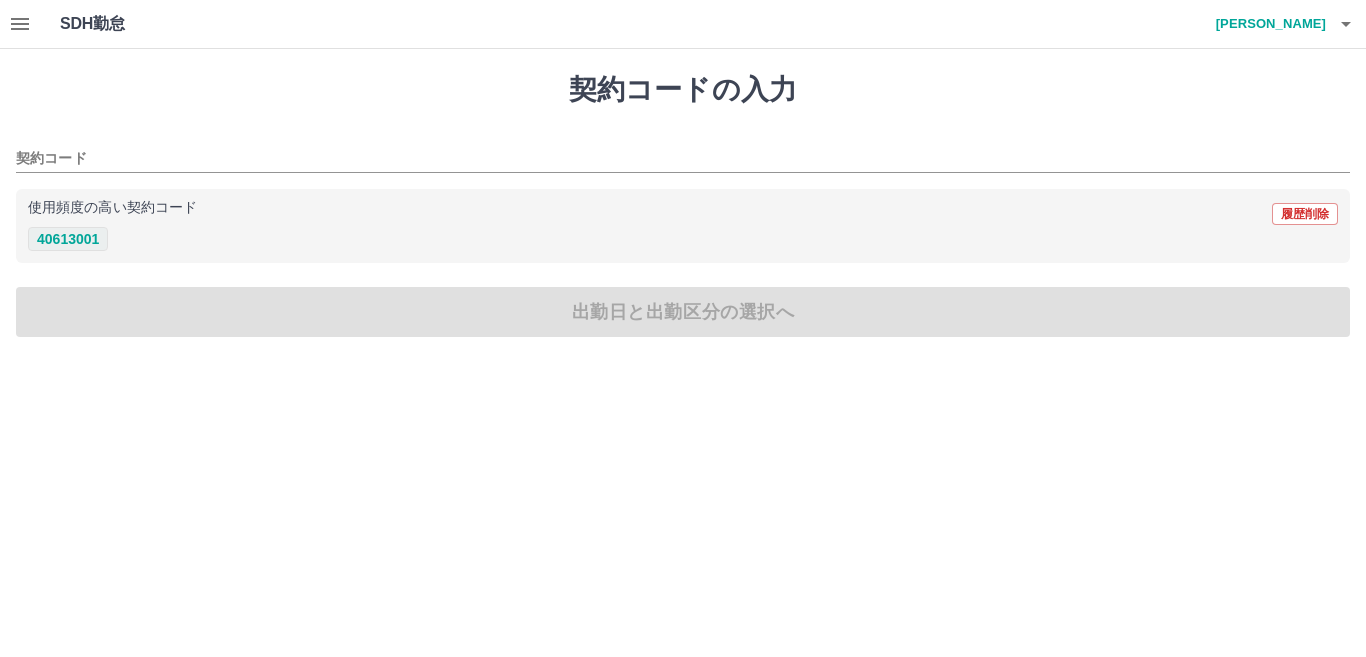 click on "40613001" at bounding box center (68, 239) 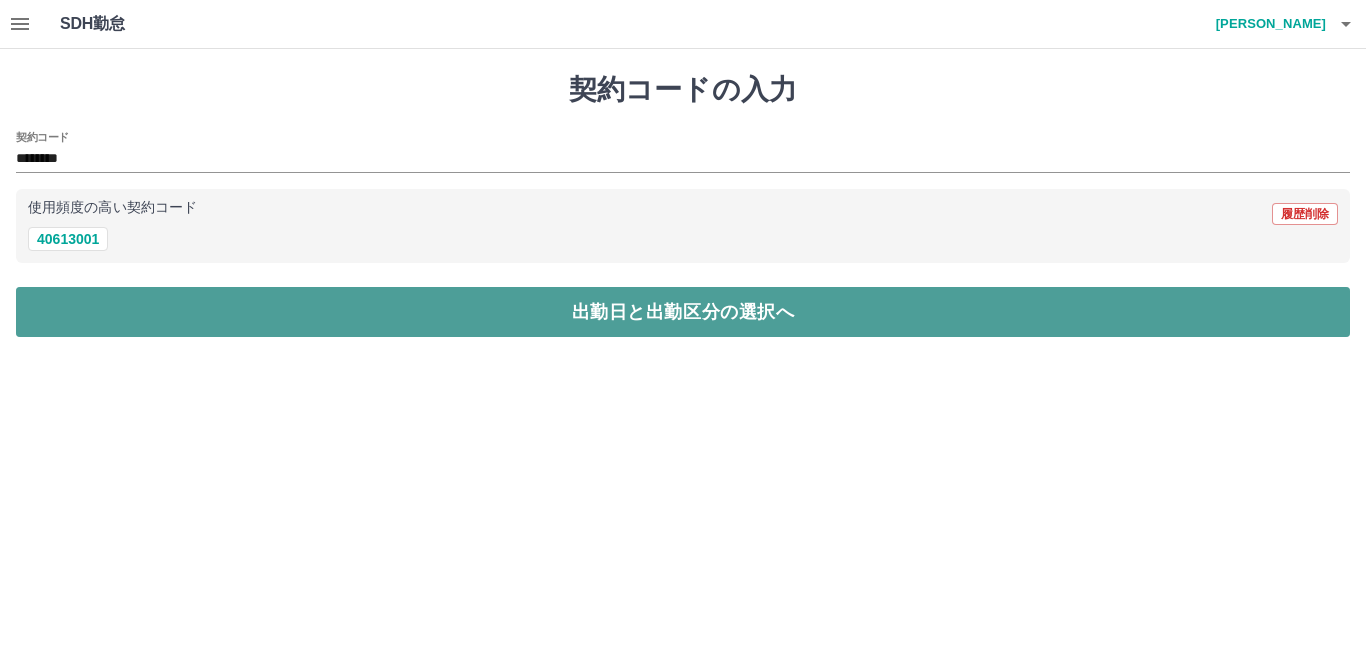 click on "出勤日と出勤区分の選択へ" at bounding box center [683, 312] 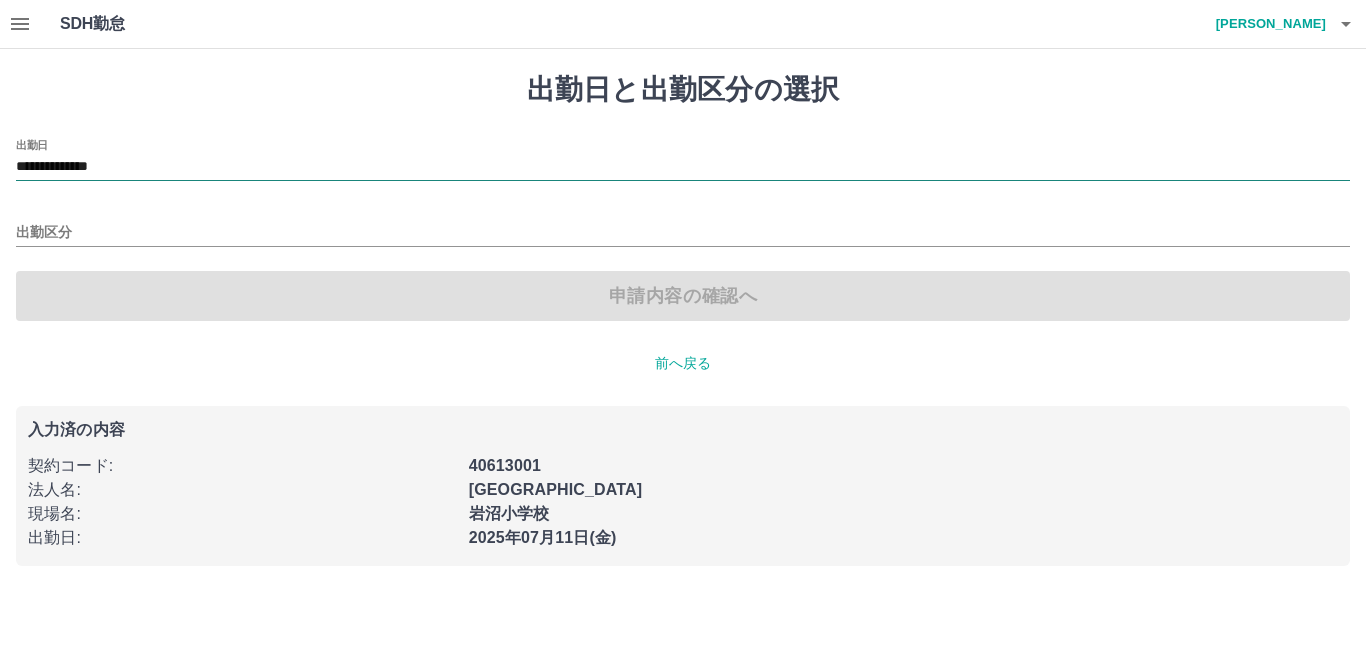 click on "**********" at bounding box center [683, 168] 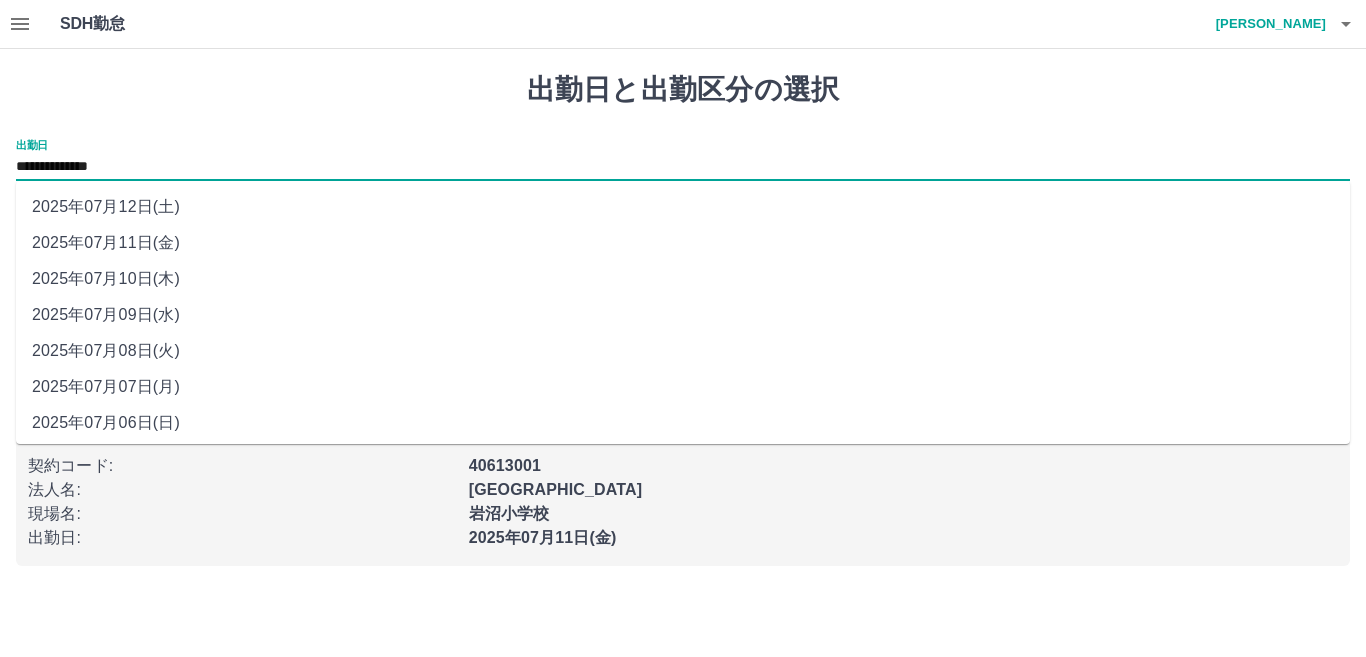click on "2025年07月10日(木)" at bounding box center (683, 279) 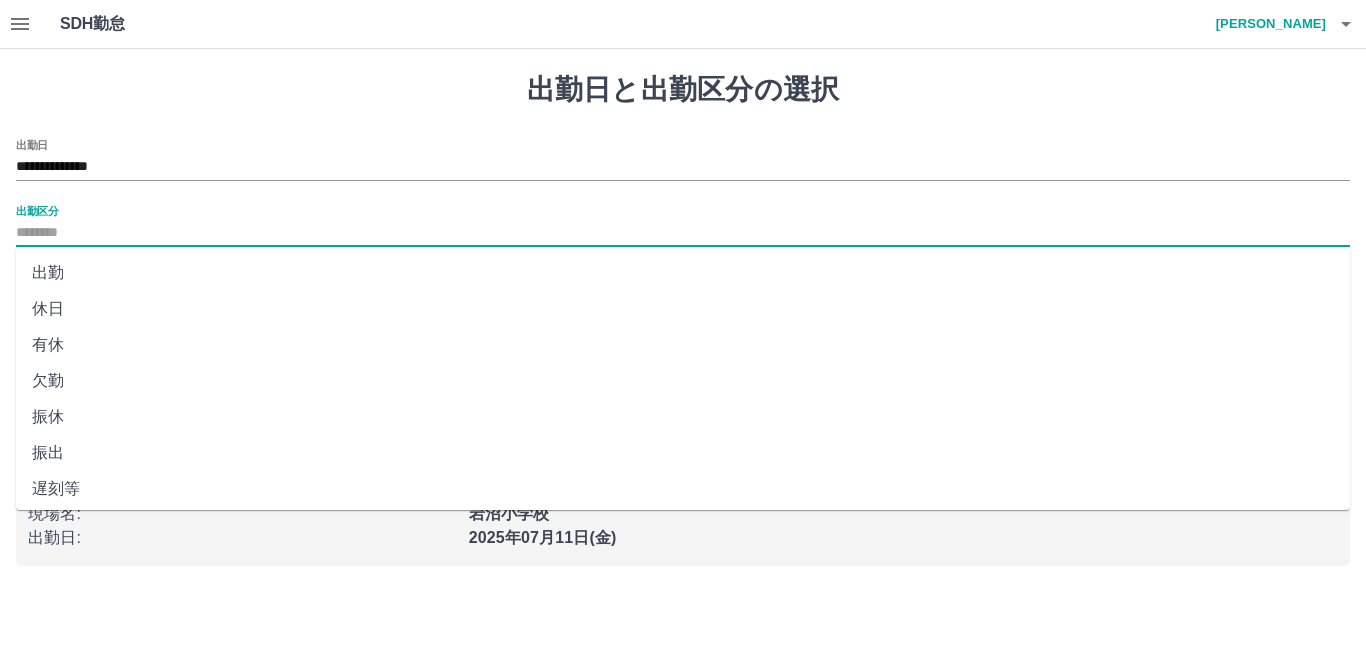click on "出勤区分" at bounding box center (683, 233) 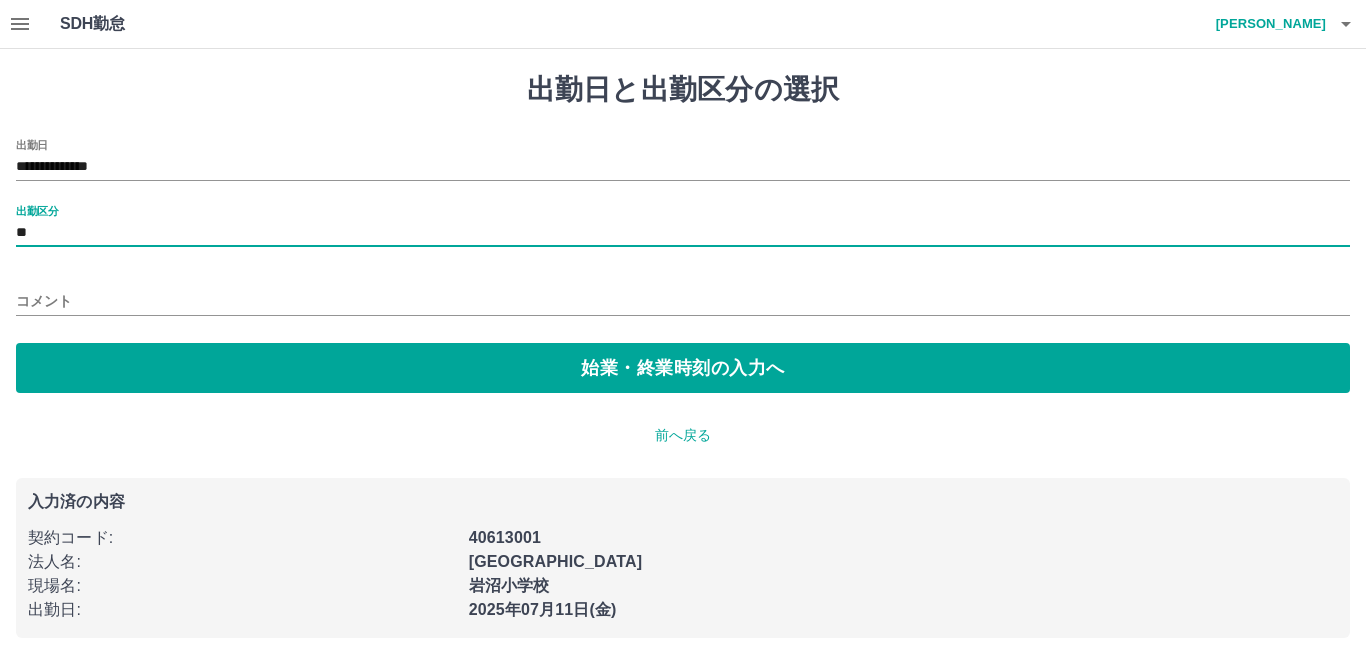 type on "**" 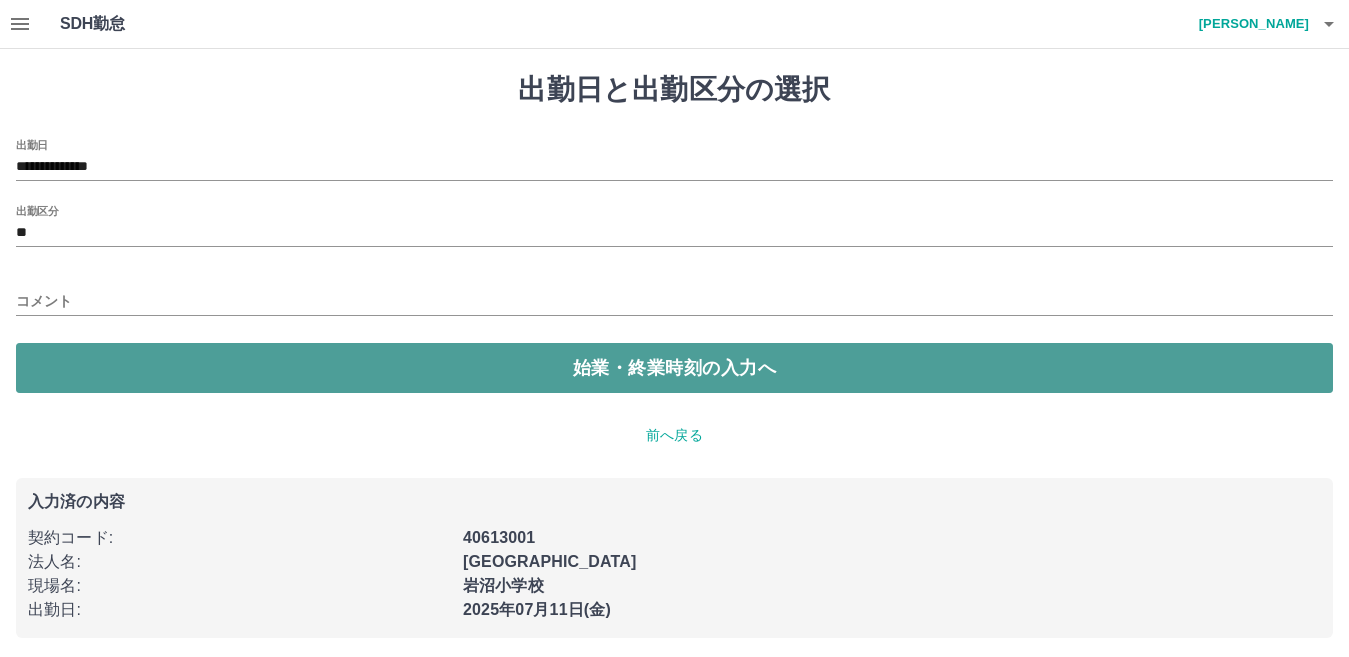 click on "始業・終業時刻の入力へ" at bounding box center (674, 368) 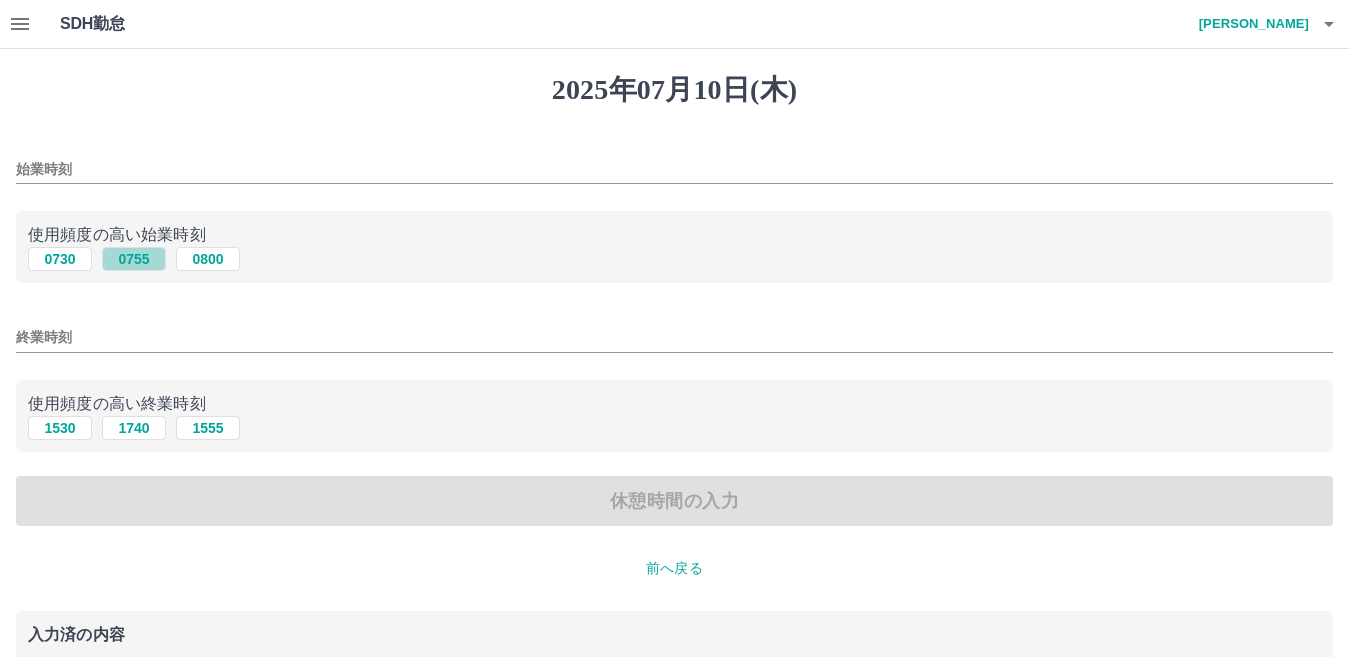 click on "0755" at bounding box center (134, 259) 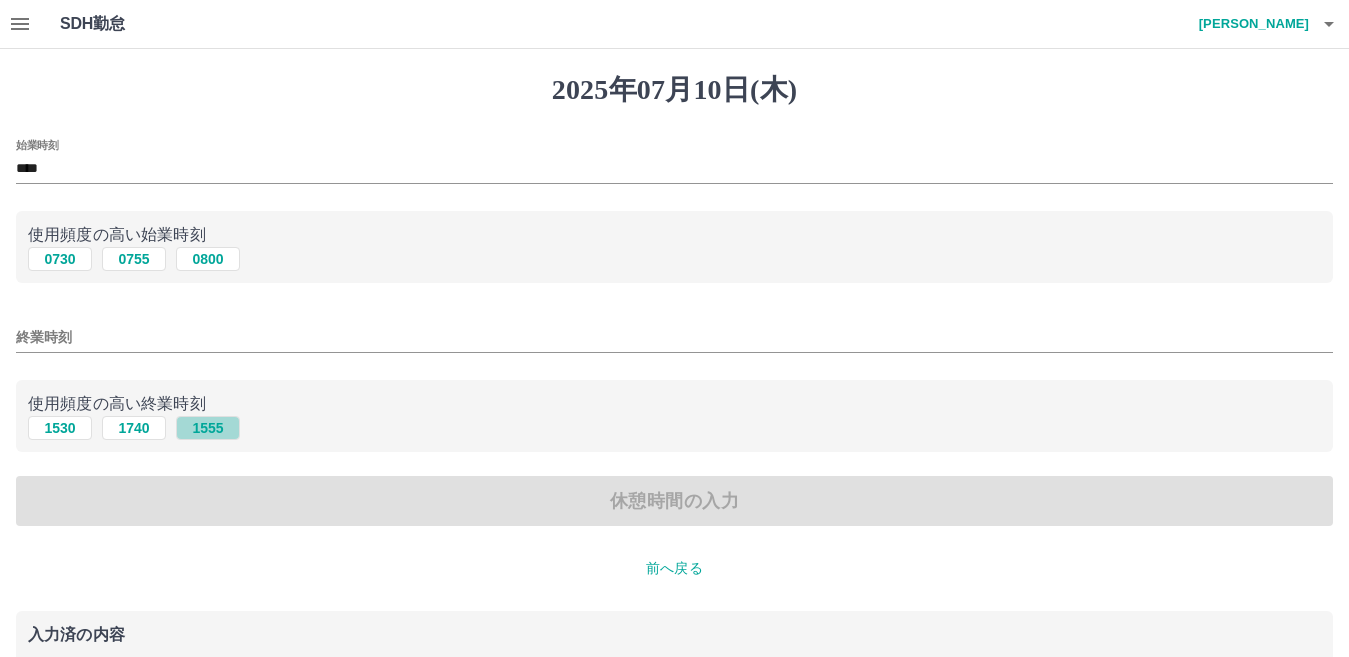 click on "1555" at bounding box center [208, 428] 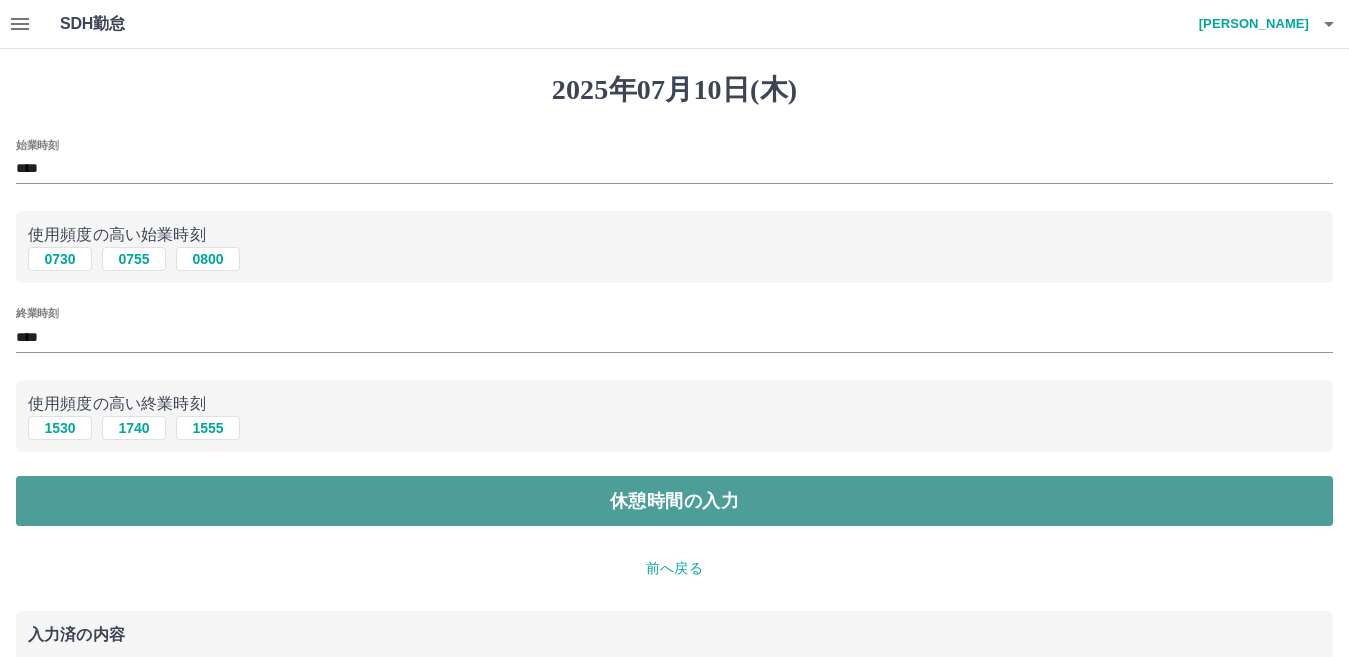 click on "休憩時間の入力" at bounding box center (674, 501) 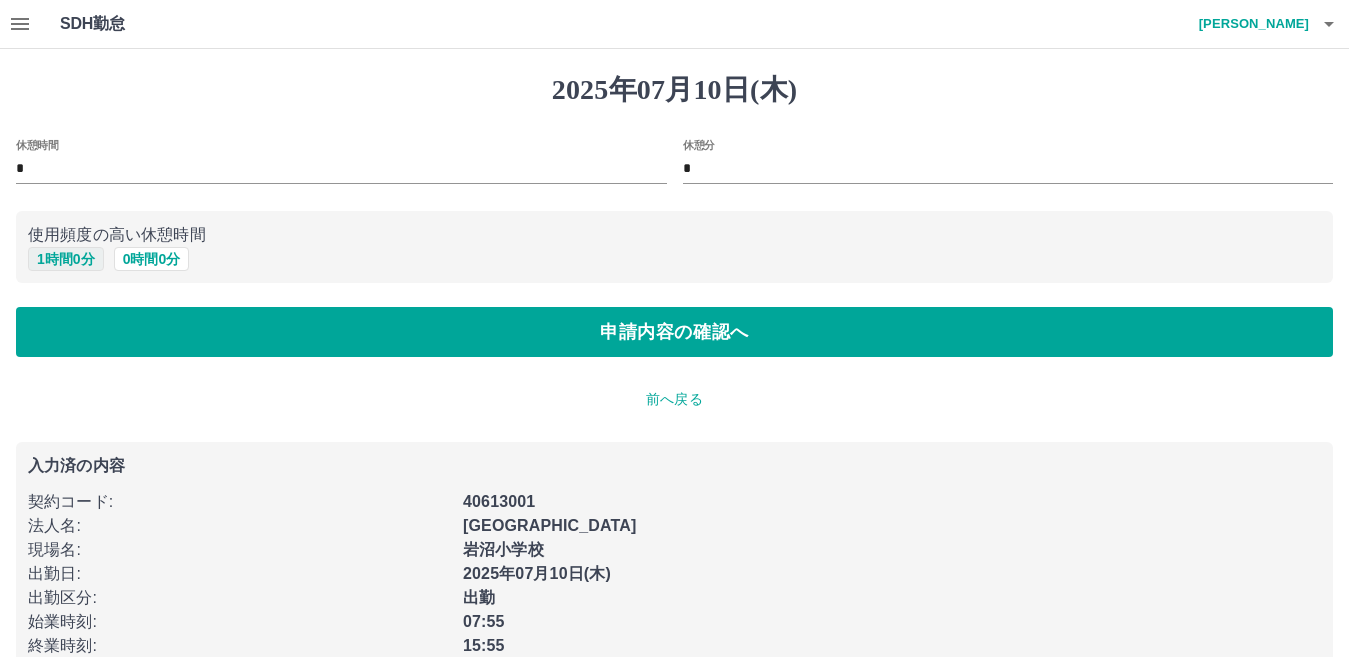 click on "1 時間 0 分" at bounding box center [66, 259] 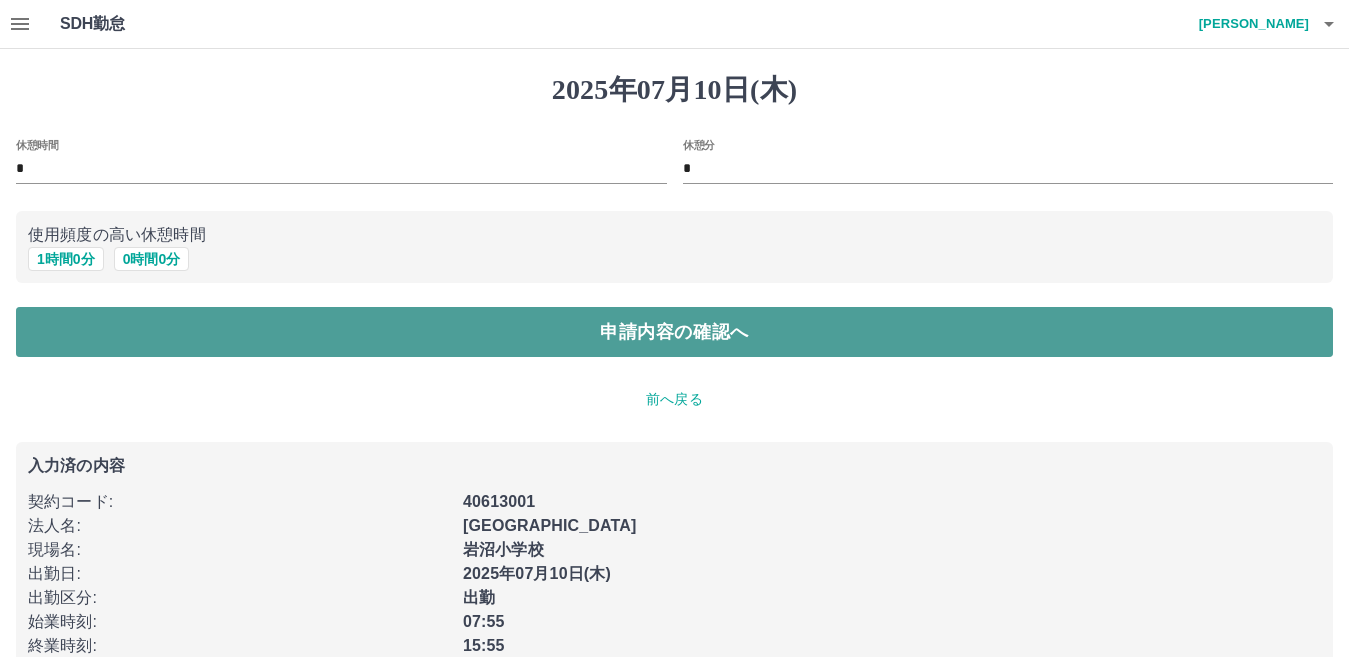 click on "申請内容の確認へ" at bounding box center (674, 332) 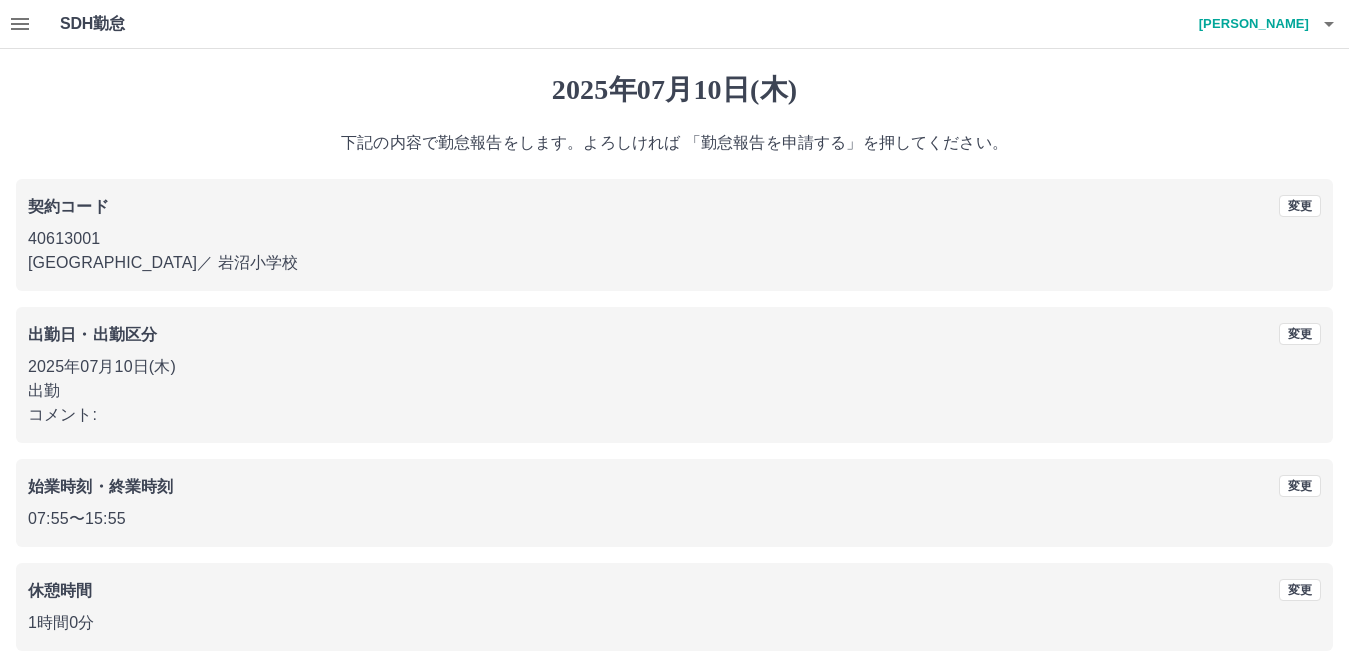 scroll, scrollTop: 92, scrollLeft: 0, axis: vertical 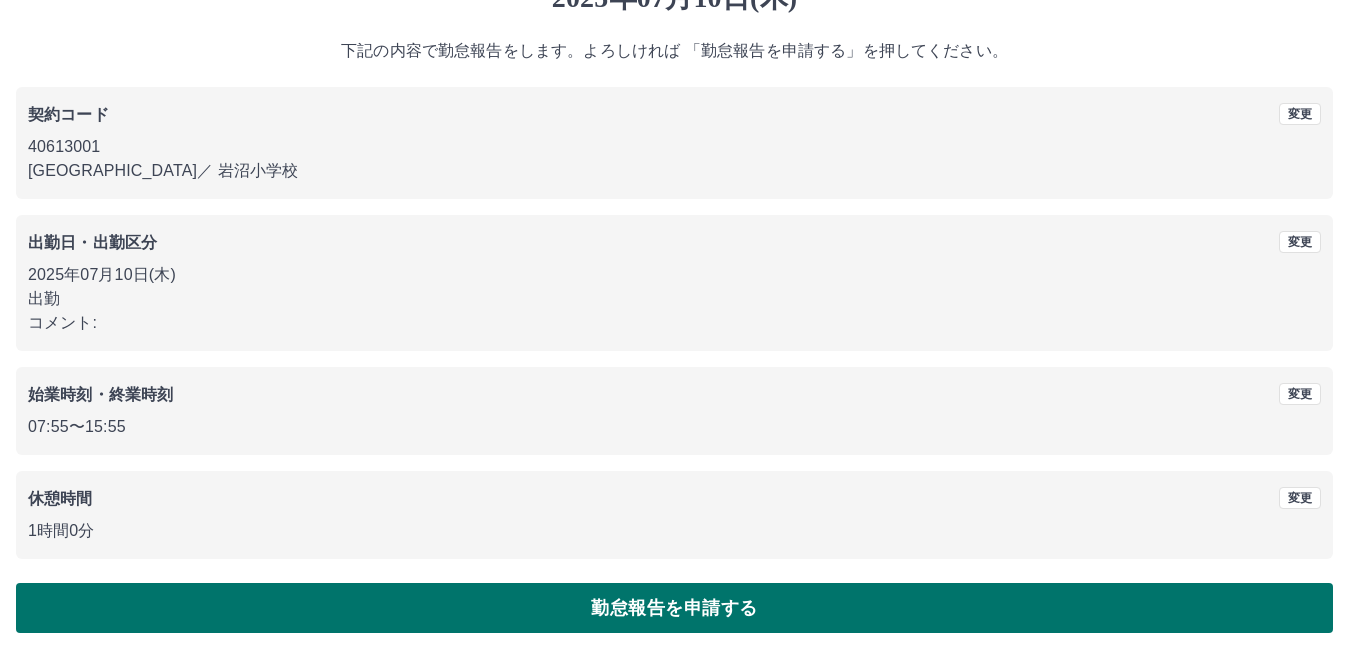 click on "勤怠報告を申請する" at bounding box center [674, 608] 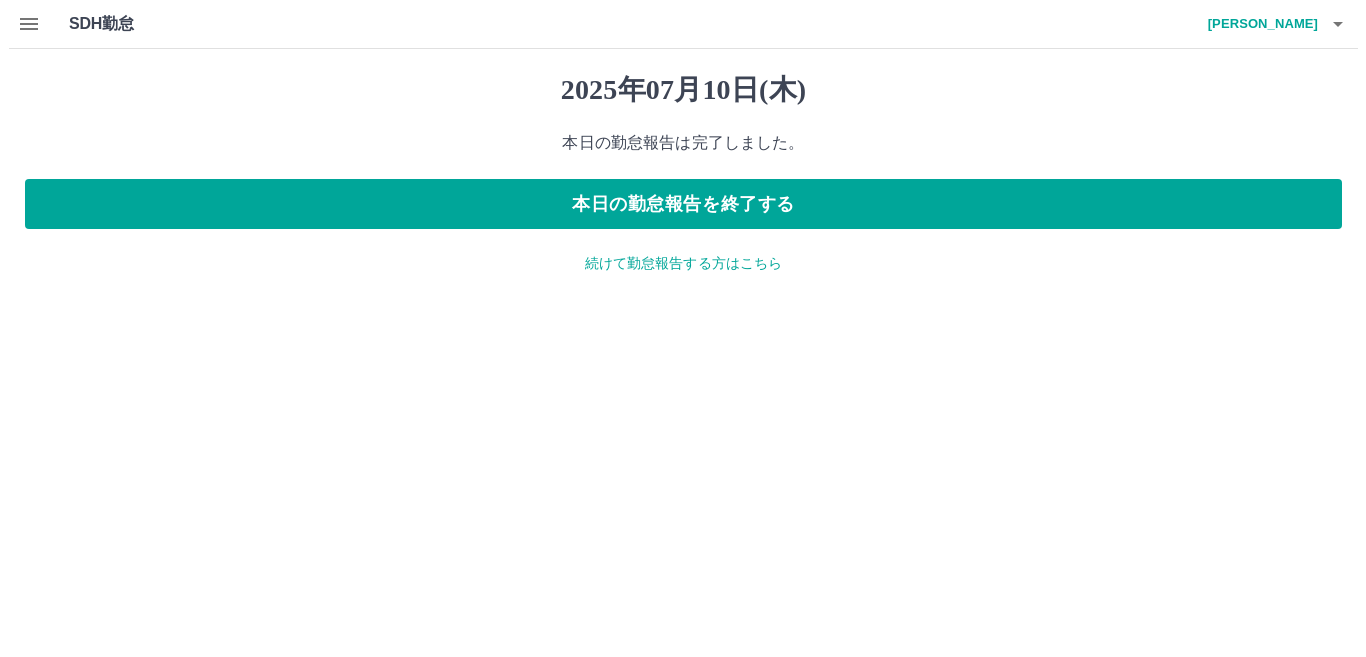 scroll, scrollTop: 0, scrollLeft: 0, axis: both 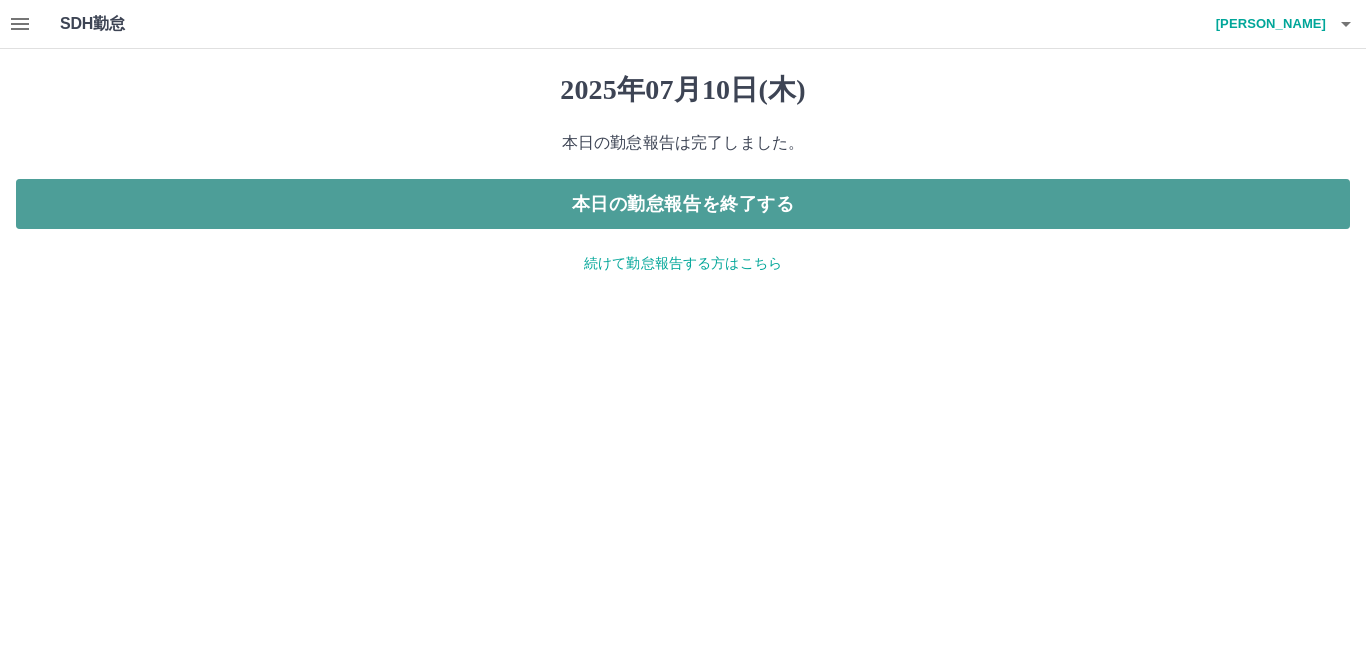 click on "本日の勤怠報告を終了する" at bounding box center (683, 204) 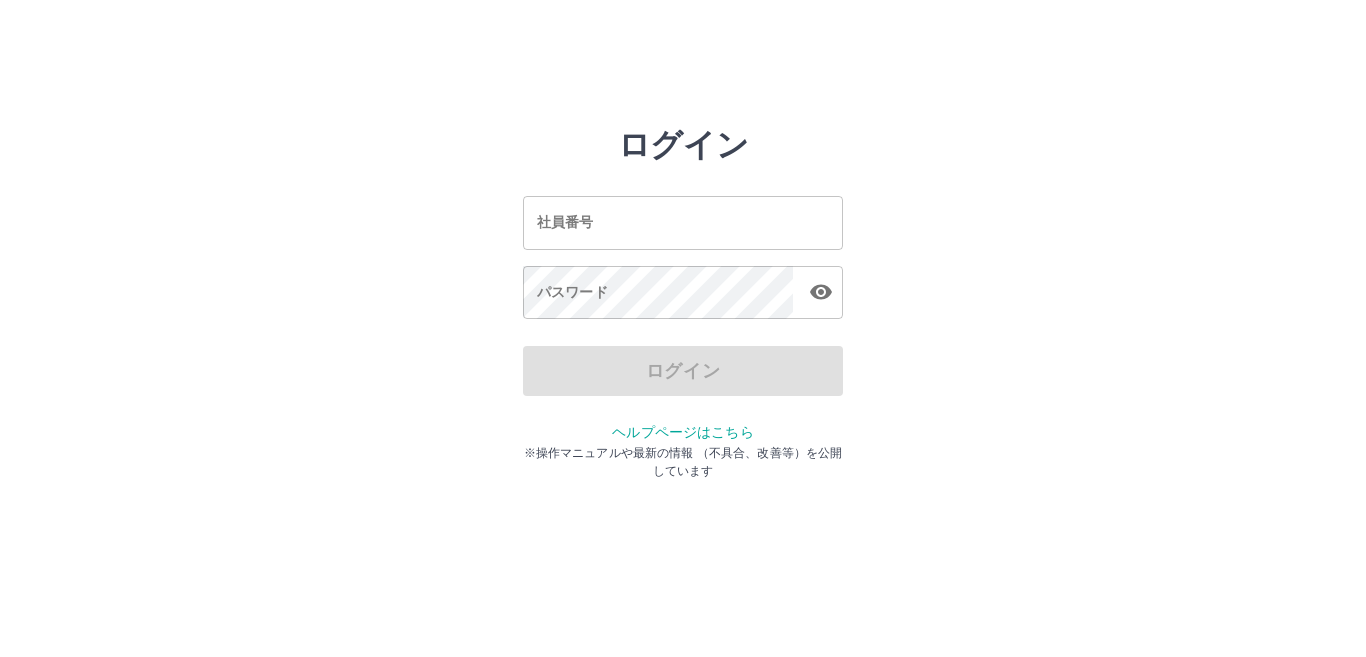 scroll, scrollTop: 0, scrollLeft: 0, axis: both 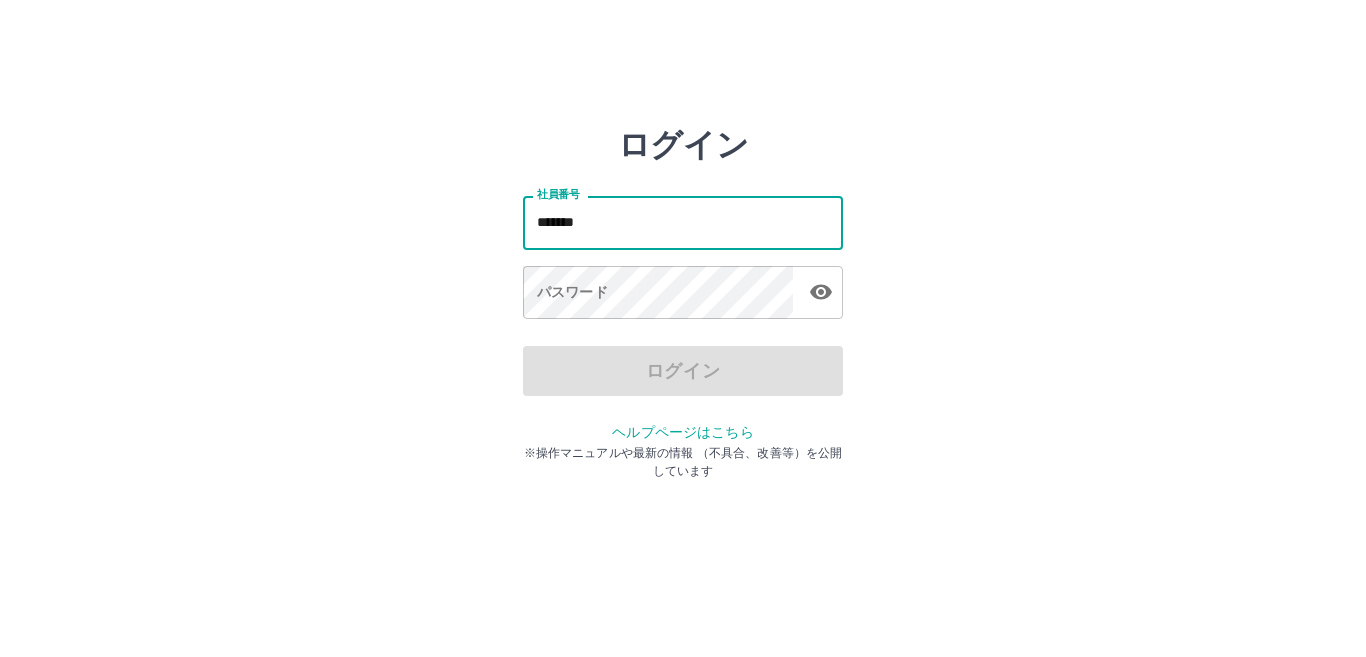 type on "*******" 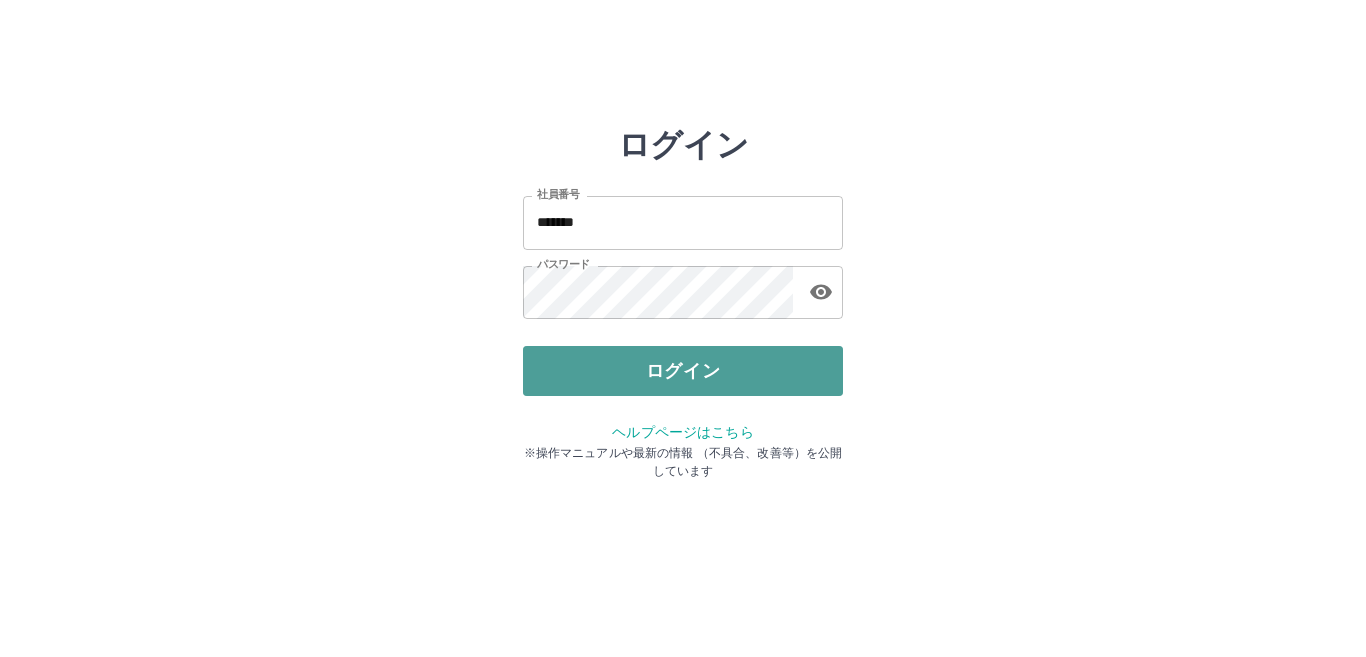 click on "ログイン" at bounding box center (683, 371) 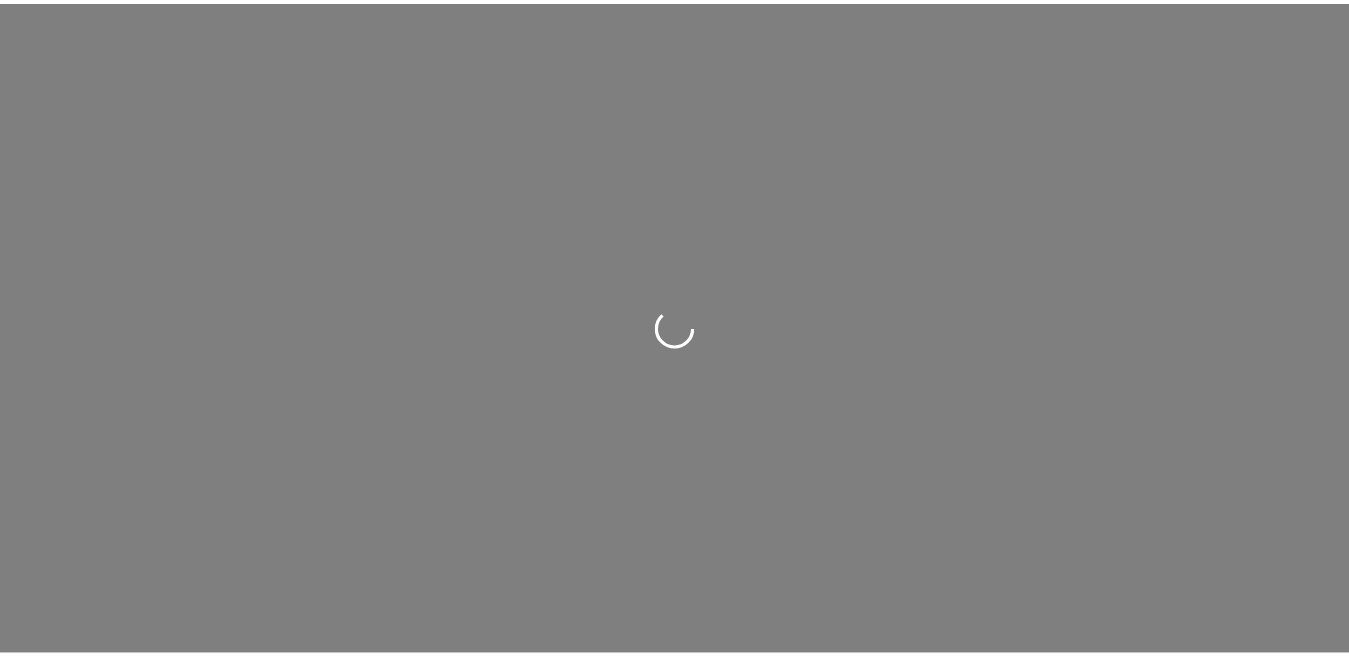 scroll, scrollTop: 0, scrollLeft: 0, axis: both 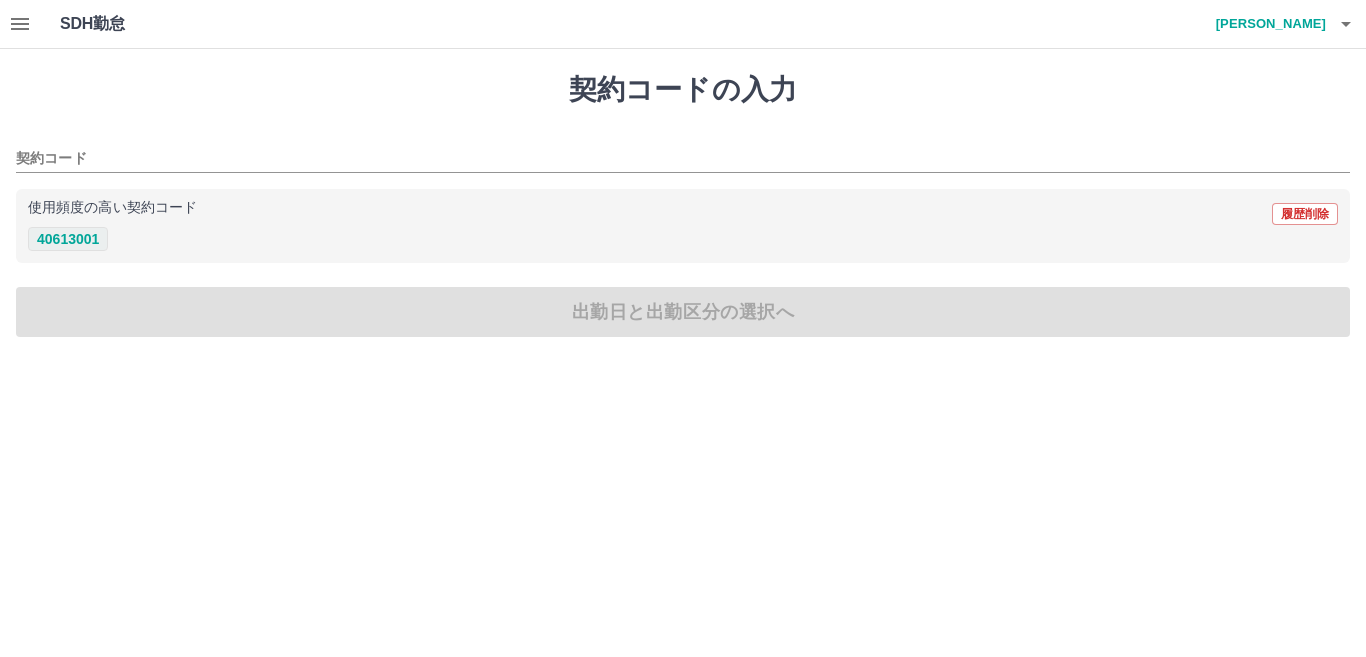 click on "40613001" at bounding box center (68, 239) 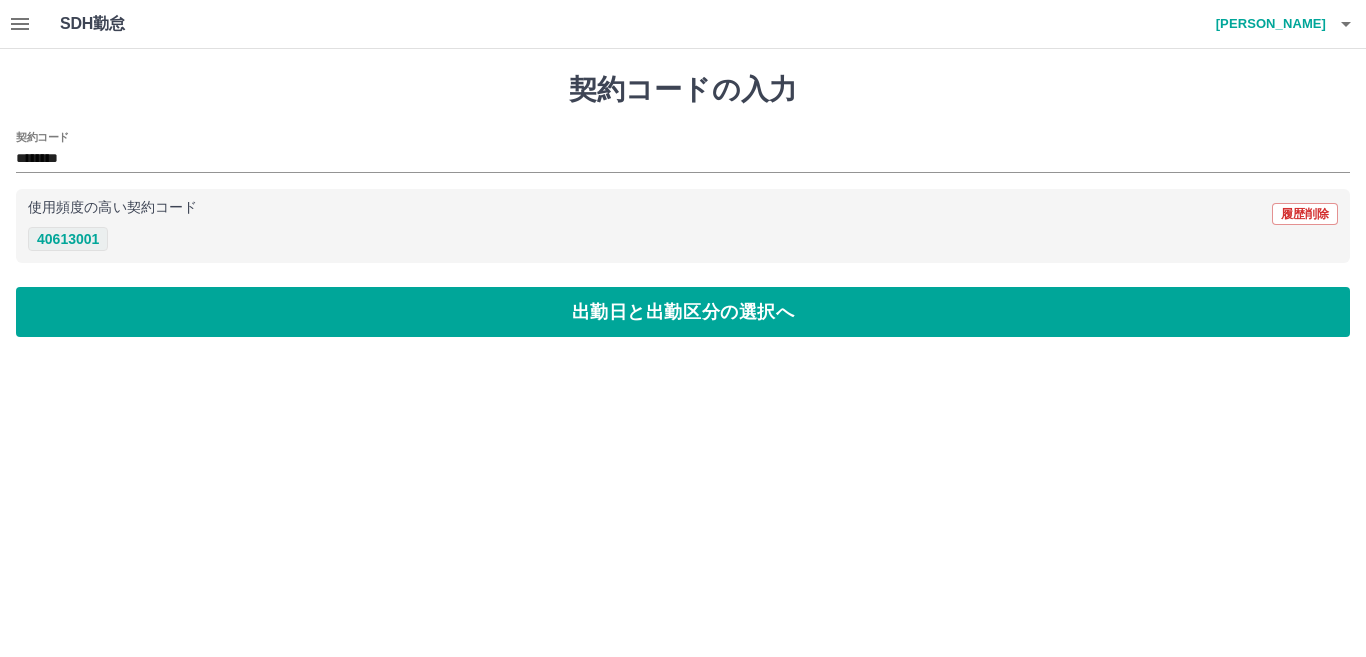 type on "********" 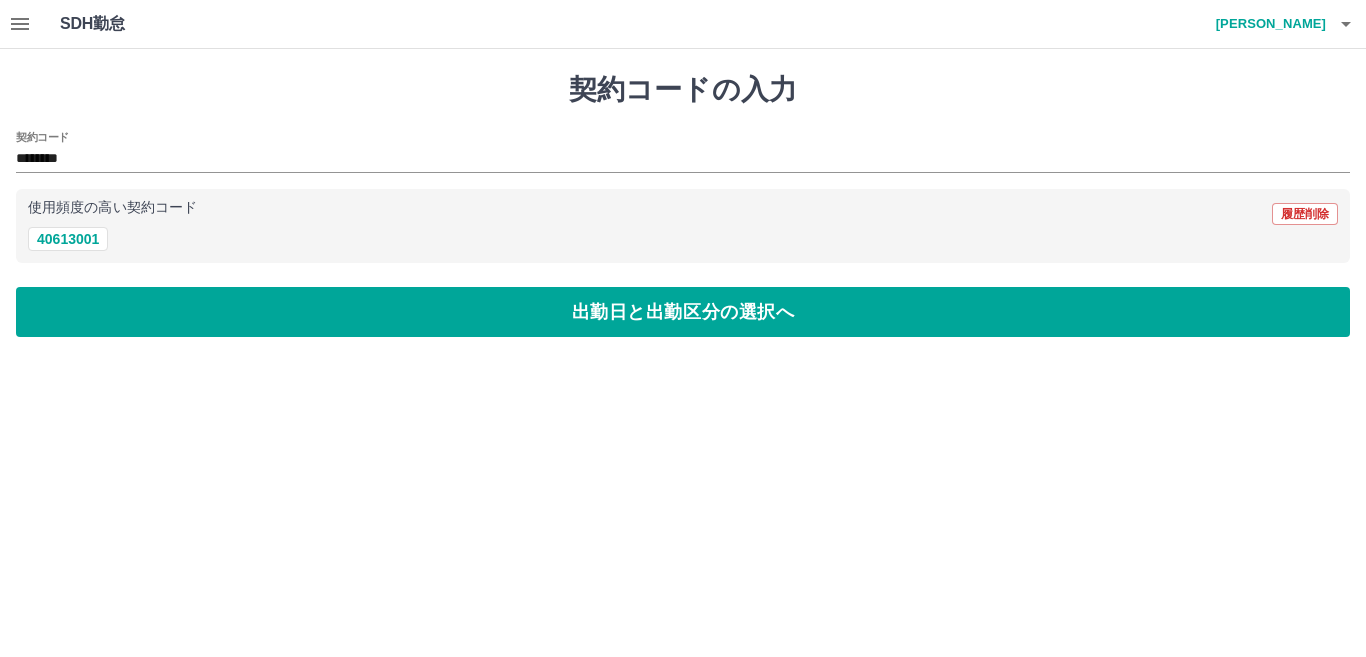 click on "契約コードの入力 契約コード ******** 使用頻度の高い契約コード 履歴削除 40613001 出勤日と出勤区分の選択へ" at bounding box center [683, 205] 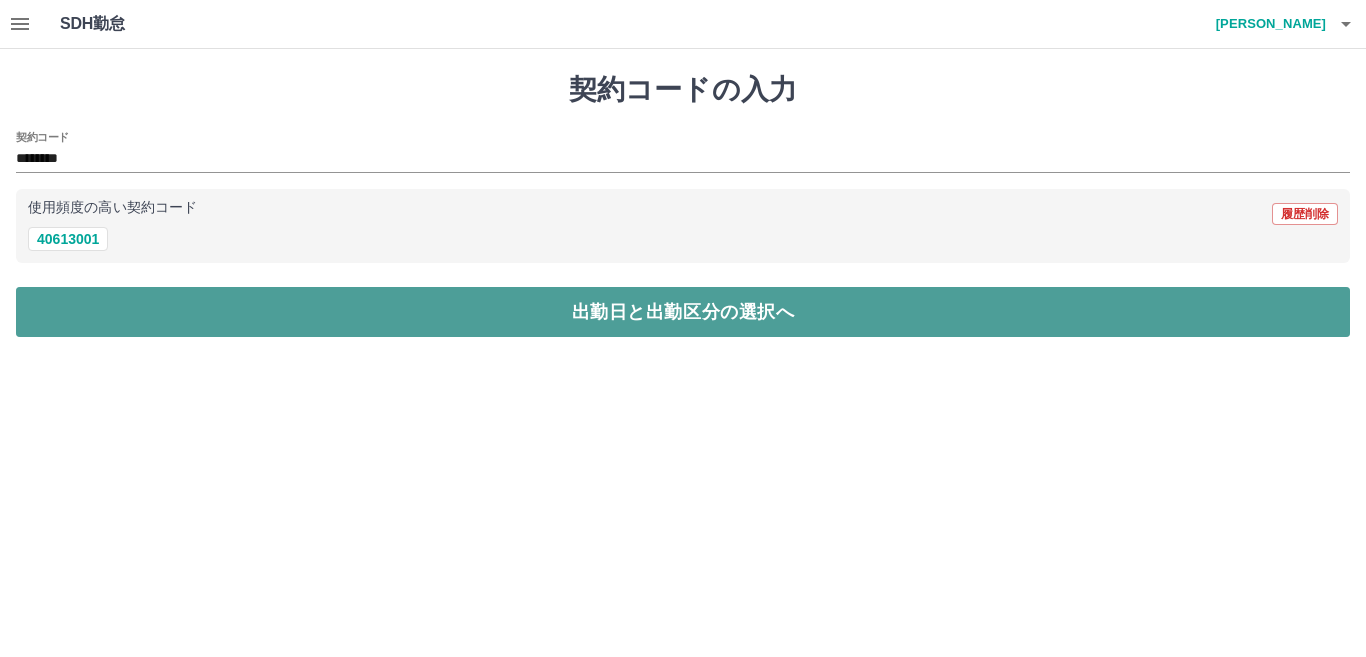 click on "出勤日と出勤区分の選択へ" at bounding box center [683, 312] 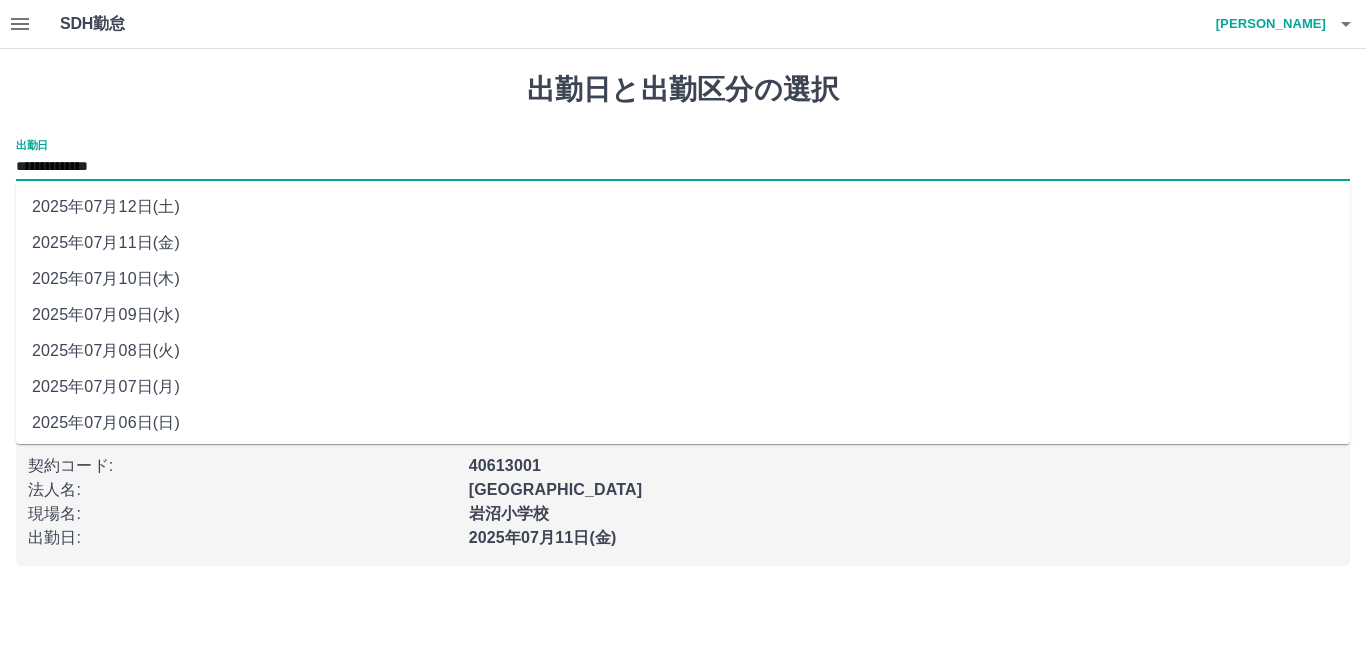 click on "**********" at bounding box center [683, 167] 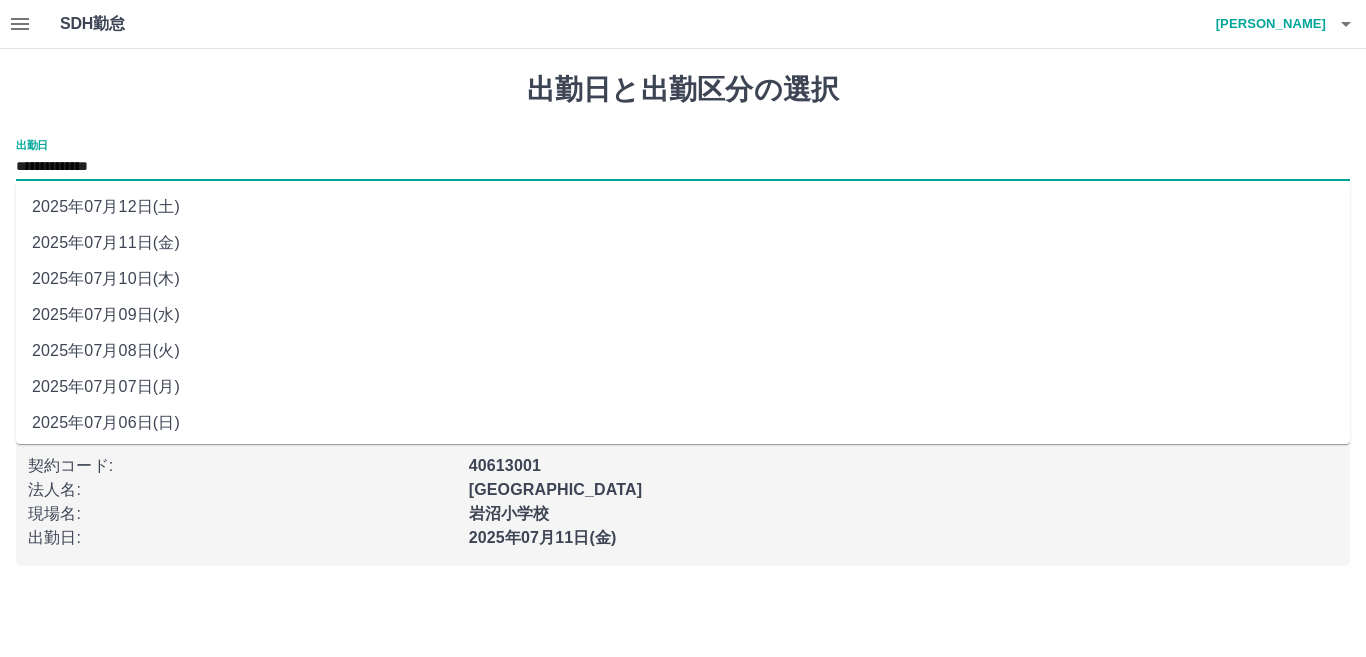 click on "2025年07月10日(木)" at bounding box center [683, 279] 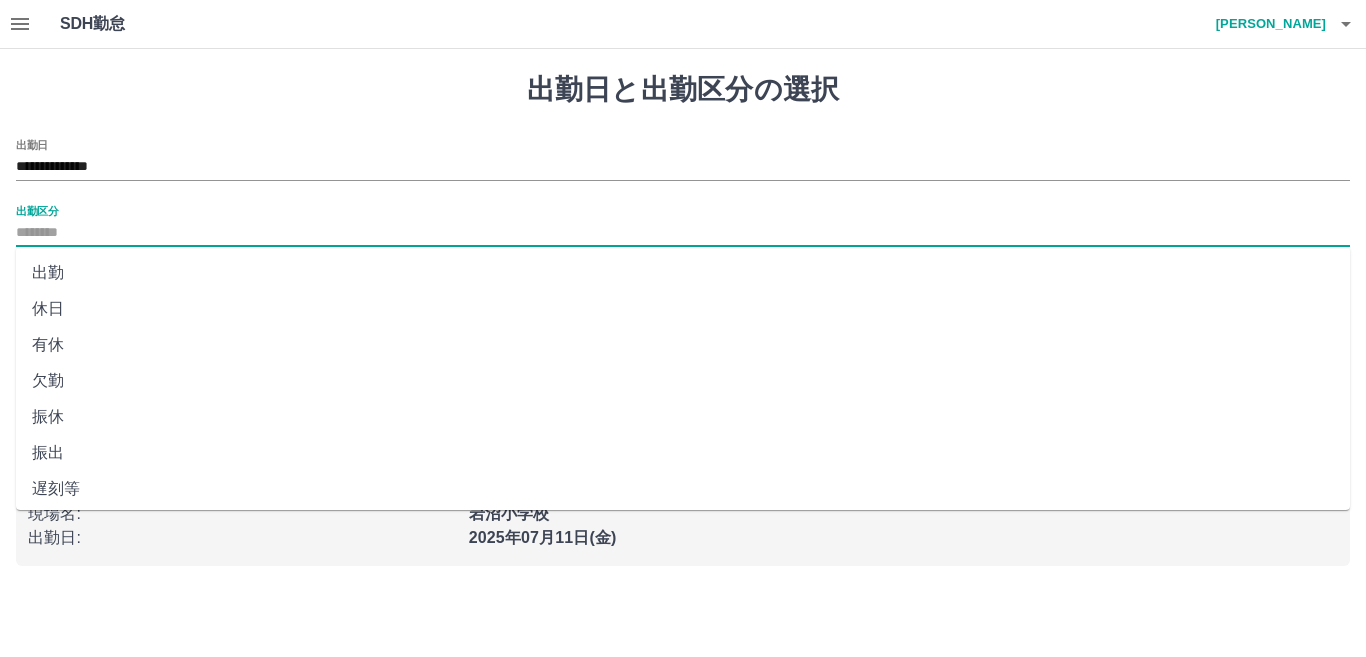 click on "出勤区分" at bounding box center (683, 233) 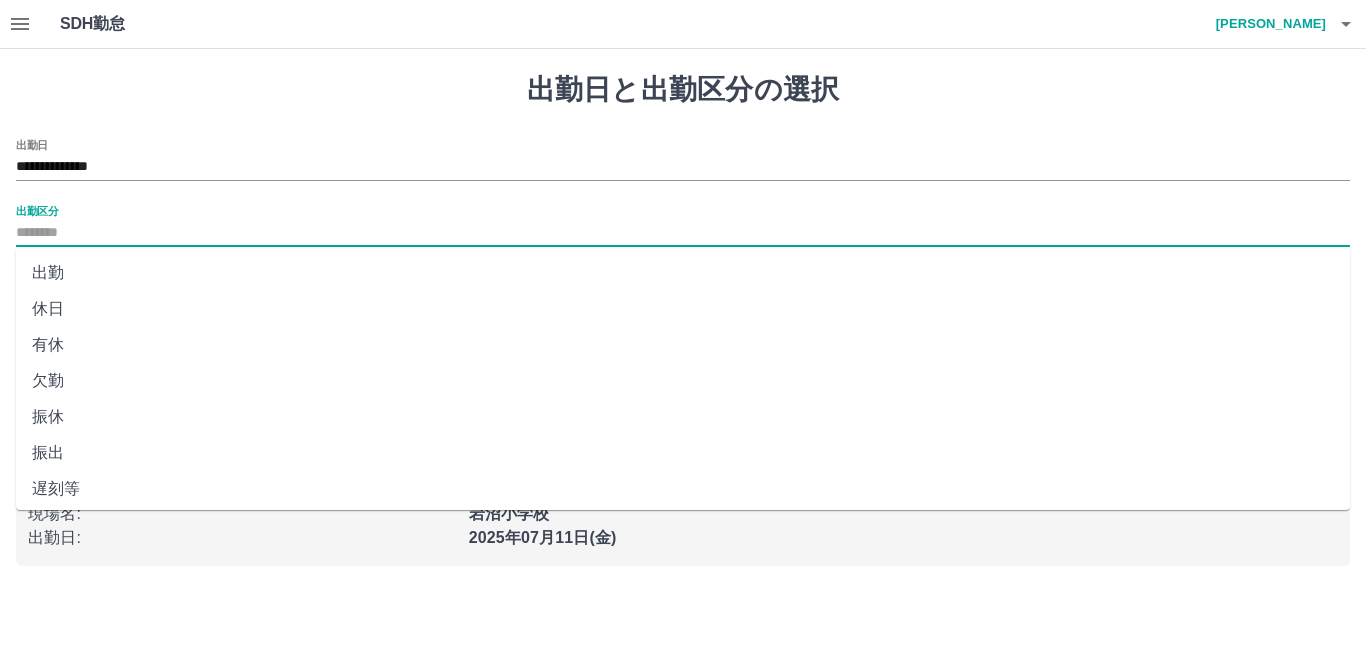 click on "出勤" at bounding box center (683, 273) 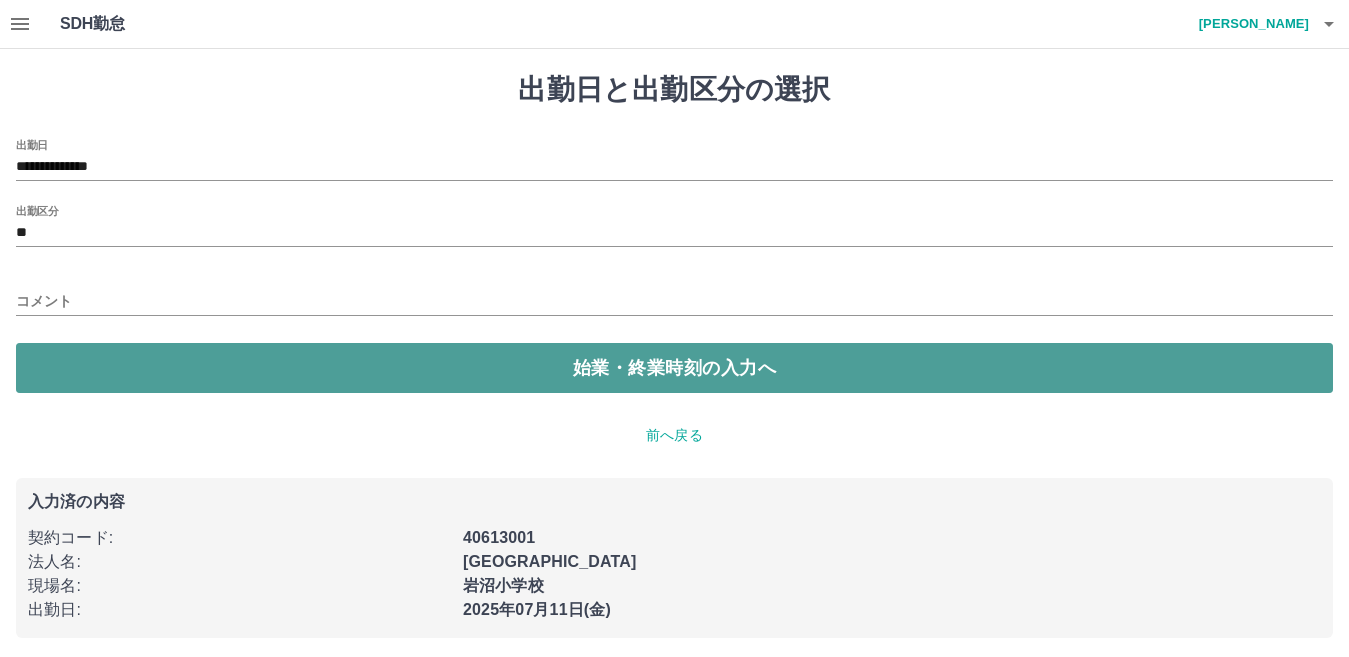 click on "始業・終業時刻の入力へ" at bounding box center (674, 368) 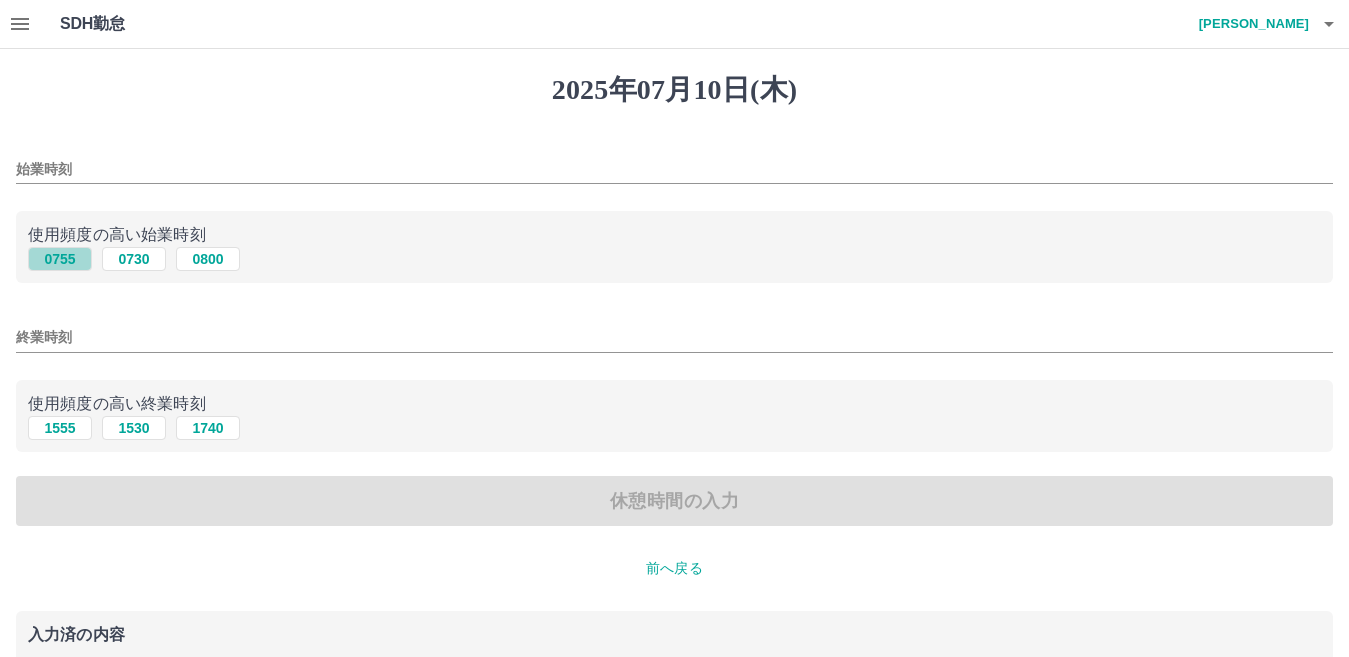 click on "0755" at bounding box center (60, 259) 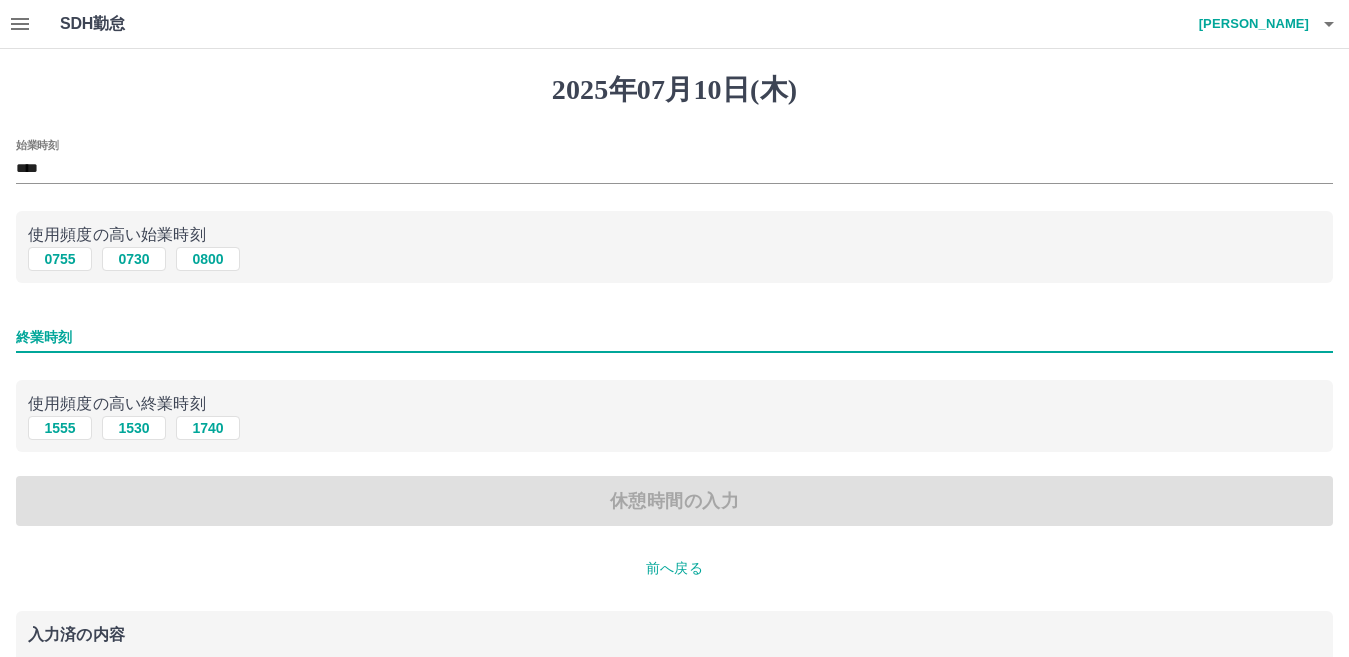 click on "終業時刻" at bounding box center (674, 337) 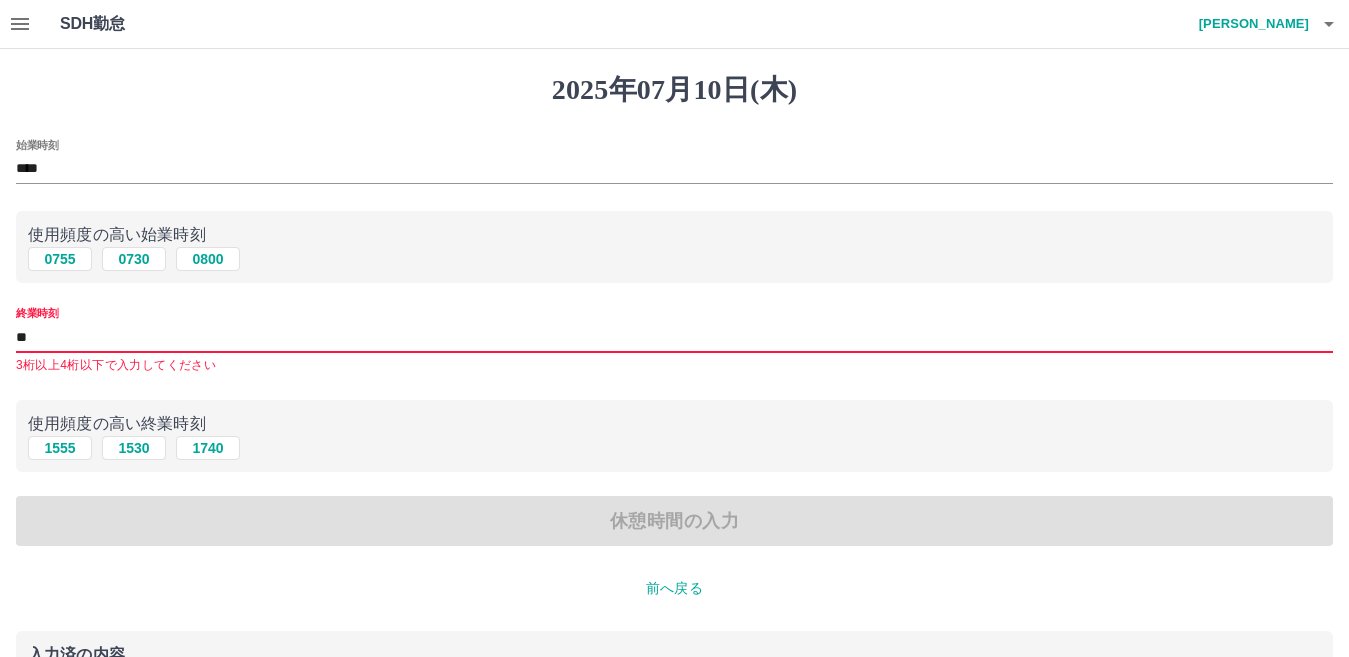 type on "****" 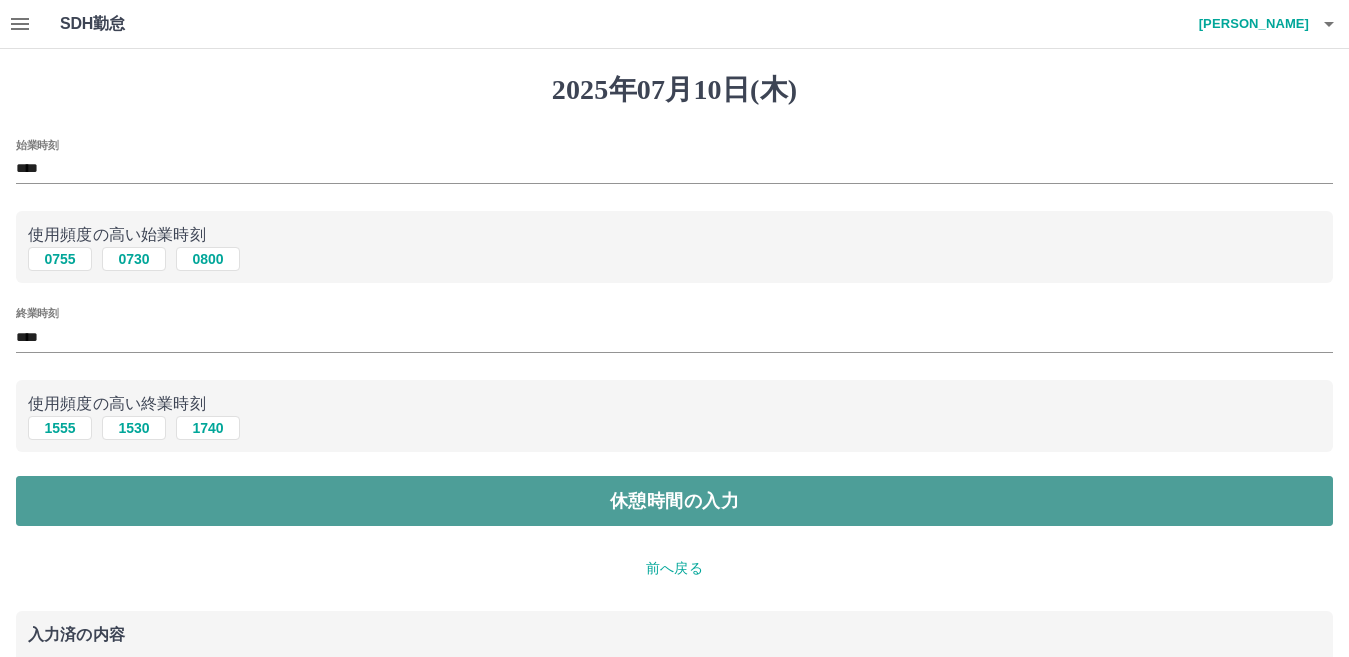 click on "休憩時間の入力" at bounding box center [674, 501] 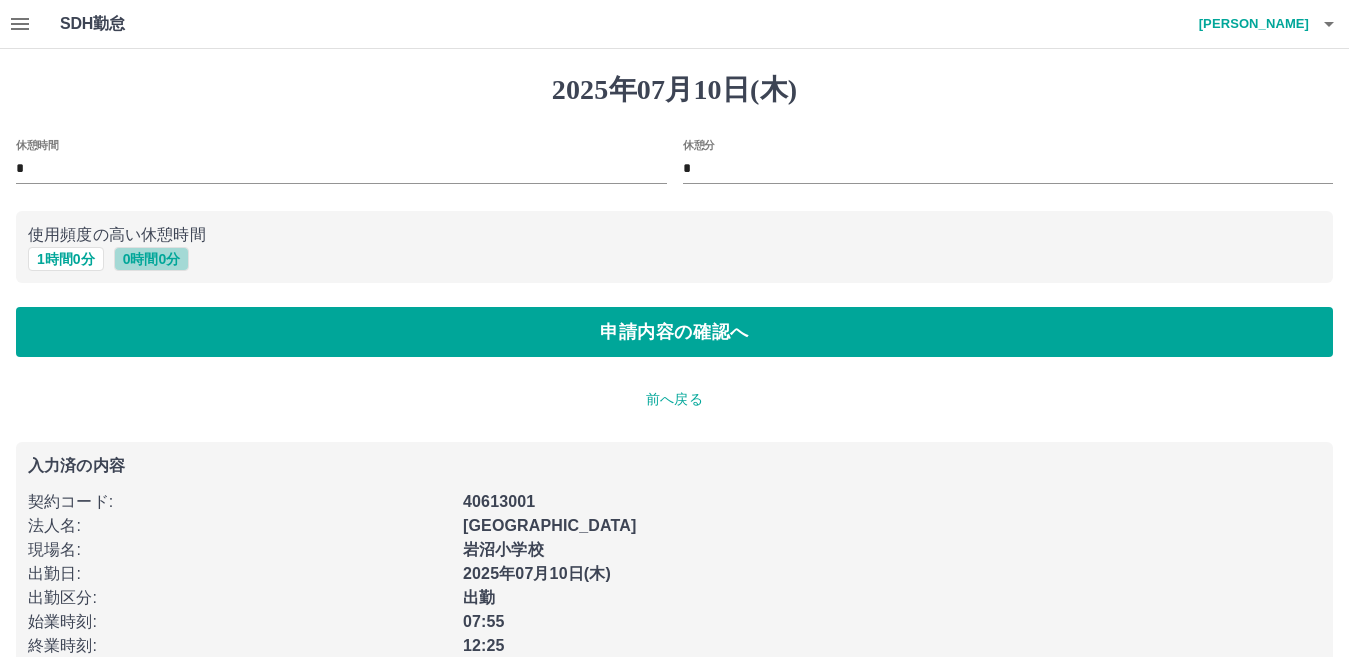 click on "0 時間 0 分" at bounding box center [152, 259] 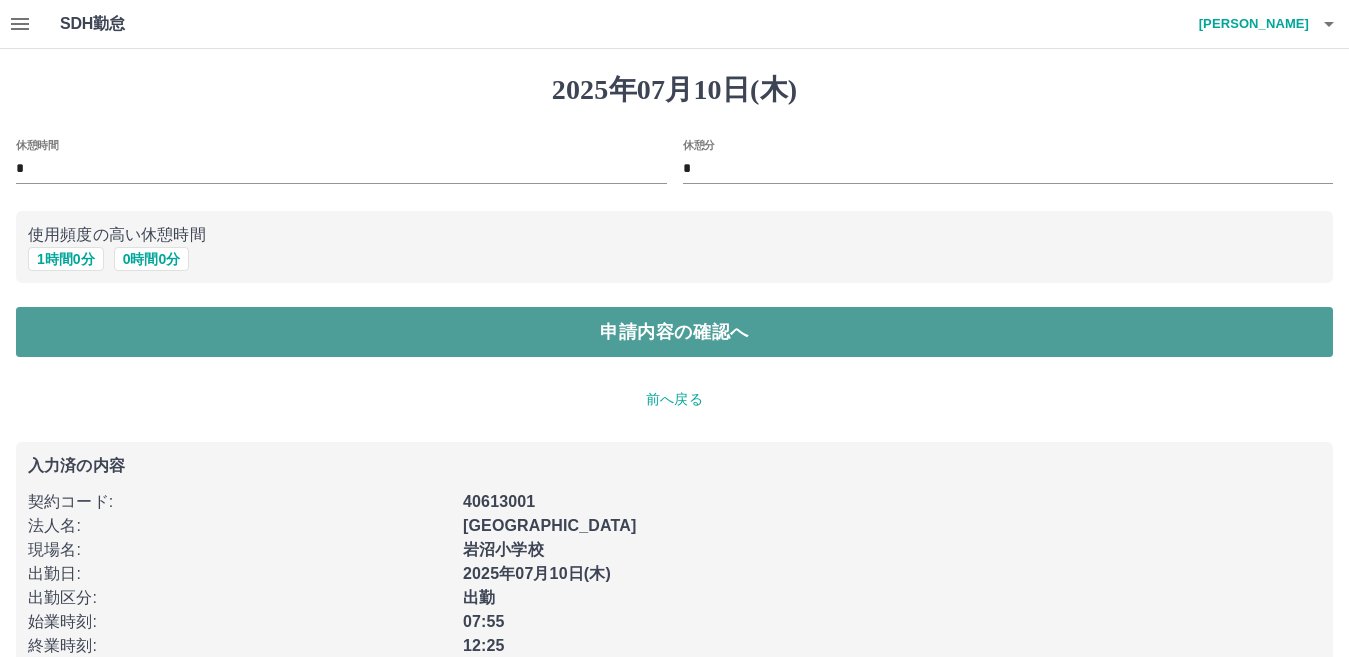 click on "申請内容の確認へ" at bounding box center (674, 332) 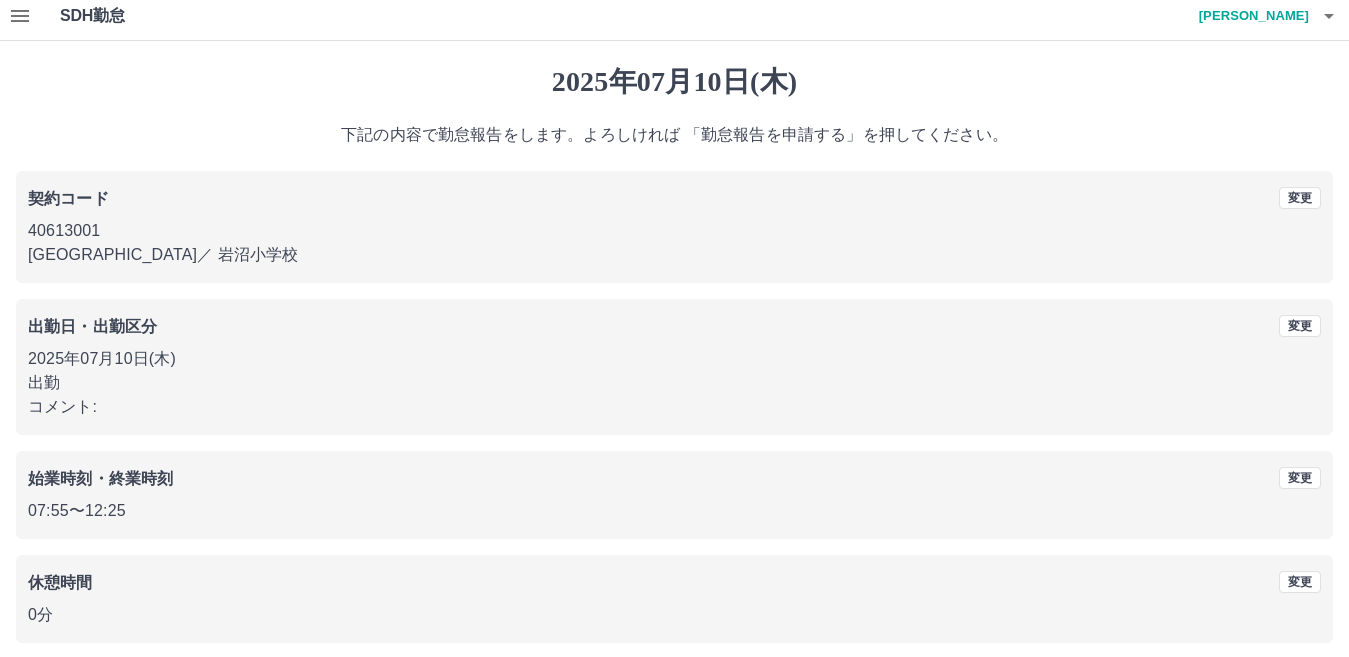 scroll, scrollTop: 92, scrollLeft: 0, axis: vertical 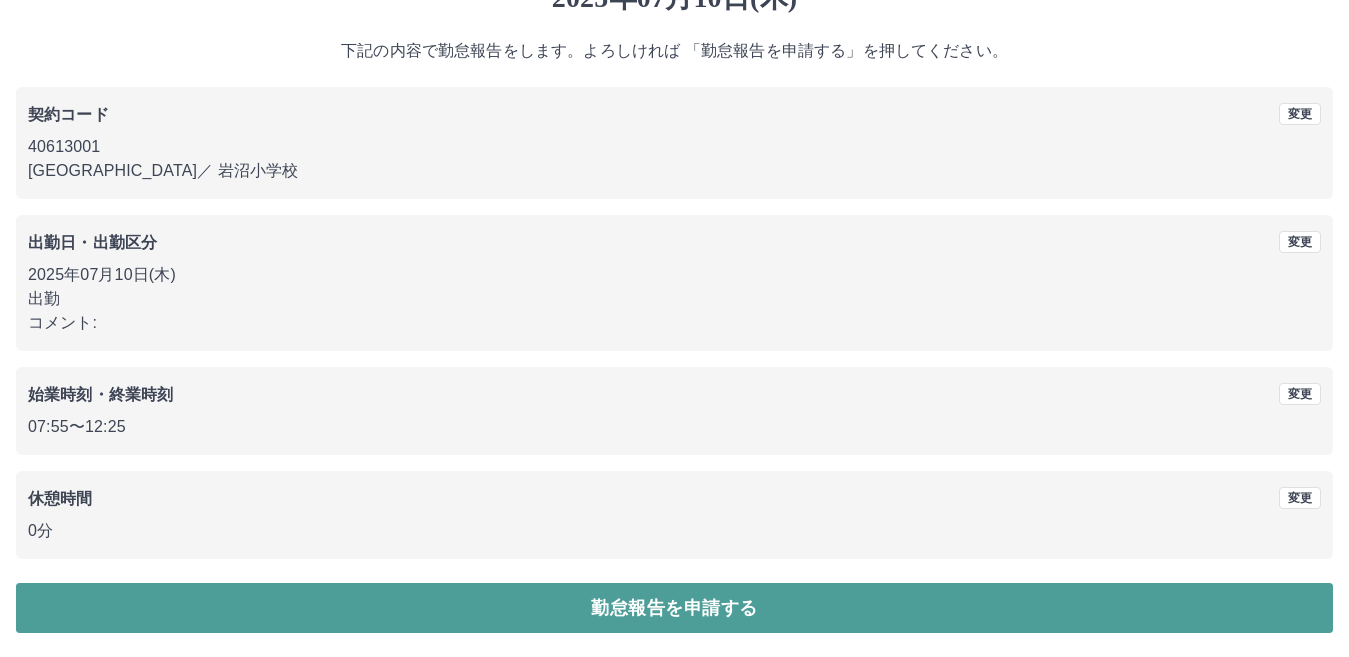 click on "勤怠報告を申請する" at bounding box center [674, 608] 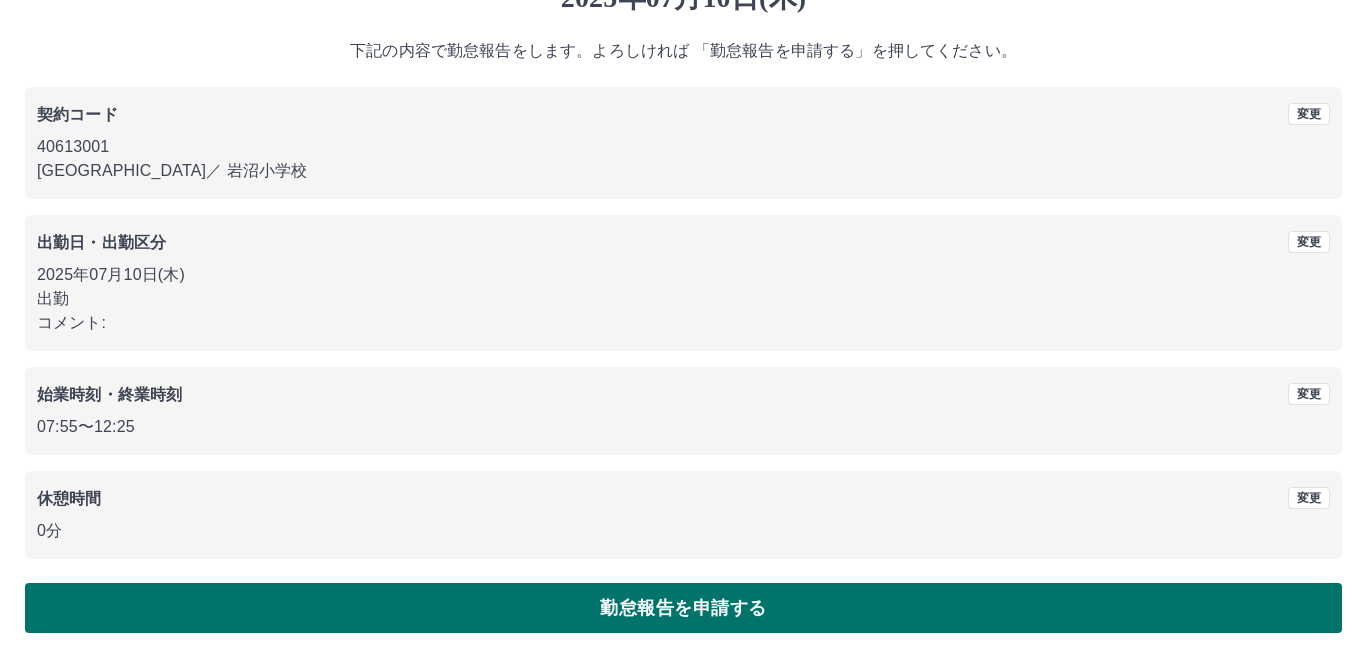 scroll, scrollTop: 0, scrollLeft: 0, axis: both 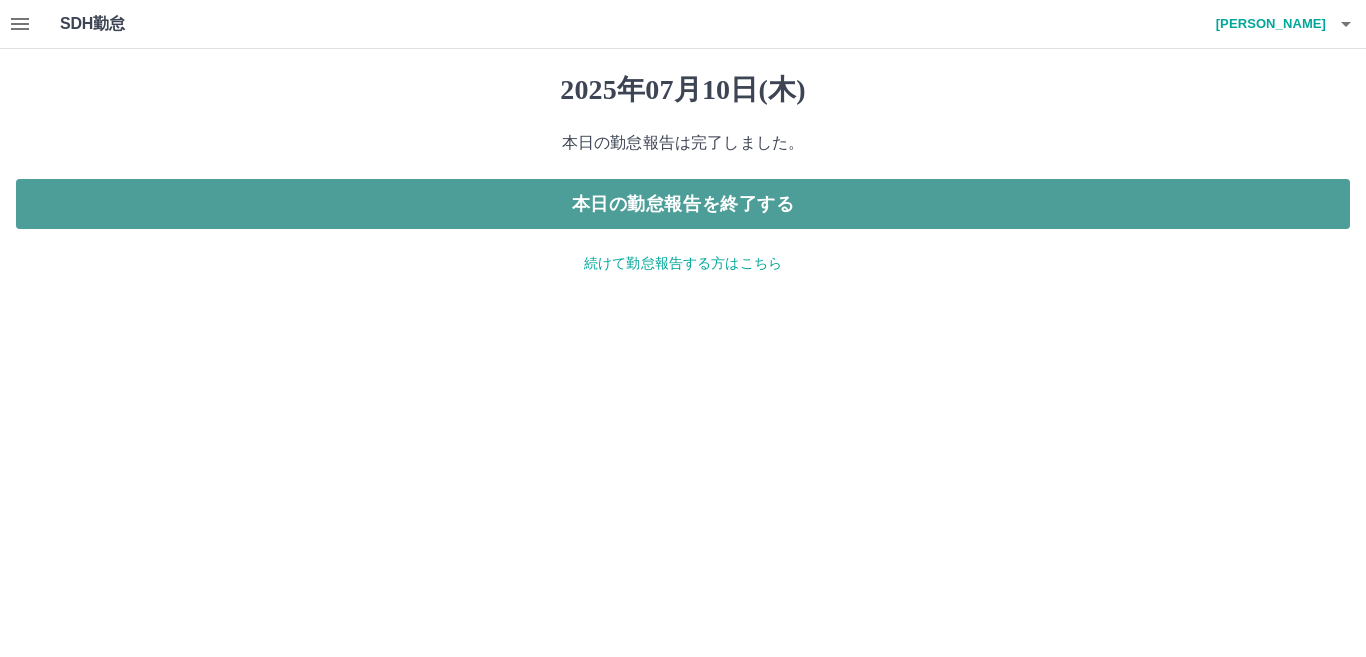 click on "本日の勤怠報告を終了する" at bounding box center (683, 204) 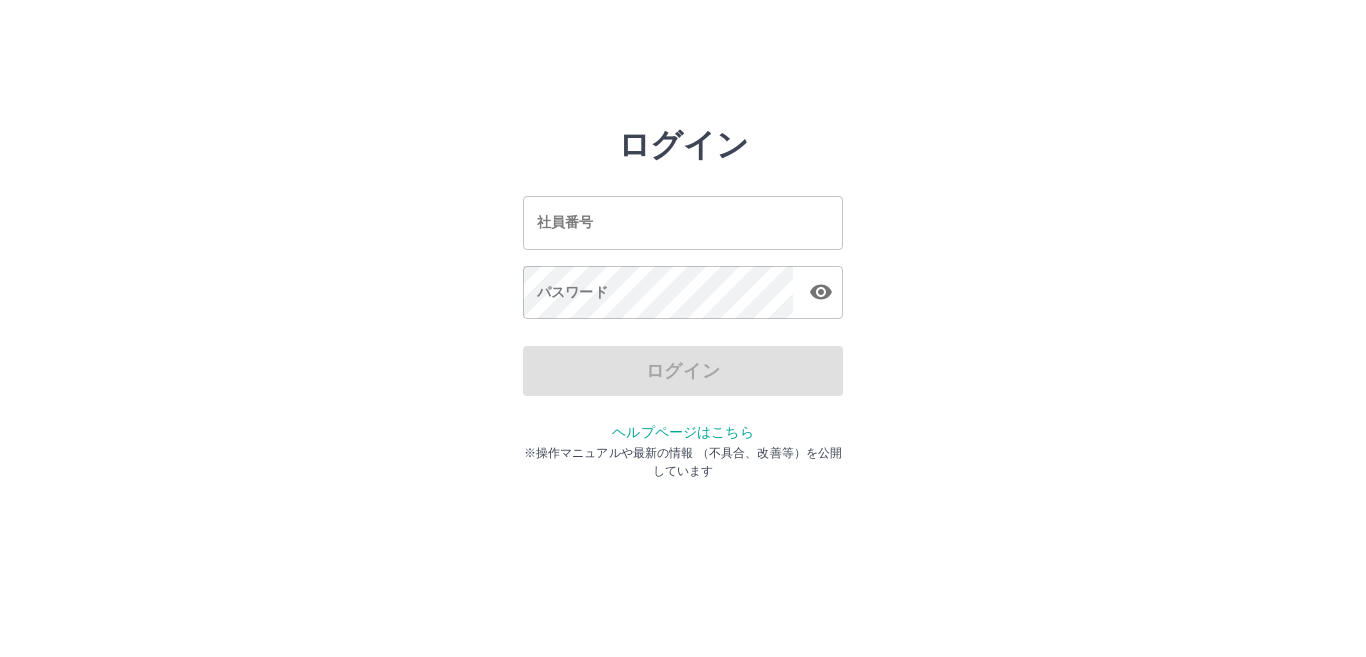 scroll, scrollTop: 0, scrollLeft: 0, axis: both 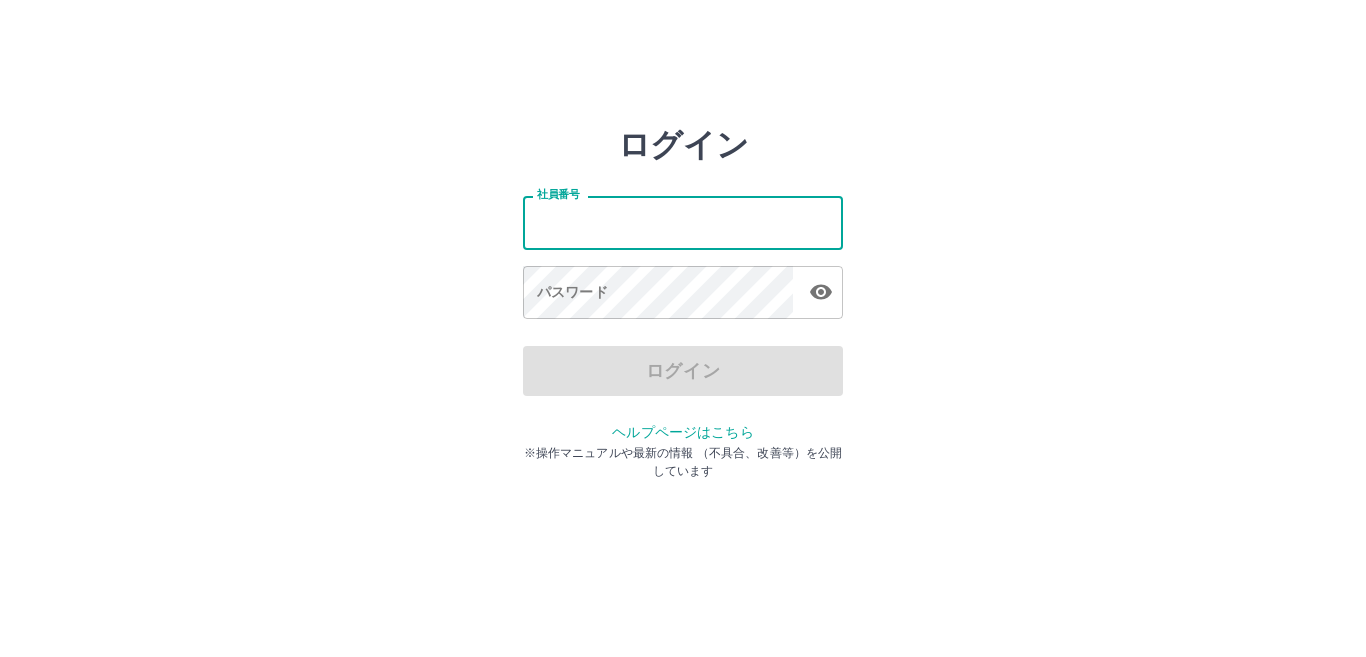 click on "社員番号" at bounding box center [683, 222] 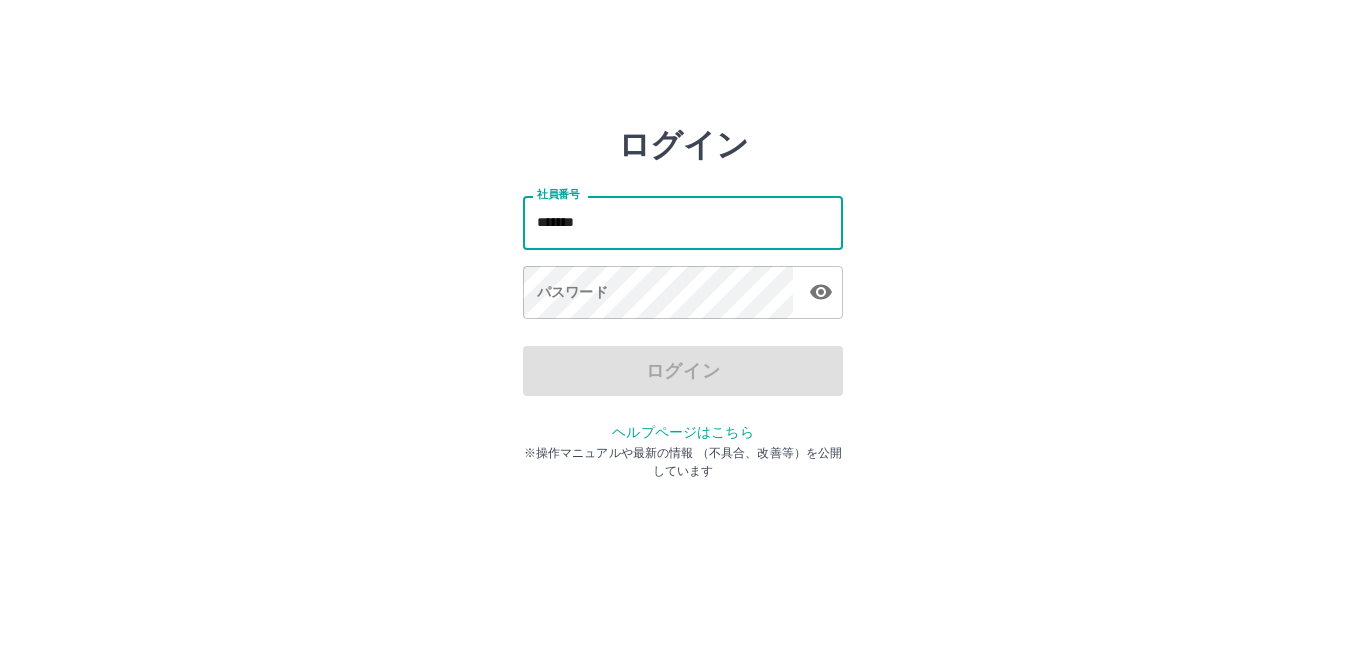 type on "*******" 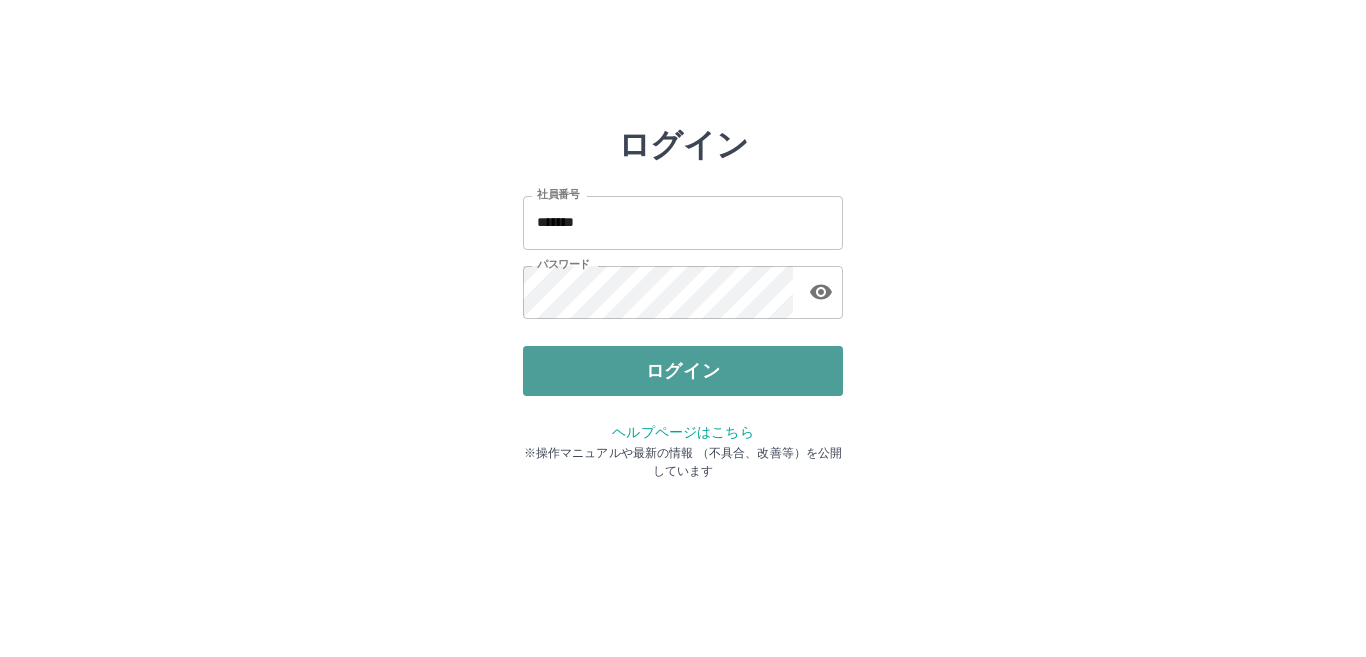 click on "ログイン" at bounding box center [683, 371] 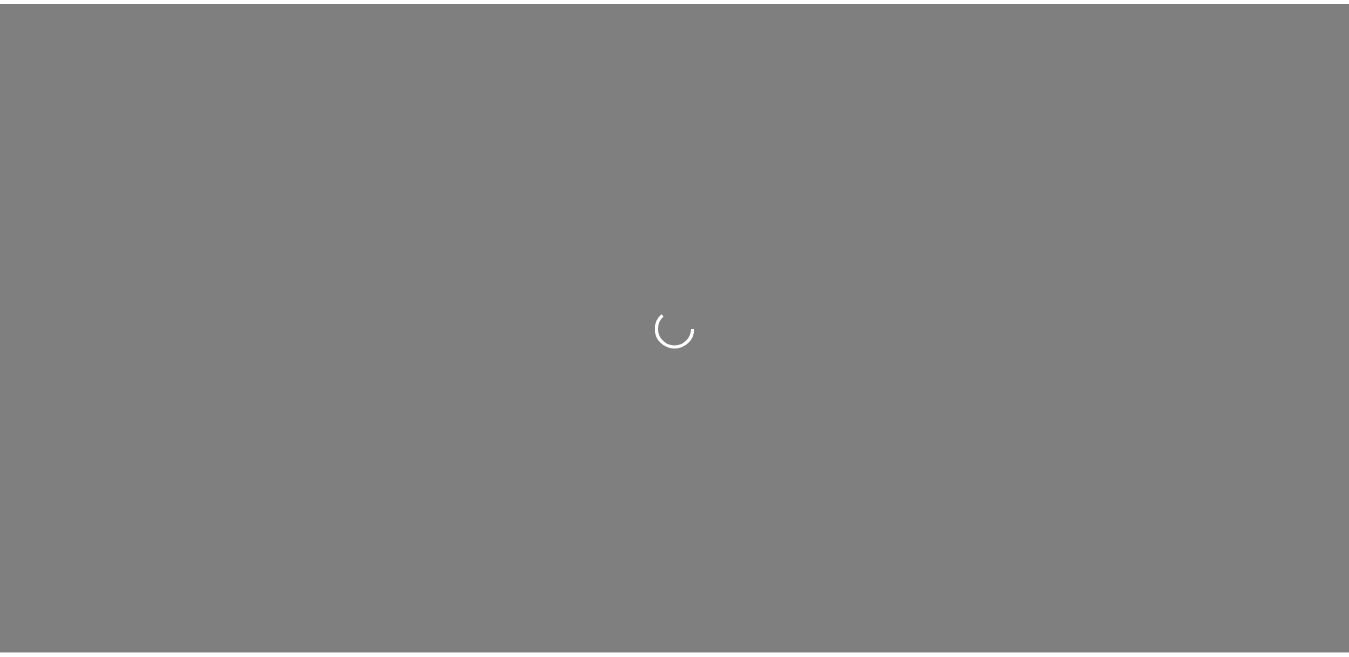 scroll, scrollTop: 0, scrollLeft: 0, axis: both 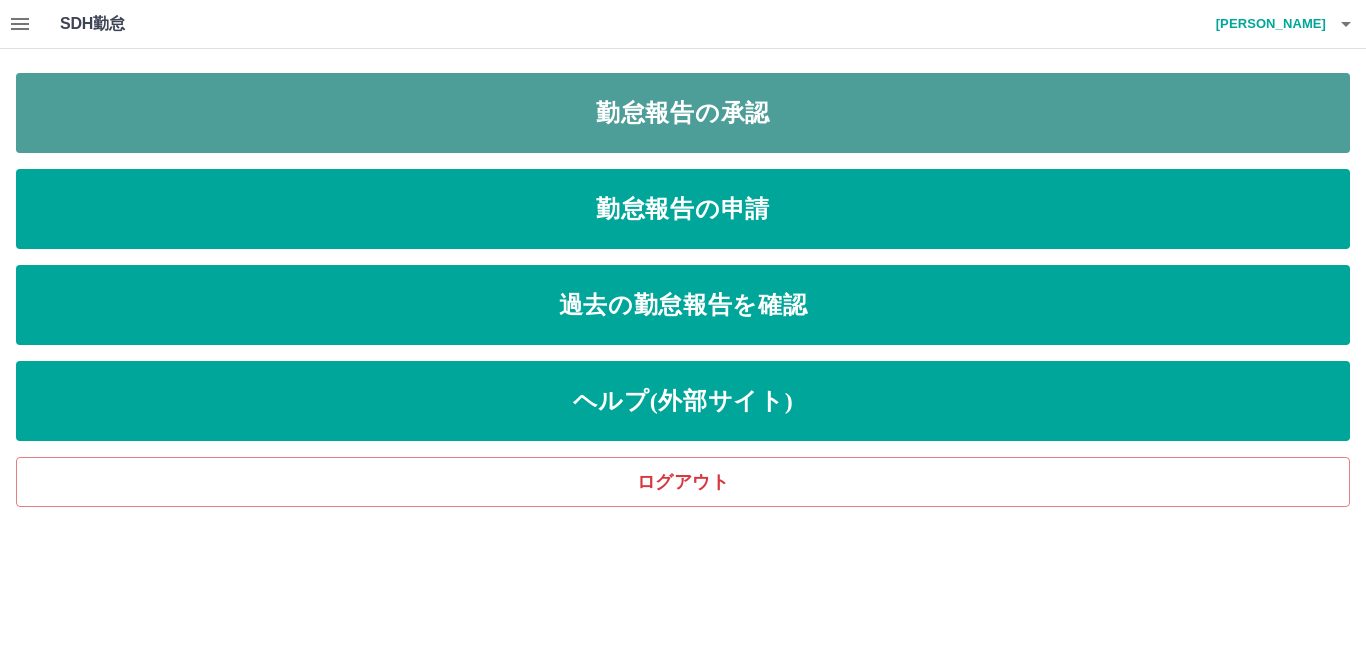 click on "勤怠報告の承認" at bounding box center [683, 113] 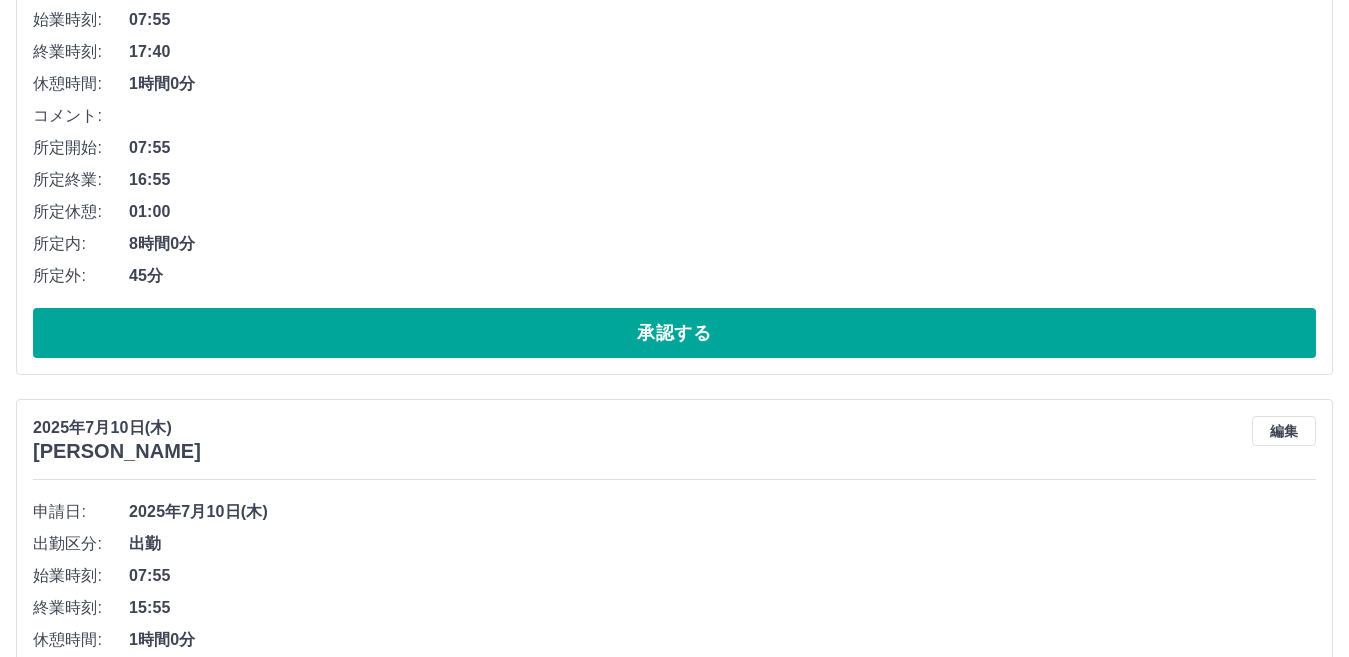 scroll, scrollTop: 3475, scrollLeft: 0, axis: vertical 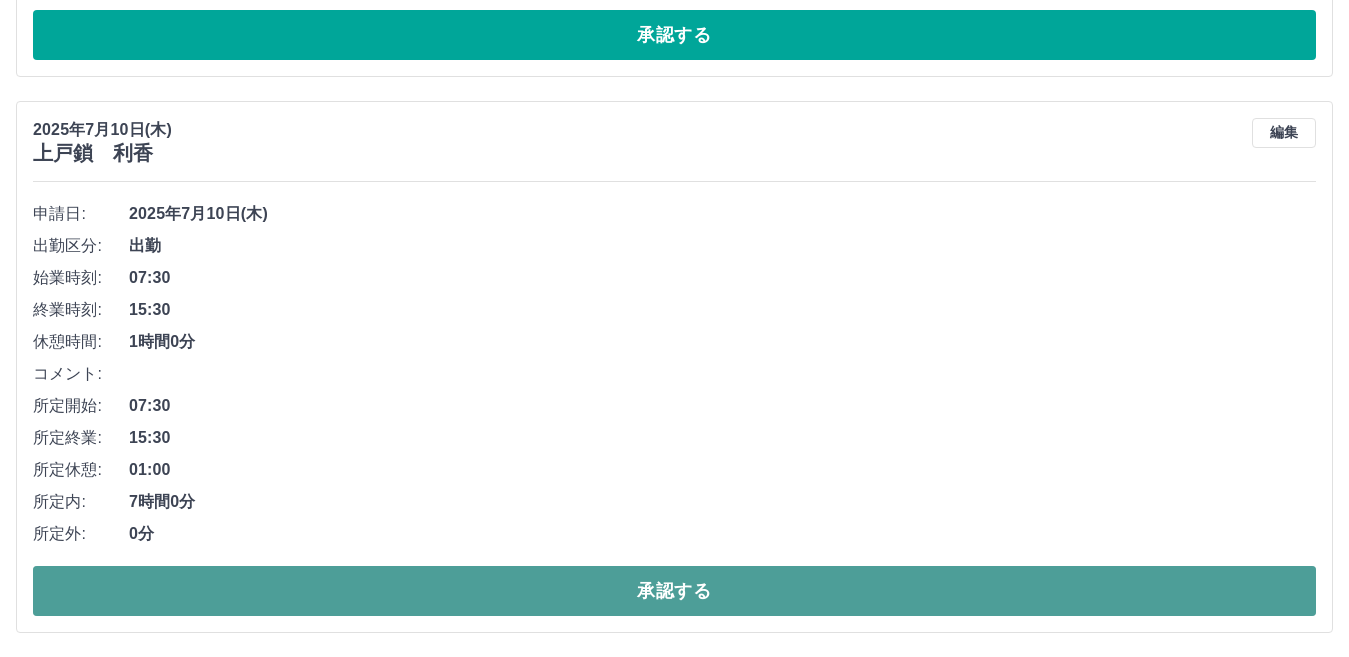 click on "承認する" at bounding box center (674, 591) 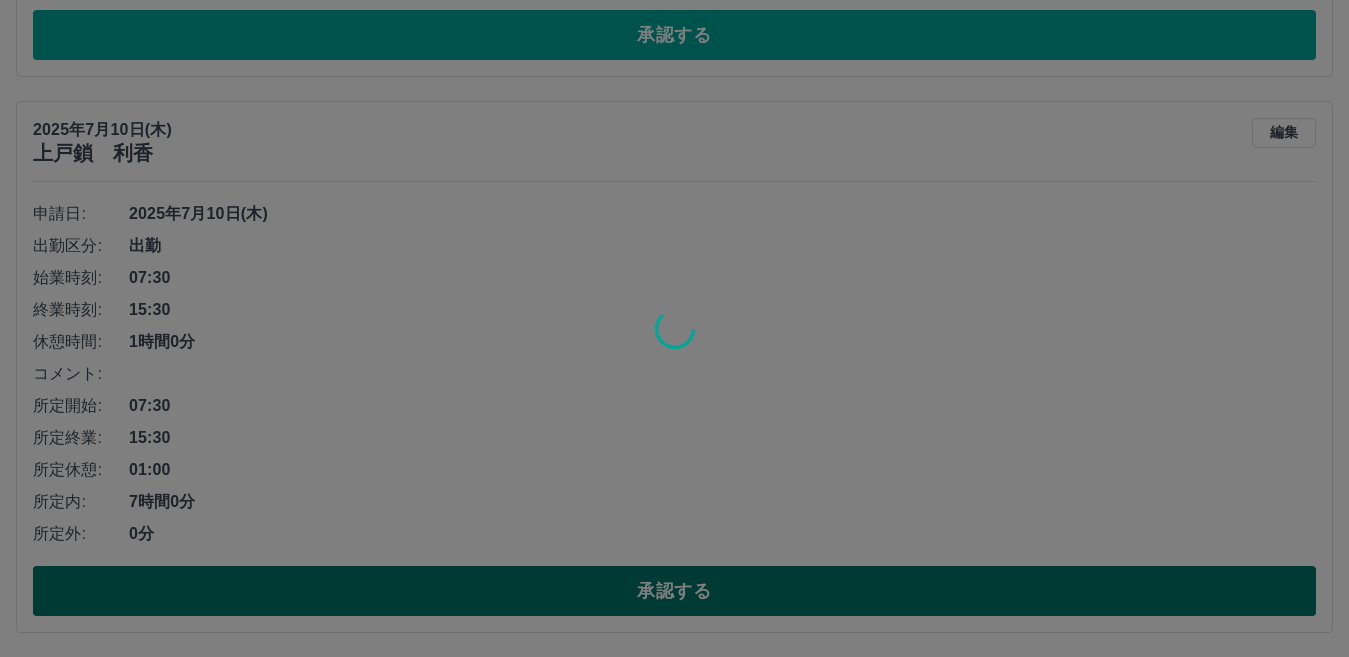 scroll, scrollTop: 2919, scrollLeft: 0, axis: vertical 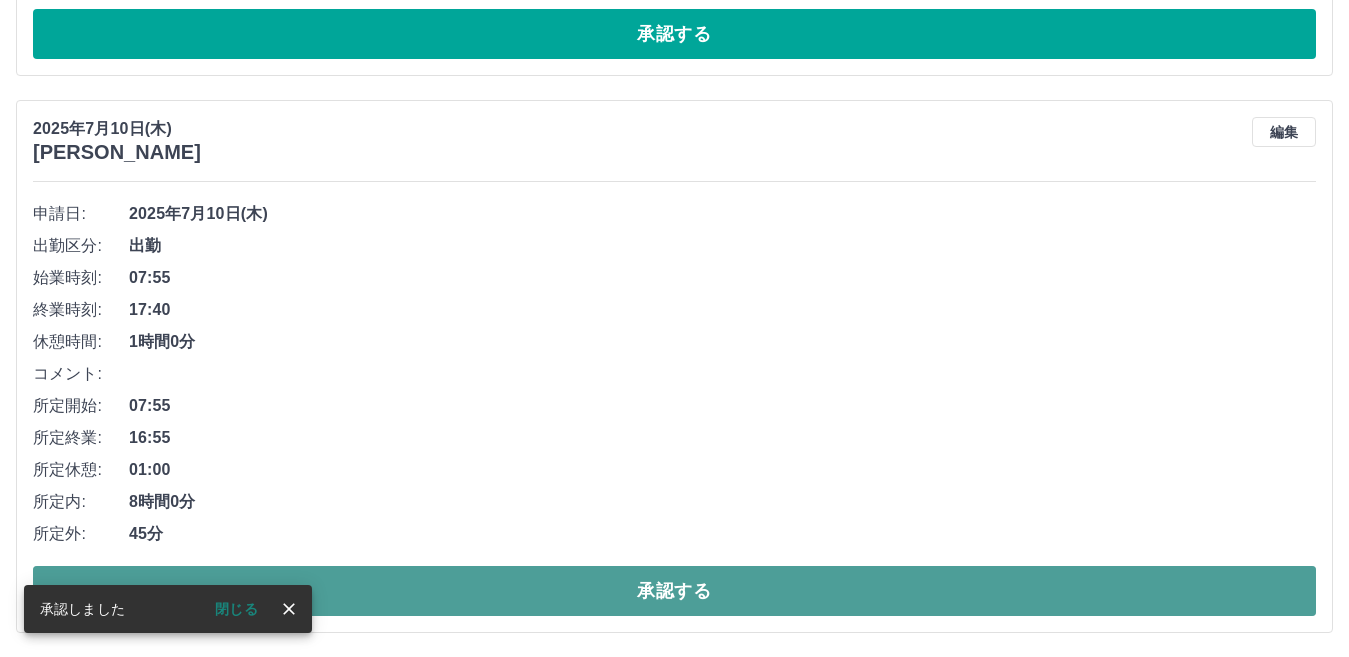 click on "承認する" at bounding box center (674, 591) 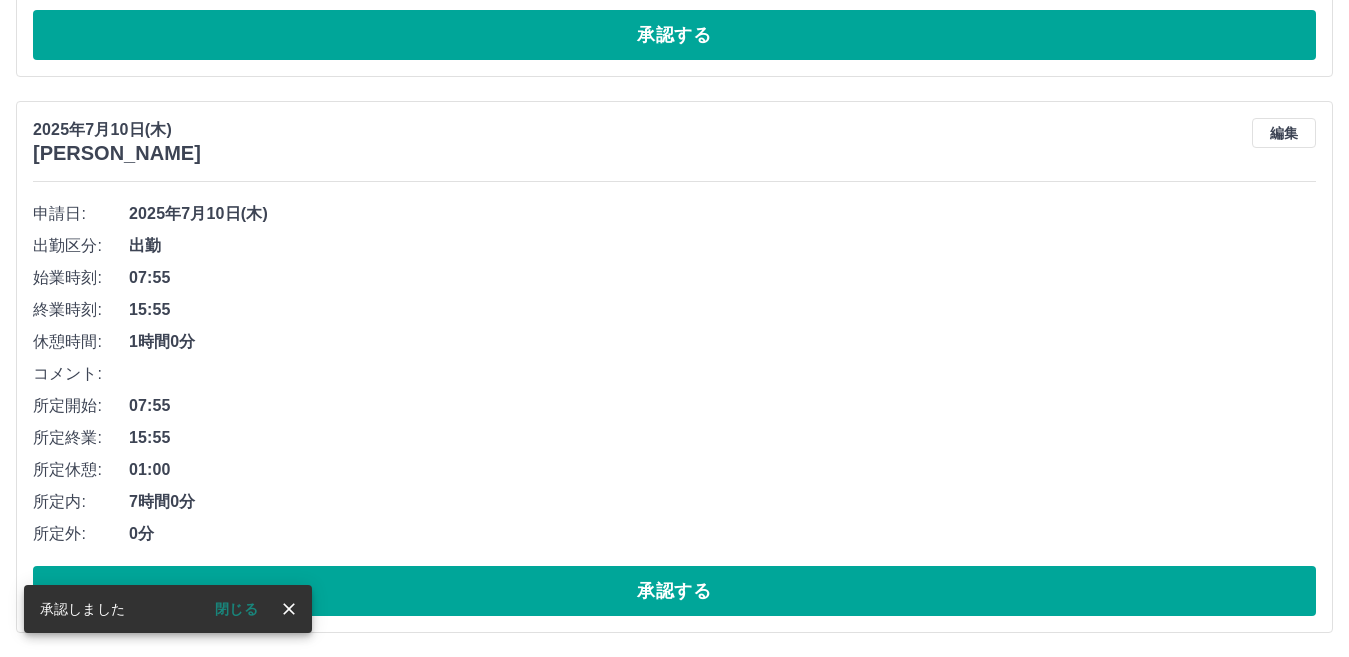 scroll, scrollTop: 2362, scrollLeft: 0, axis: vertical 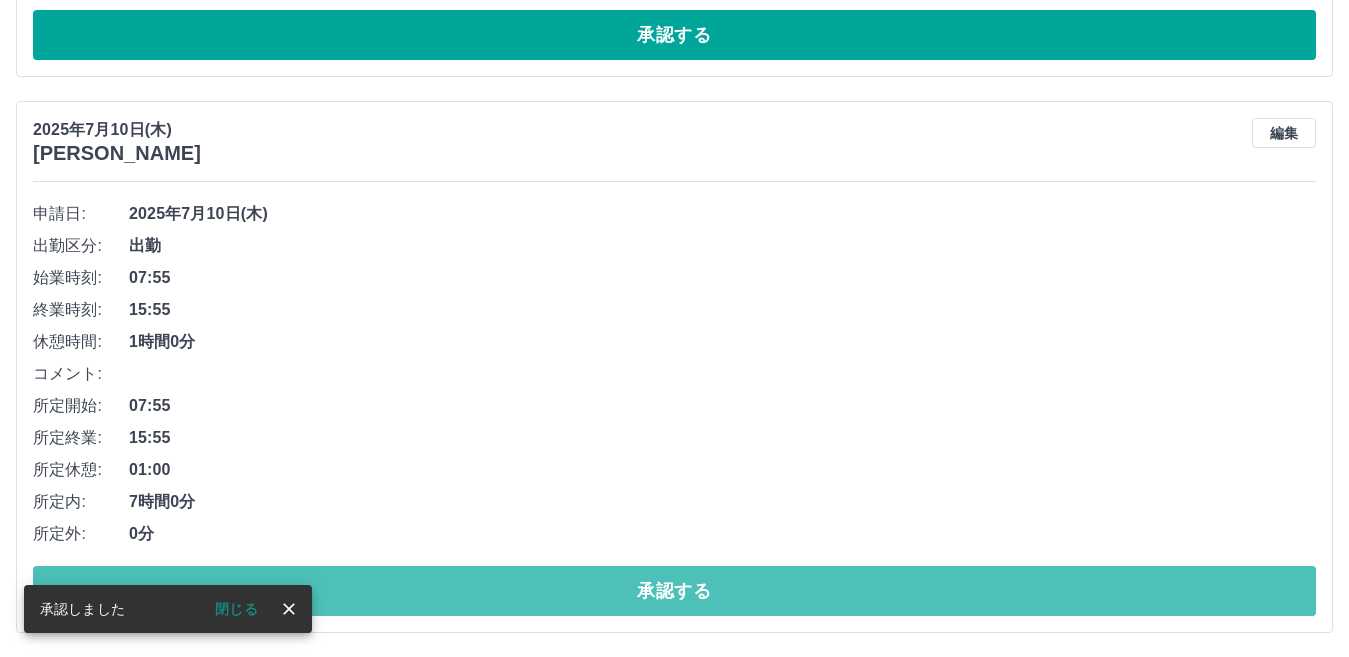 click on "承認する" at bounding box center [674, 591] 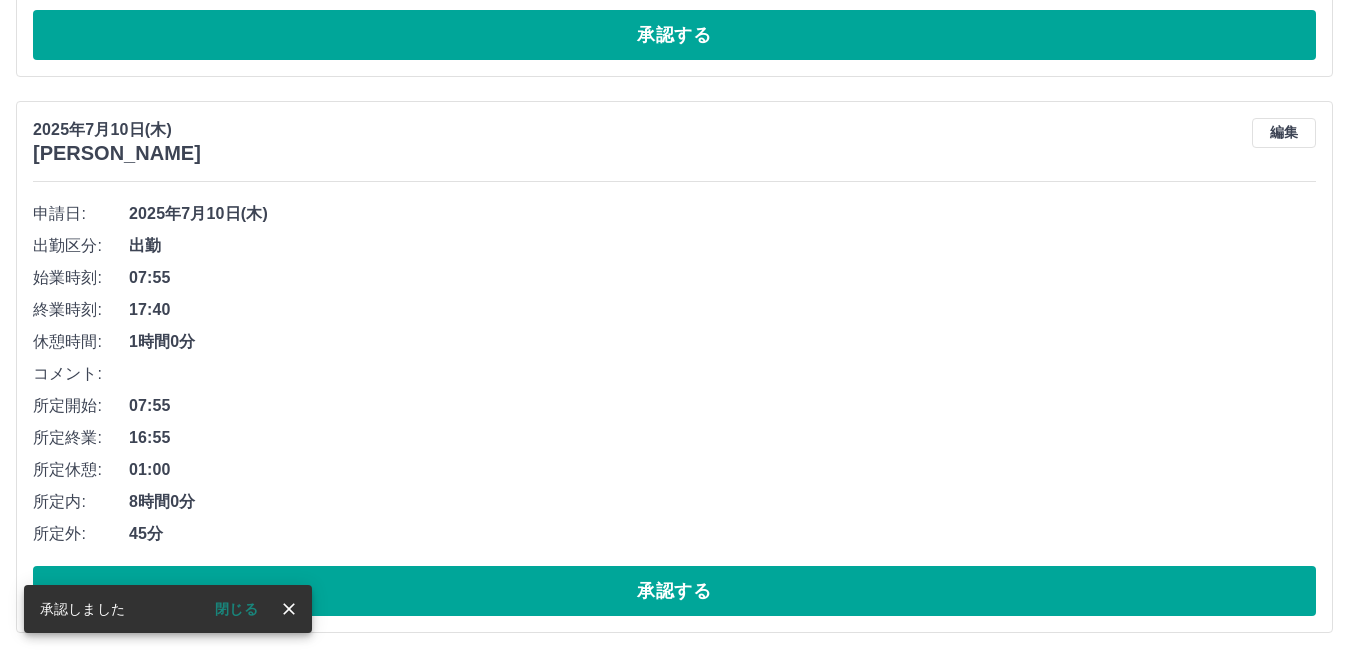 scroll, scrollTop: 1806, scrollLeft: 0, axis: vertical 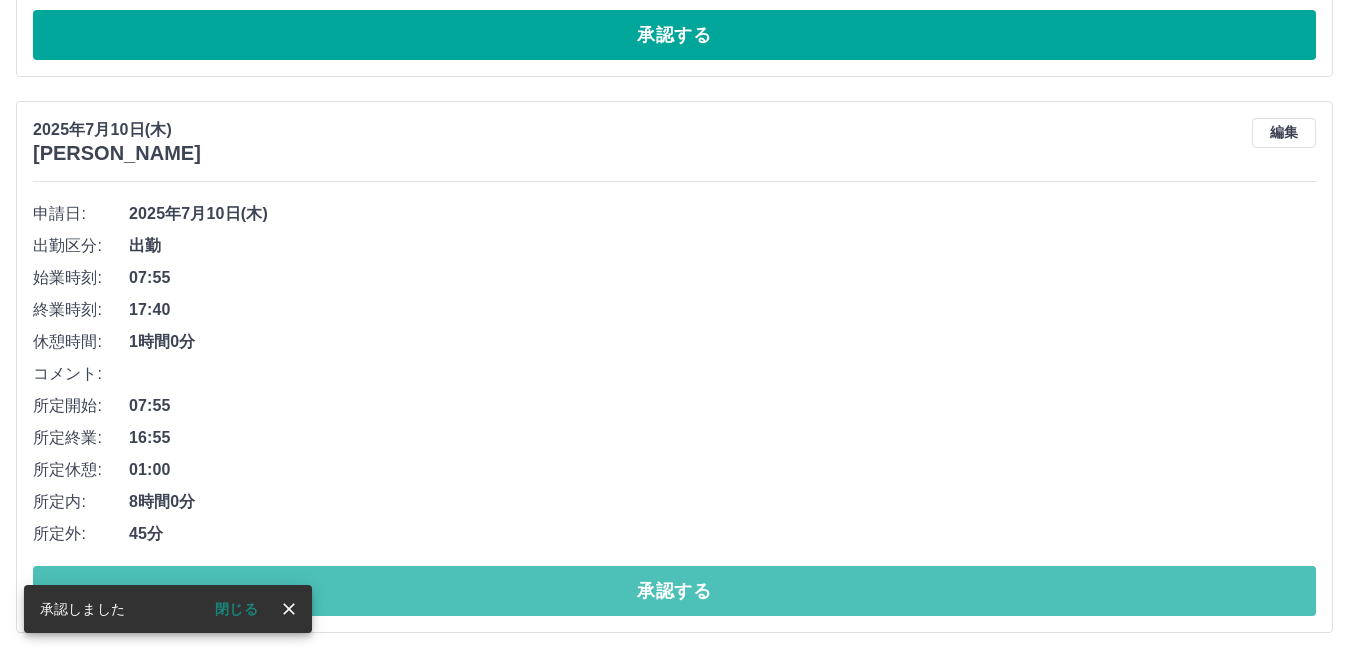 click on "承認する" at bounding box center [674, 591] 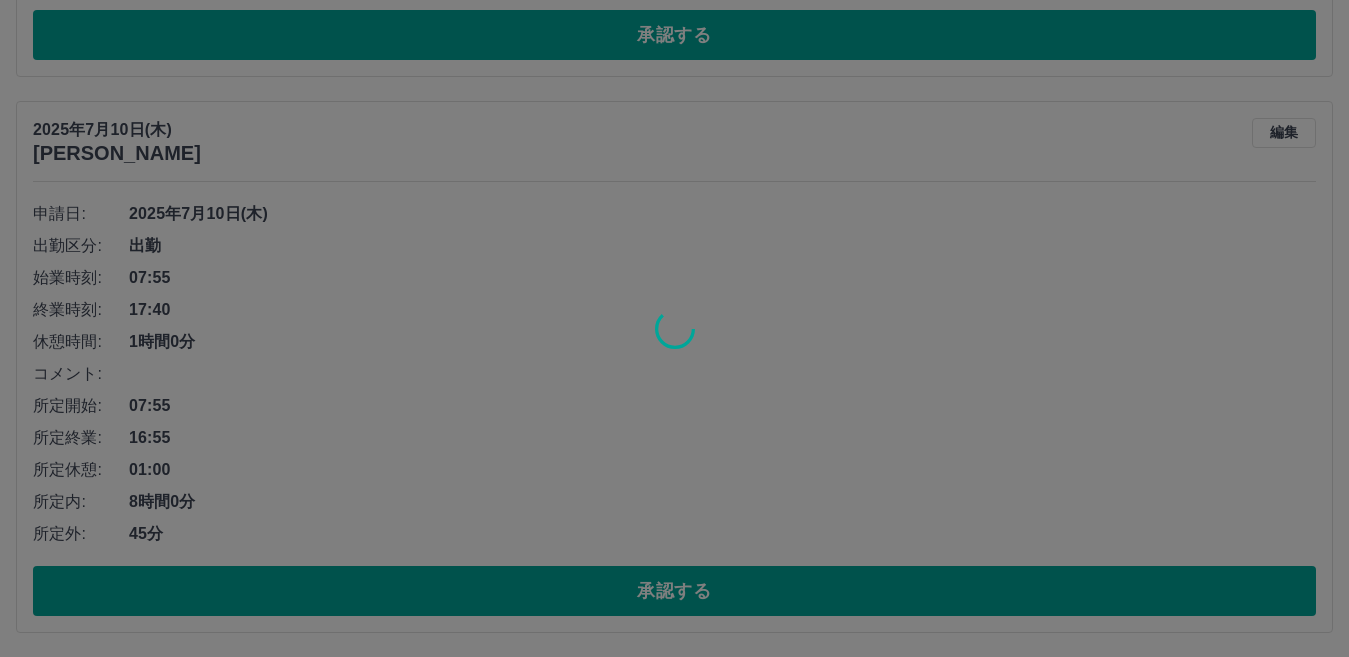 scroll, scrollTop: 1250, scrollLeft: 0, axis: vertical 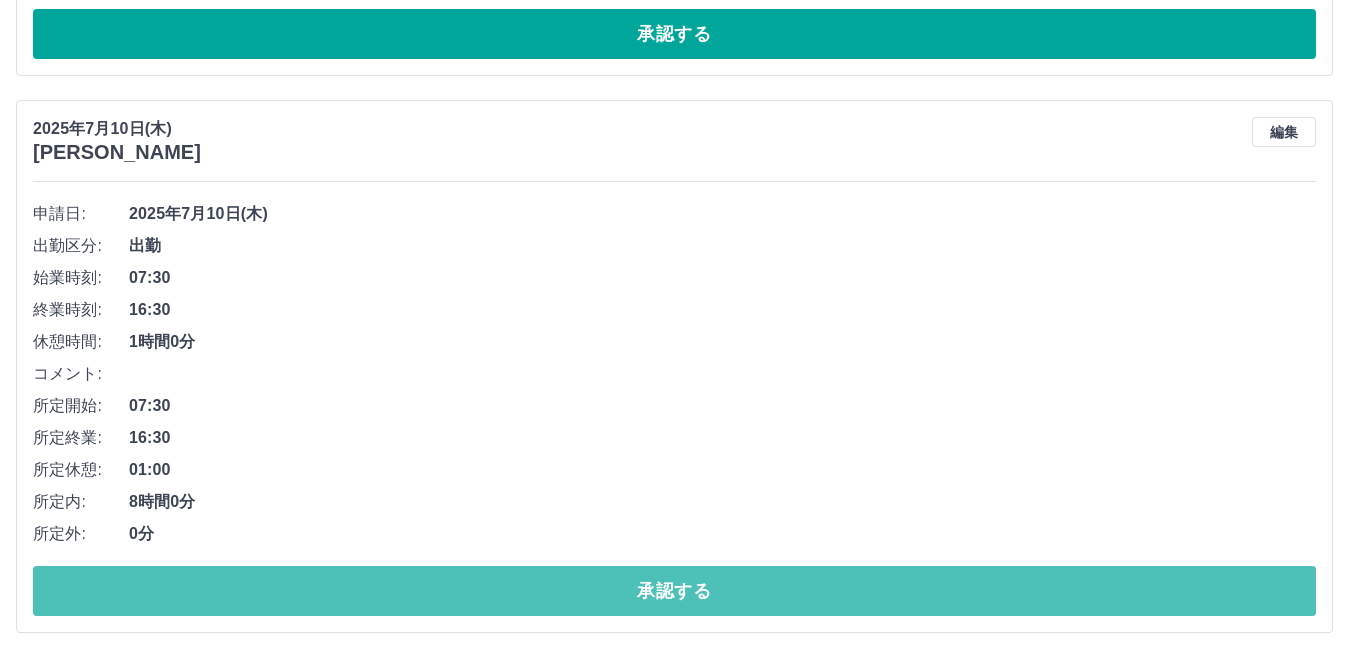 click on "承認する" at bounding box center (674, 591) 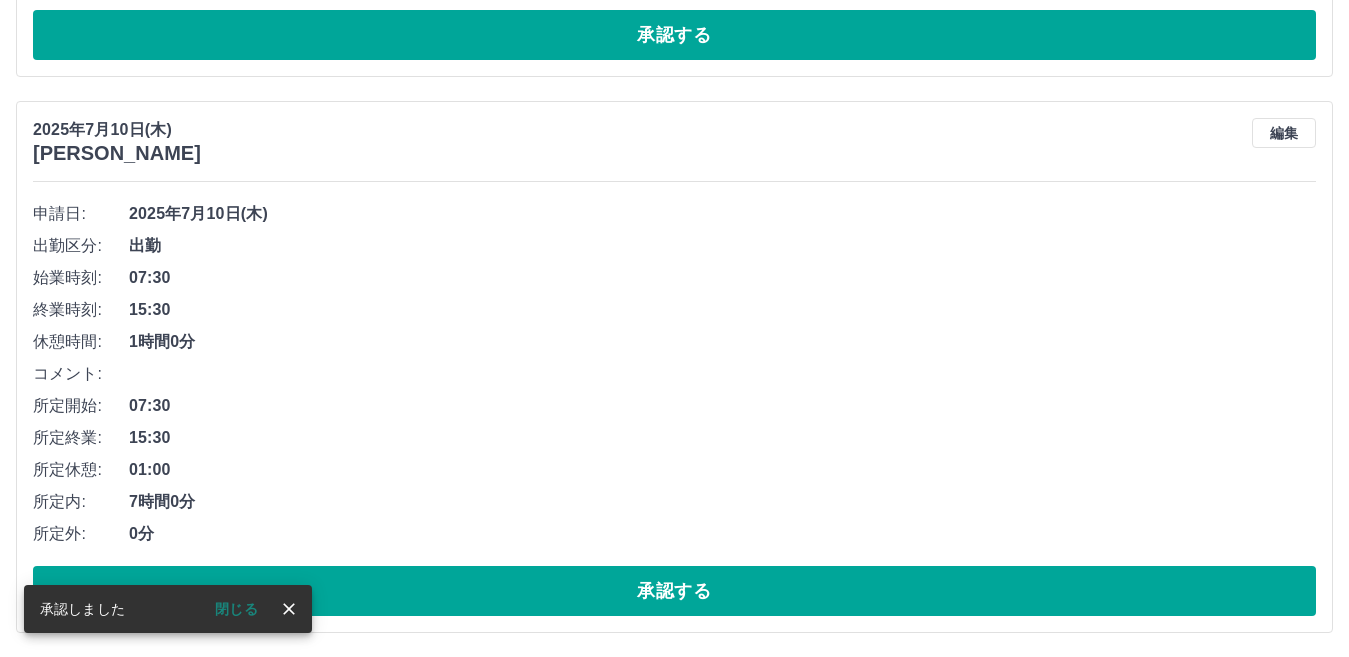 scroll, scrollTop: 693, scrollLeft: 0, axis: vertical 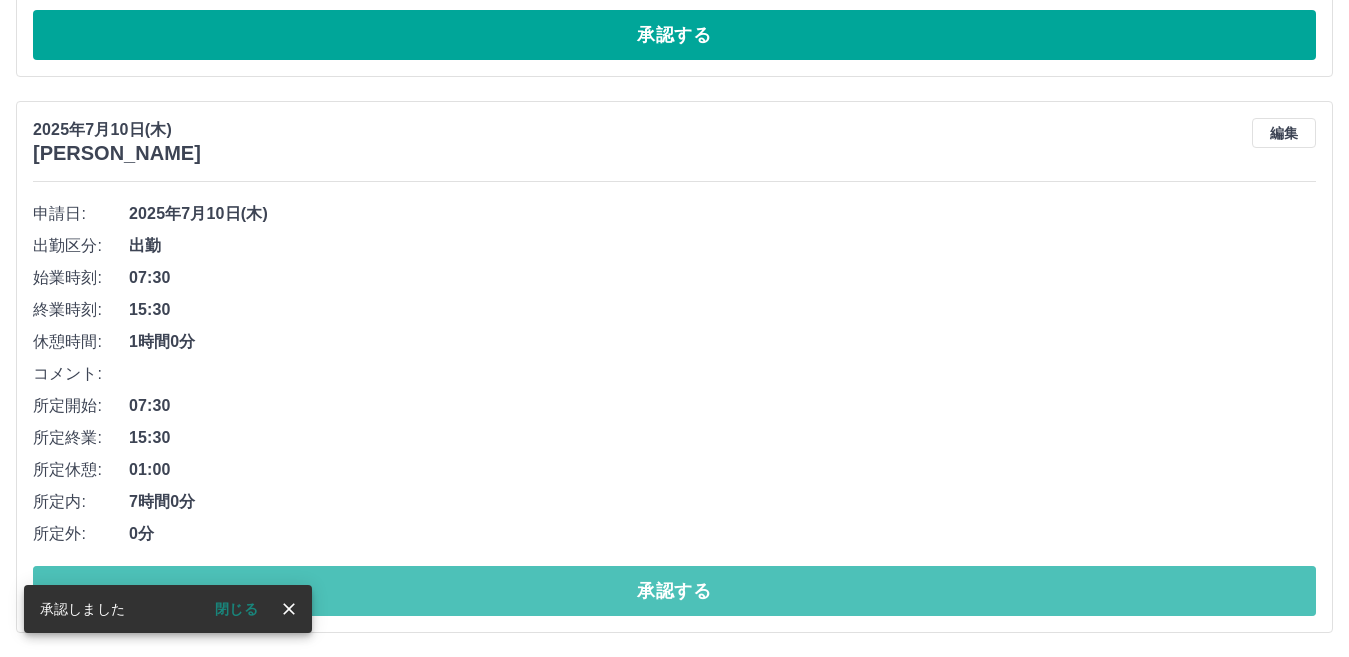 click on "承認する" at bounding box center (674, 591) 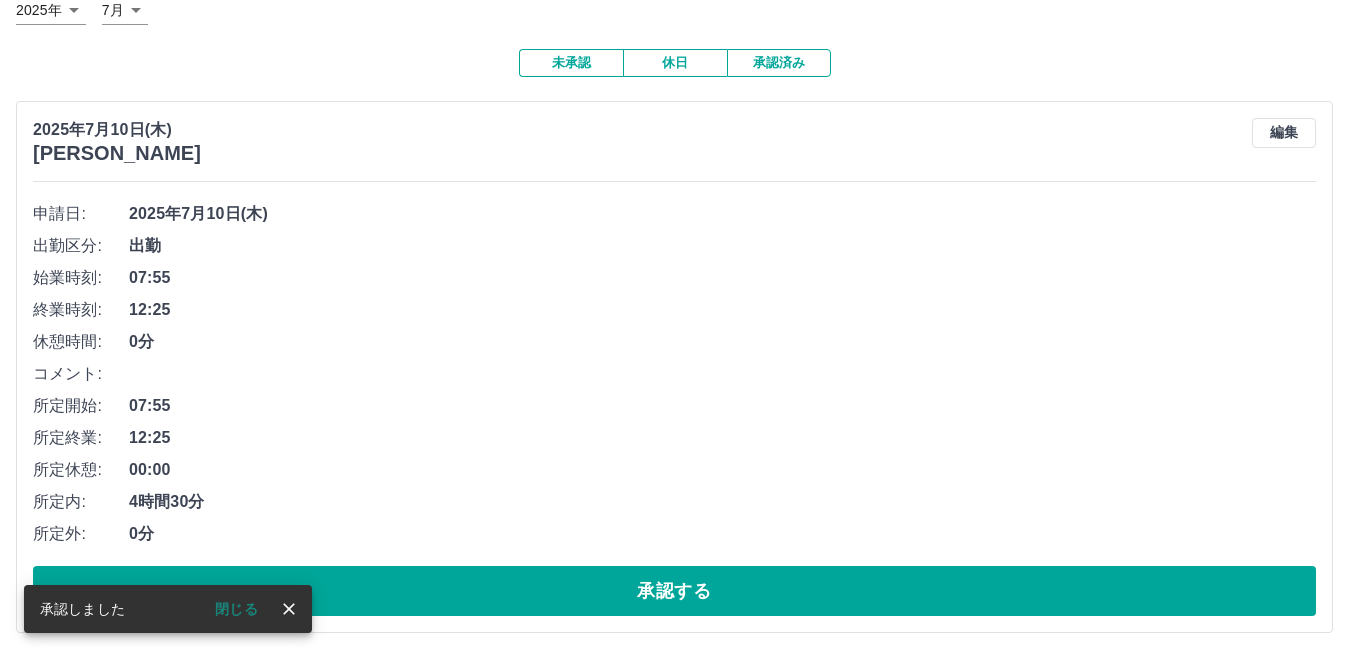 scroll, scrollTop: 137, scrollLeft: 0, axis: vertical 